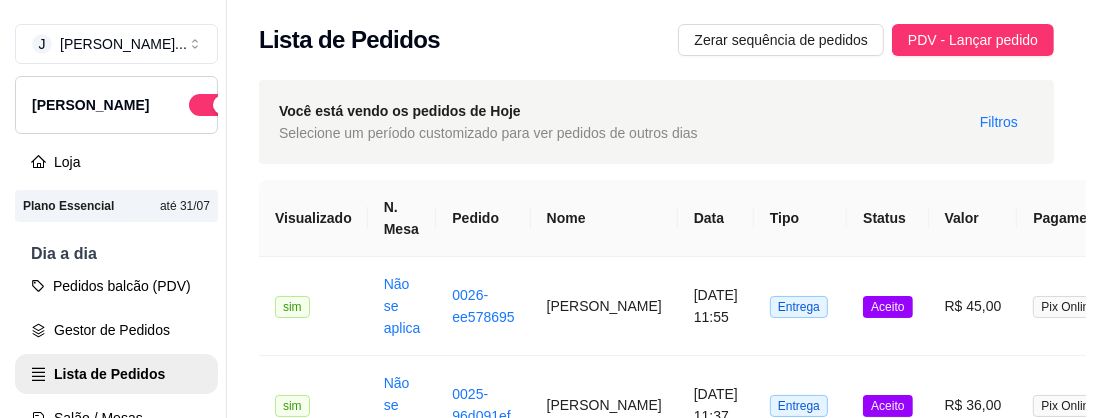 scroll, scrollTop: 0, scrollLeft: 0, axis: both 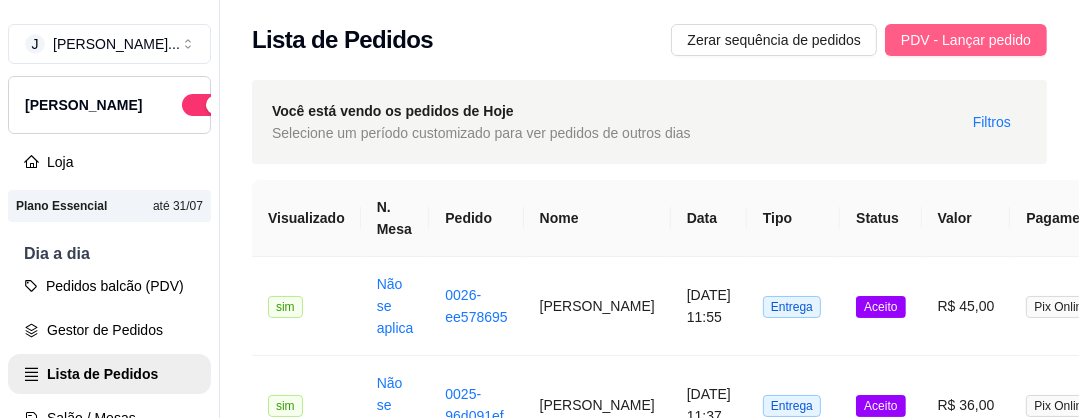 click on "PDV - Lançar pedido" at bounding box center [966, 40] 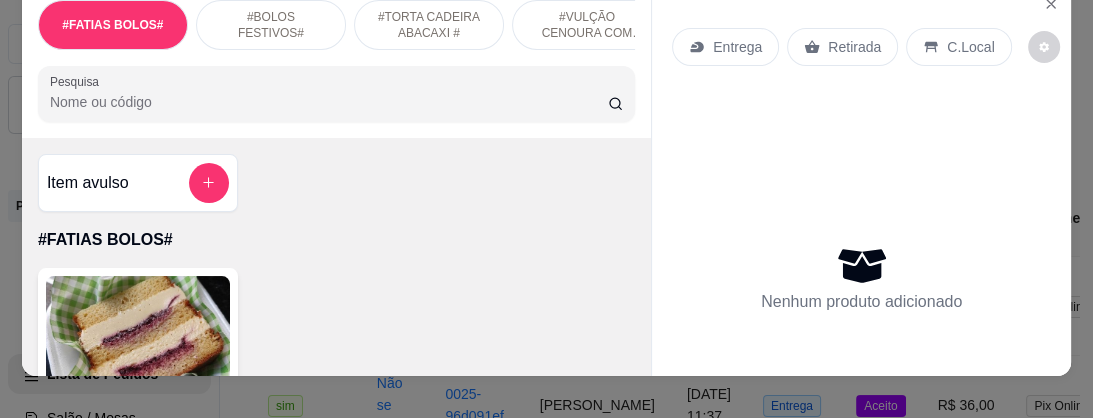 scroll, scrollTop: 58, scrollLeft: 0, axis: vertical 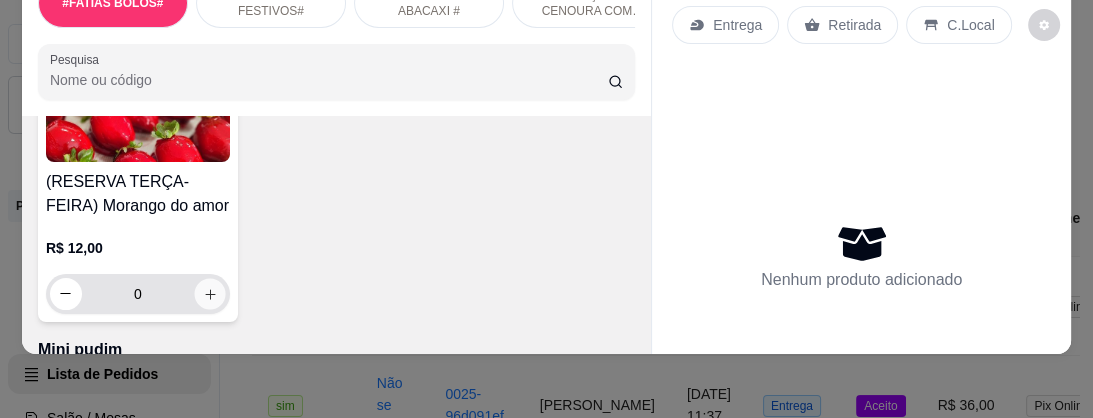 click 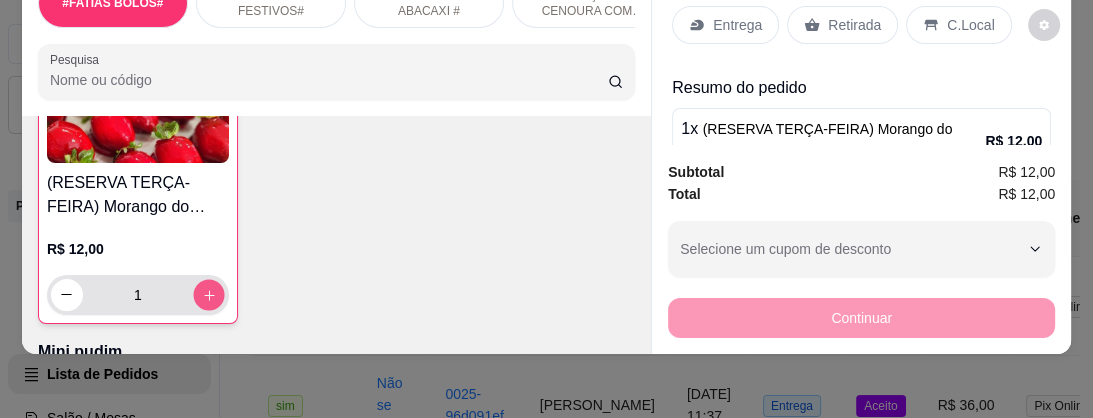 click 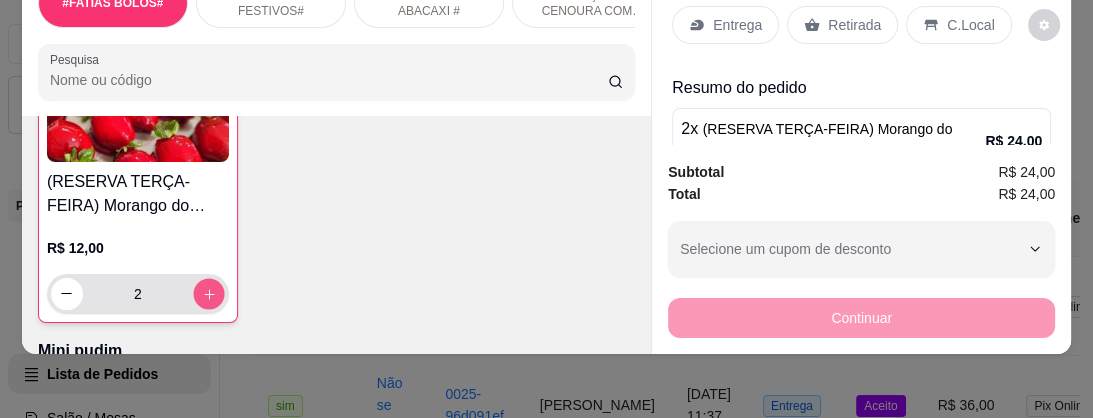 click 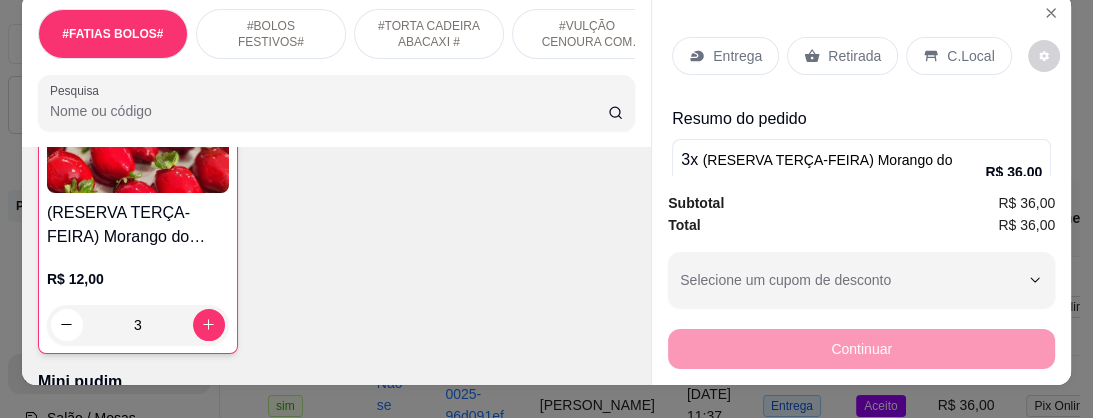 scroll, scrollTop: 0, scrollLeft: 0, axis: both 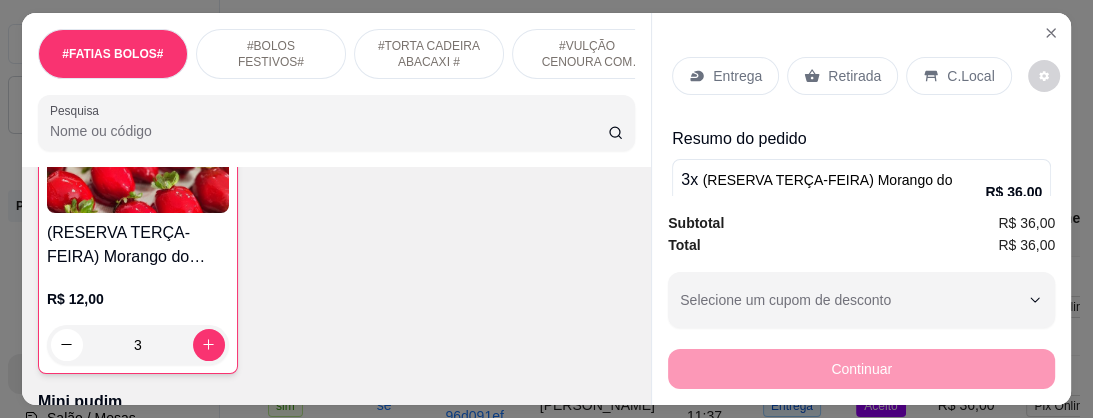 click on "Entrega" at bounding box center [737, 76] 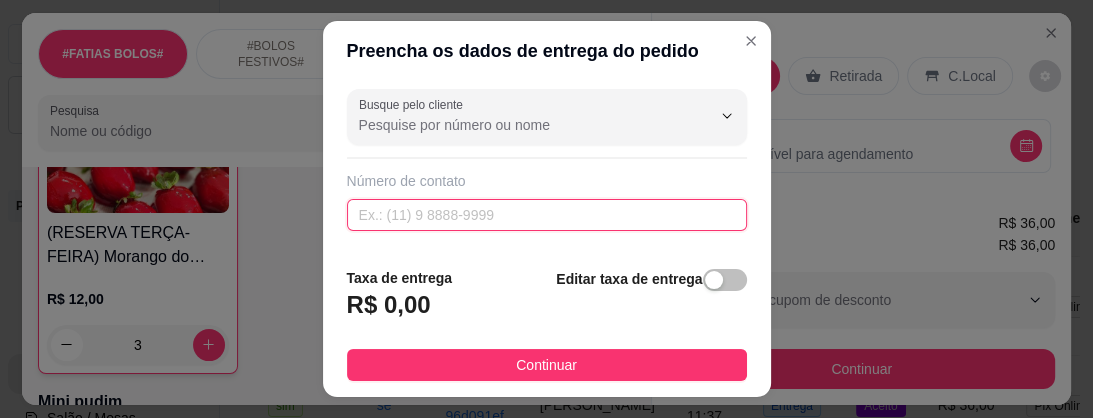 click at bounding box center [547, 215] 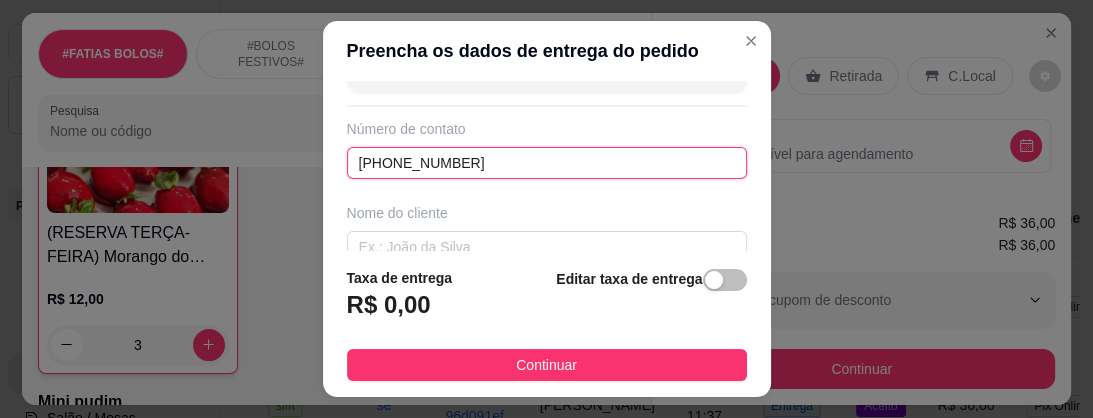 scroll, scrollTop: 80, scrollLeft: 0, axis: vertical 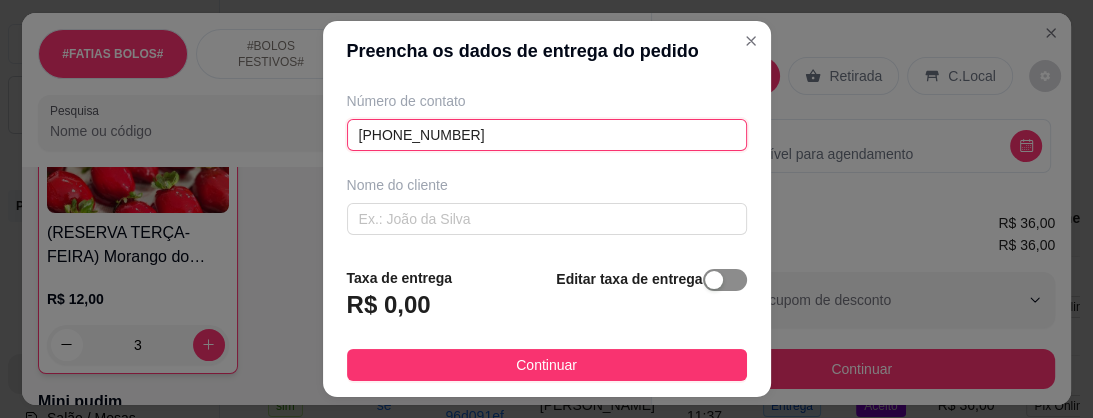 type on "[PHONE_NUMBER]" 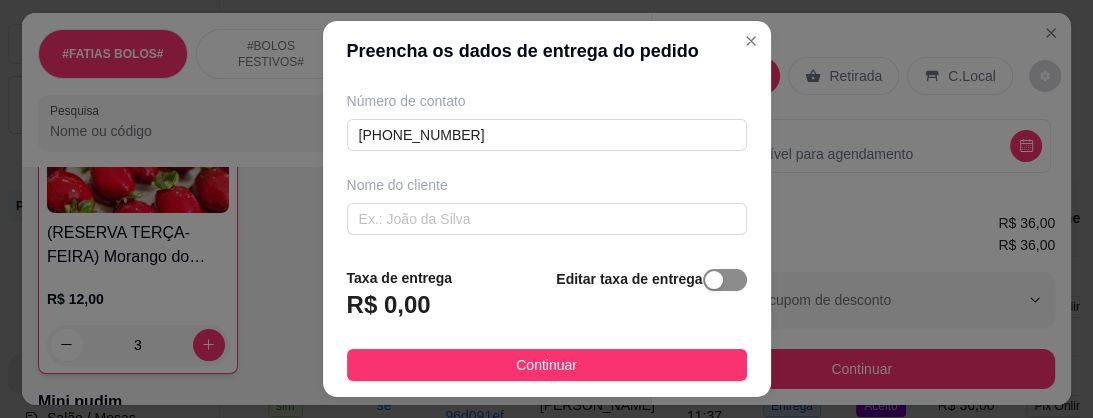 click at bounding box center (725, 280) 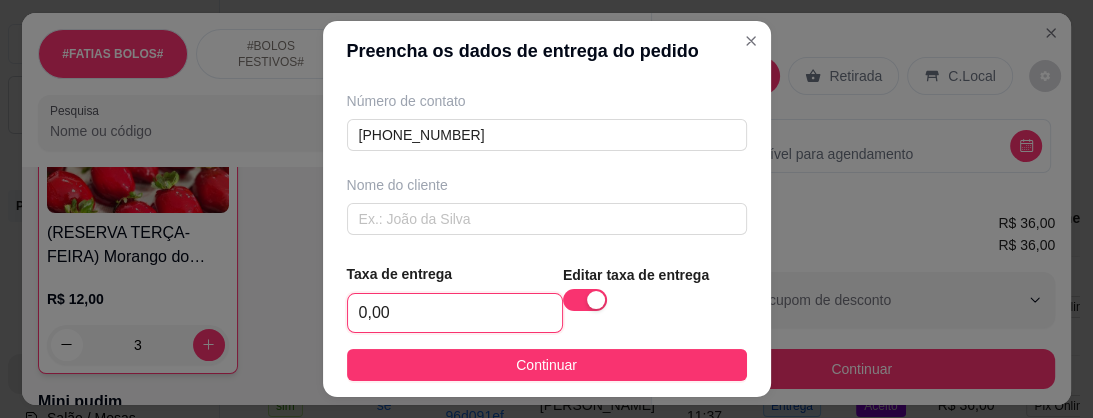 drag, startPoint x: 456, startPoint y: 303, endPoint x: 92, endPoint y: 263, distance: 366.1912 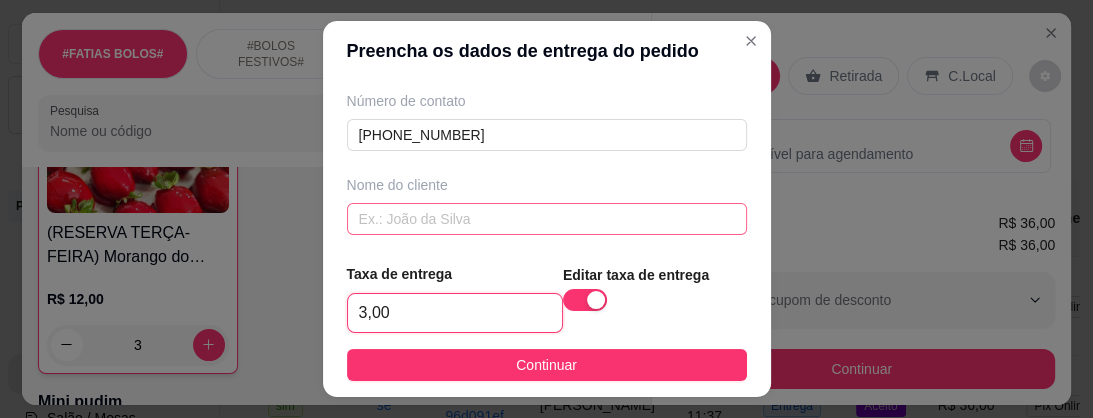type on "3,00" 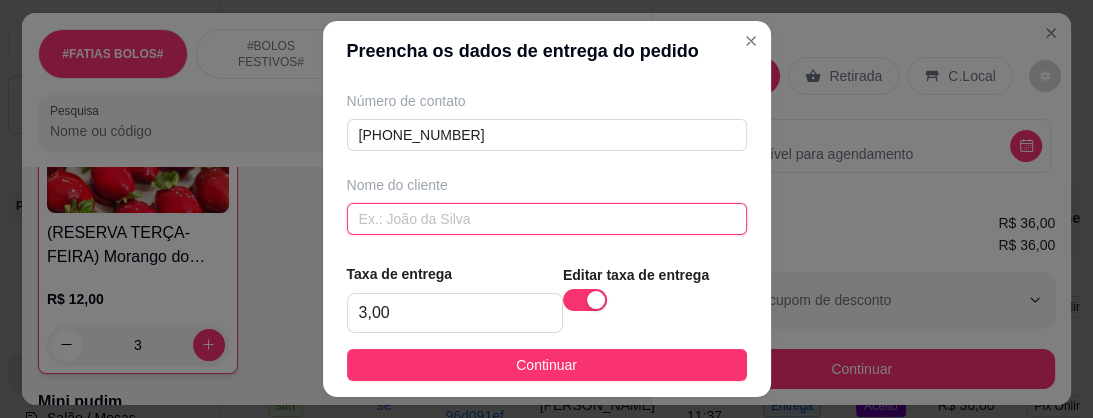 click at bounding box center (547, 219) 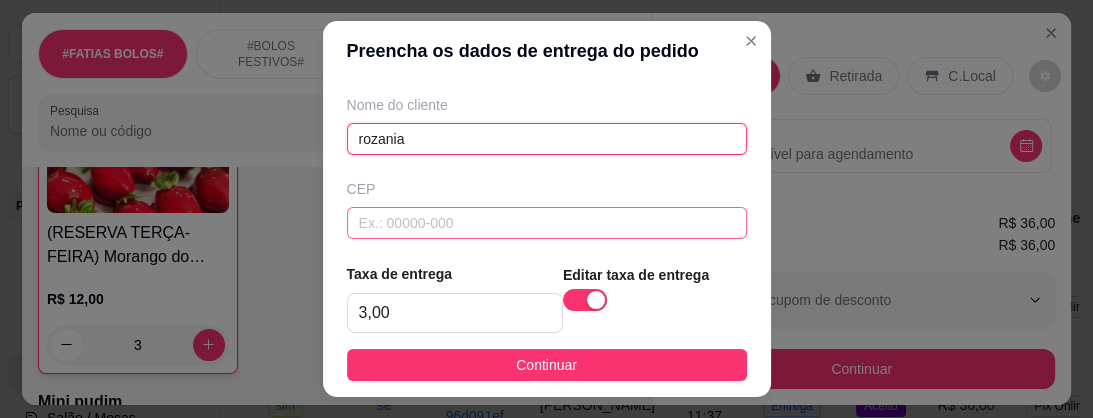 type on "rozania" 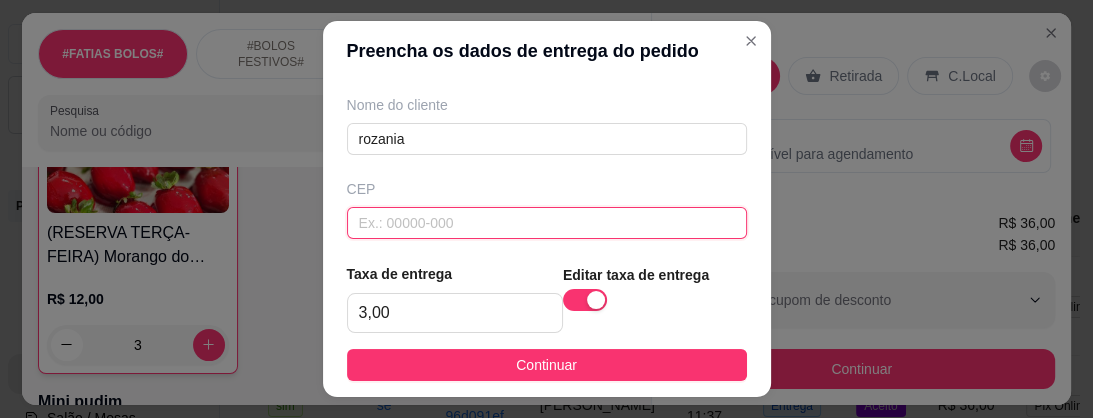 click at bounding box center (547, 223) 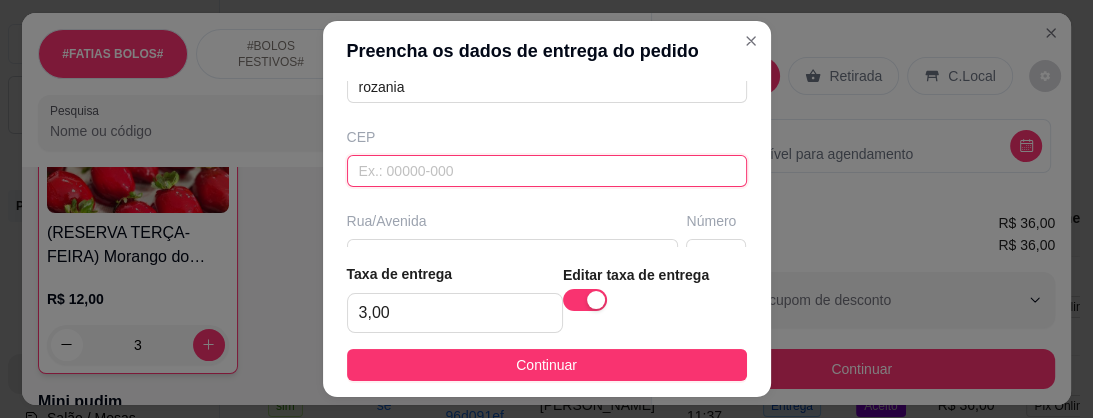 scroll, scrollTop: 240, scrollLeft: 0, axis: vertical 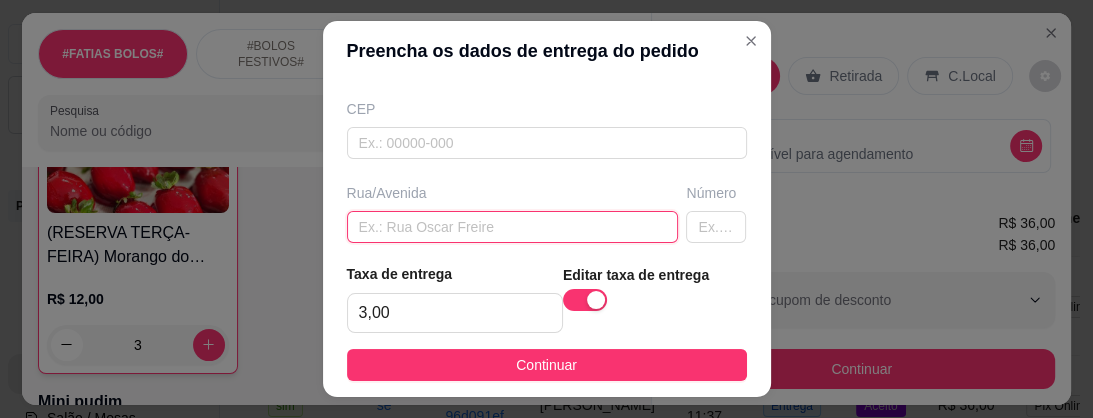 click at bounding box center (513, 227) 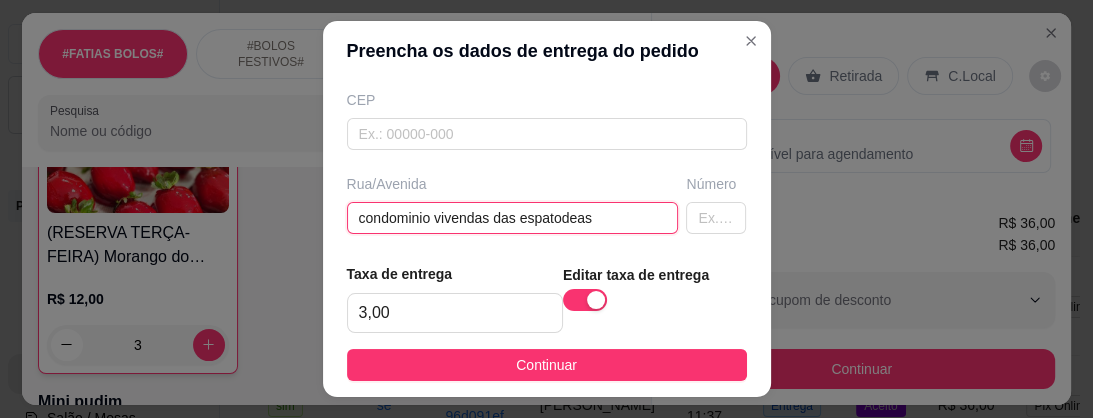drag, startPoint x: 508, startPoint y: 221, endPoint x: 617, endPoint y: 232, distance: 109.55364 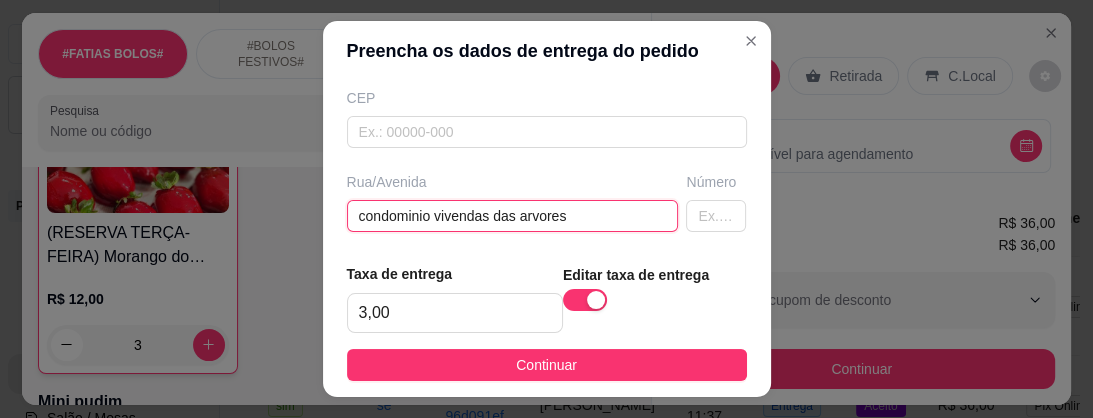 scroll, scrollTop: 331, scrollLeft: 0, axis: vertical 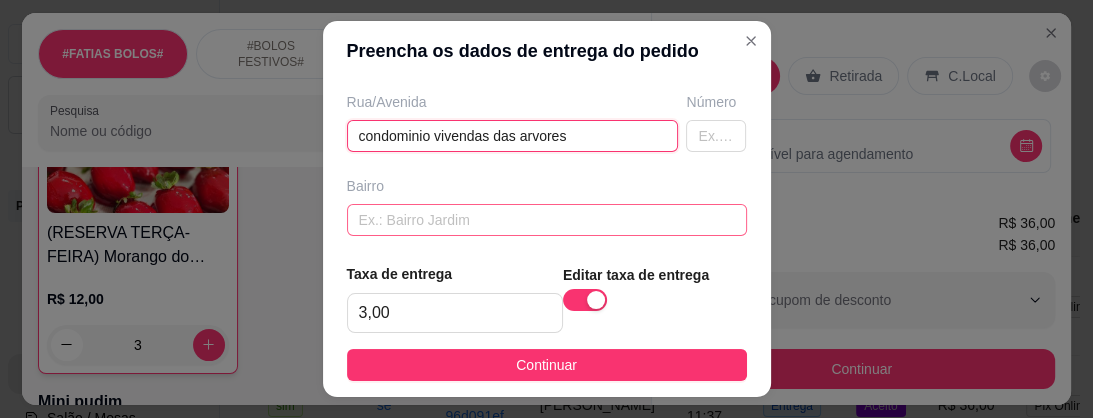 type on "condominio vivendas das arvores" 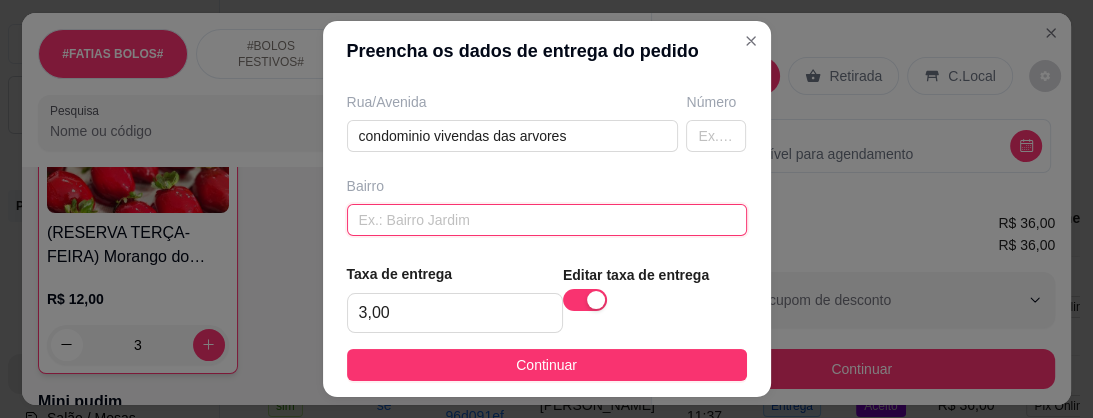 click at bounding box center [547, 220] 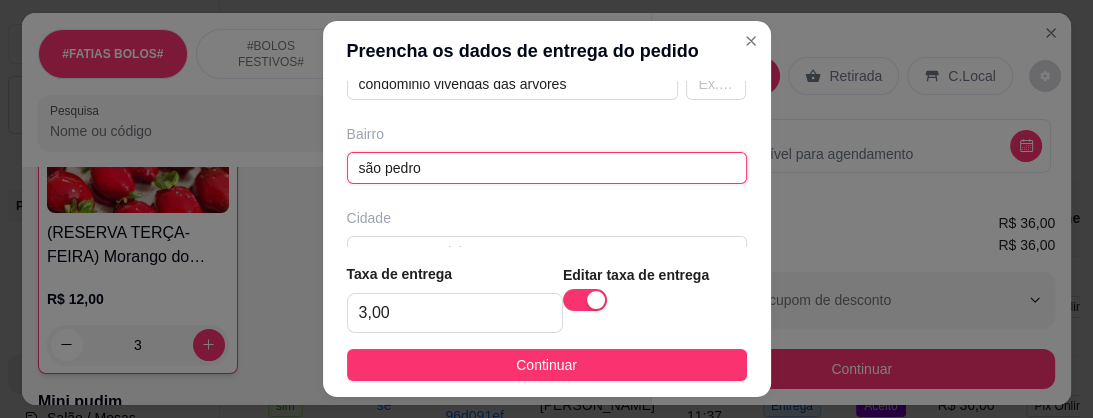 scroll, scrollTop: 491, scrollLeft: 0, axis: vertical 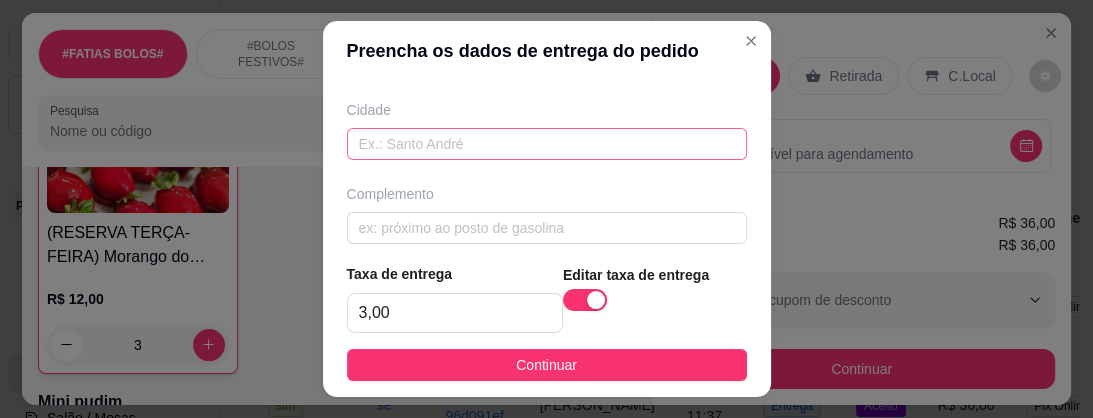 type on "são pedro" 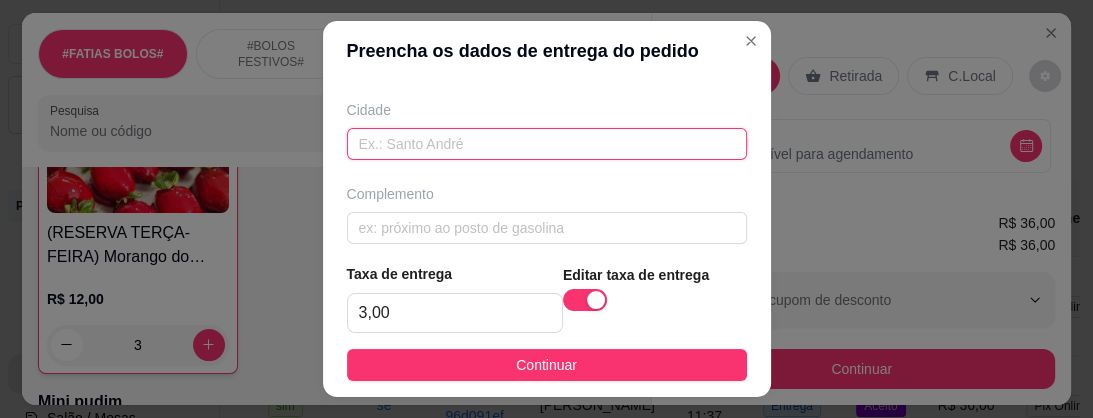 click at bounding box center (547, 144) 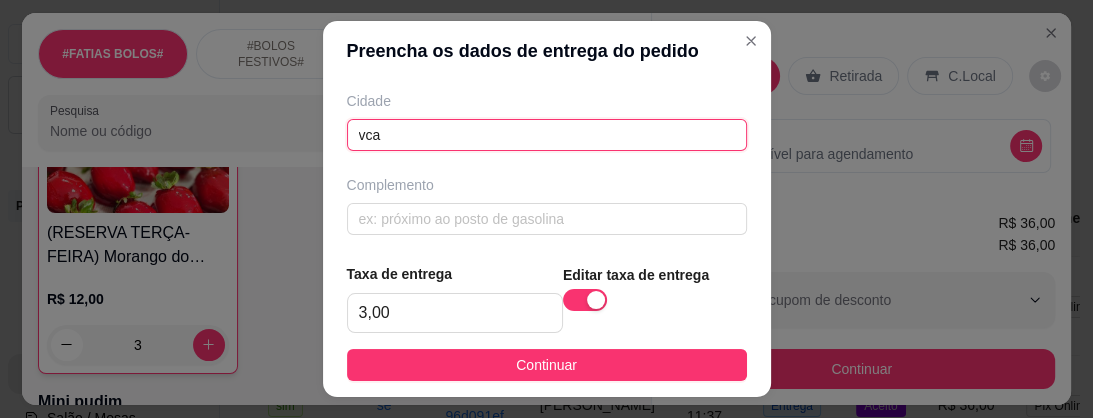 scroll, scrollTop: 504, scrollLeft: 0, axis: vertical 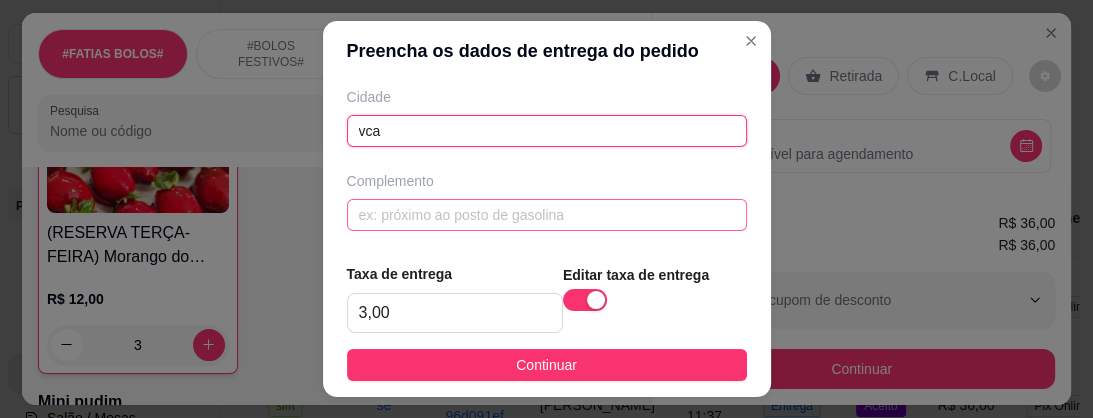 type on "vca" 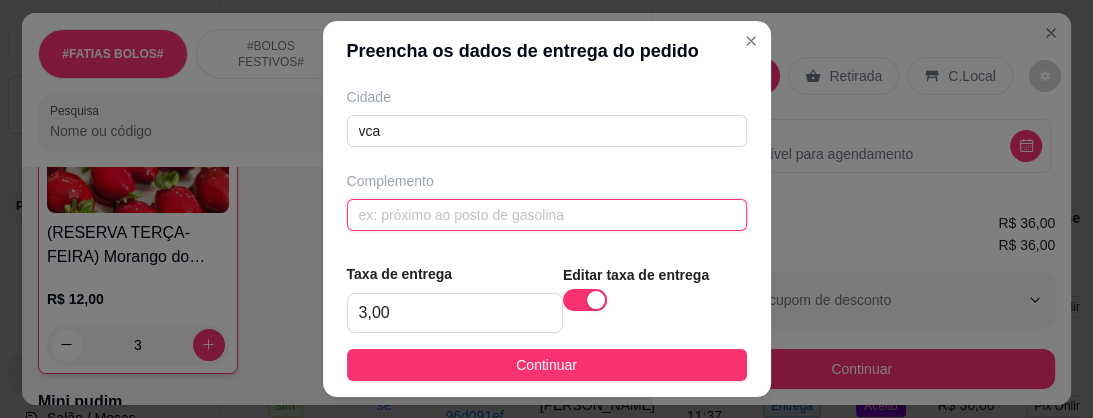 click at bounding box center (547, 215) 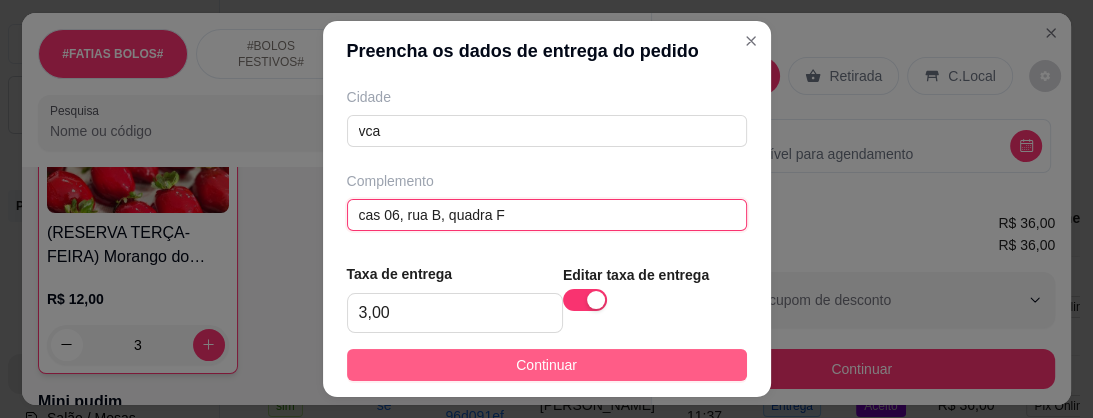 type on "cas 06, rua B, quadra F" 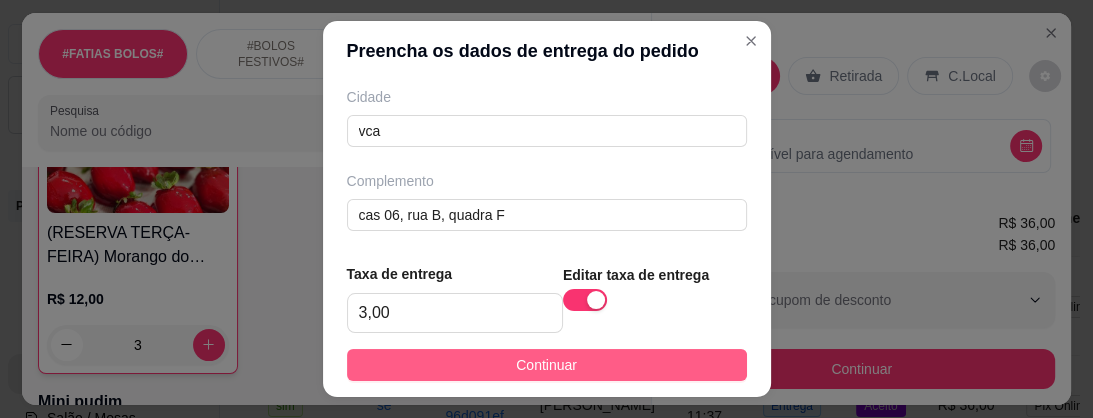 click on "Continuar" at bounding box center (546, 365) 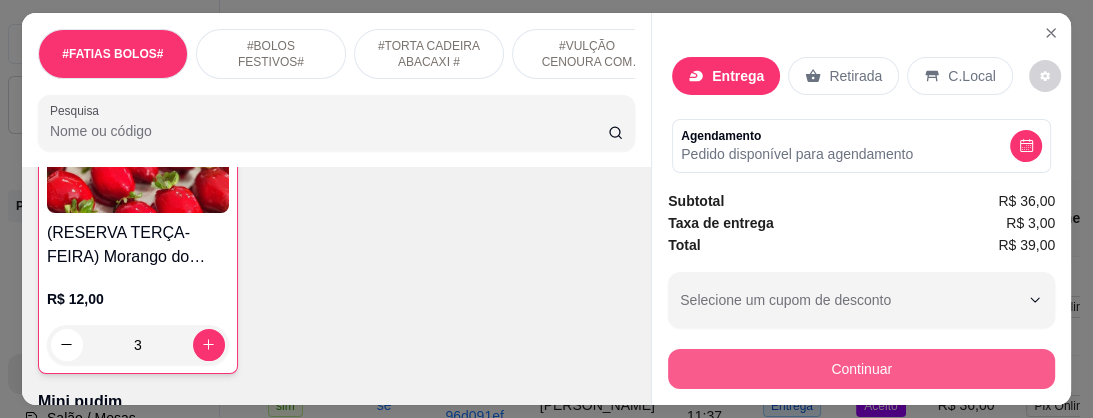 click on "Continuar" at bounding box center [861, 369] 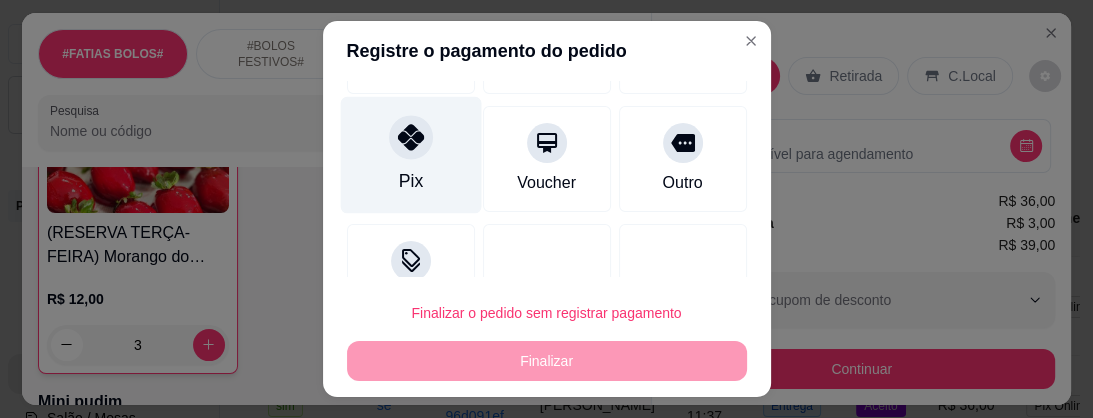 click on "Pix" at bounding box center [410, 181] 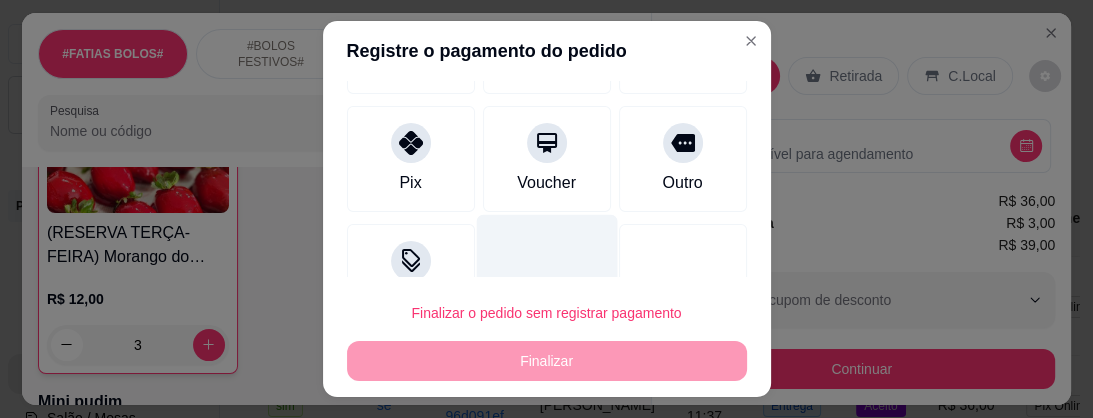 scroll, scrollTop: 220, scrollLeft: 0, axis: vertical 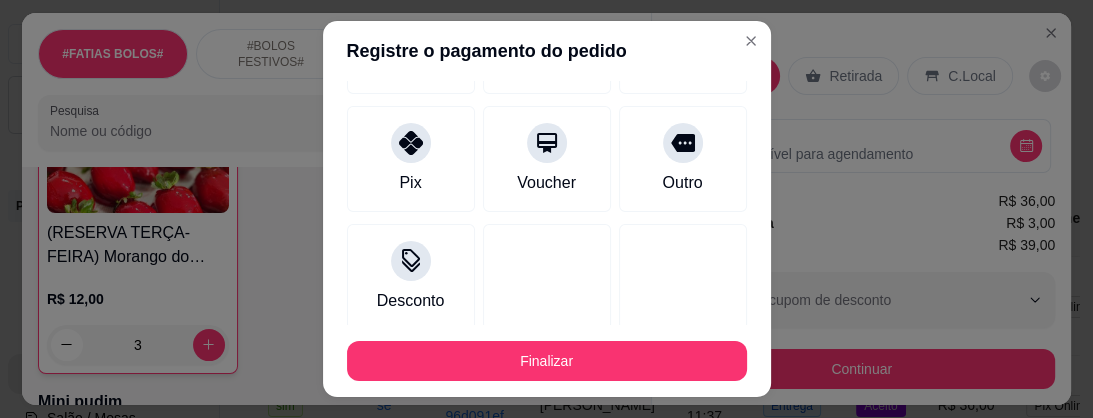 click on "Finalizar" at bounding box center (547, 361) 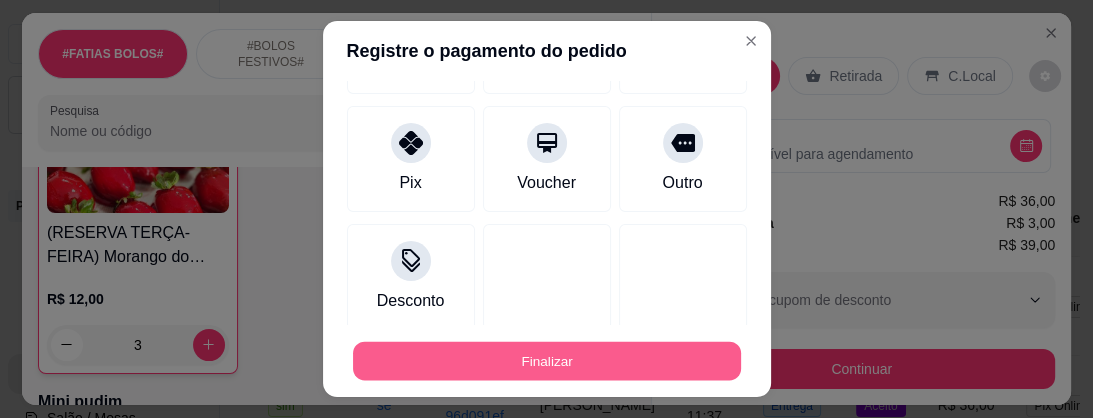 click on "Finalizar" at bounding box center [547, 361] 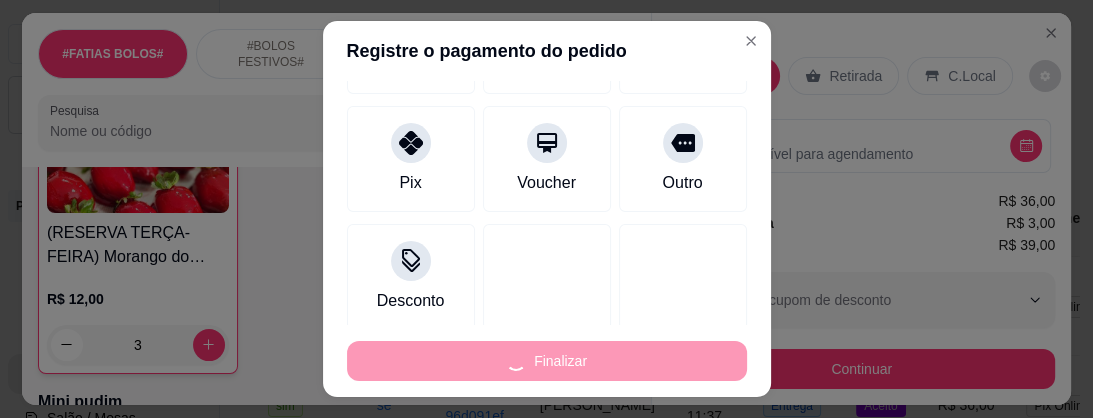 type on "0" 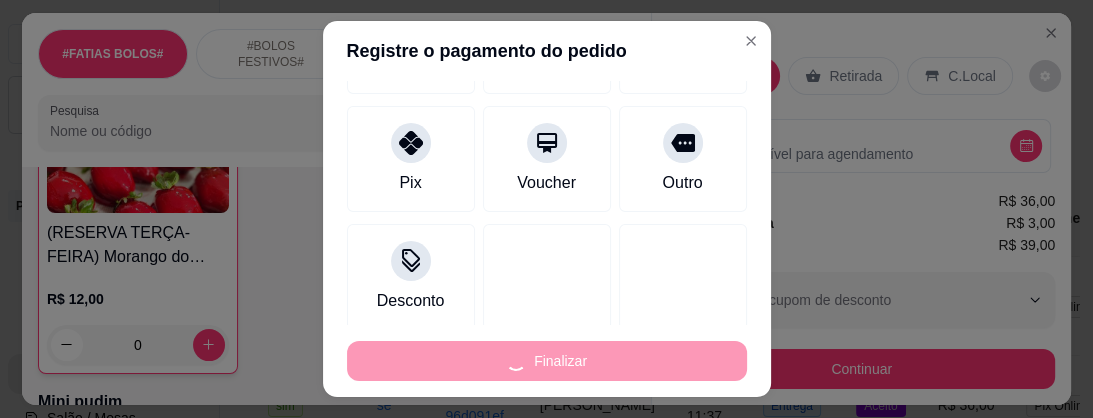 type on "-R$ 39,00" 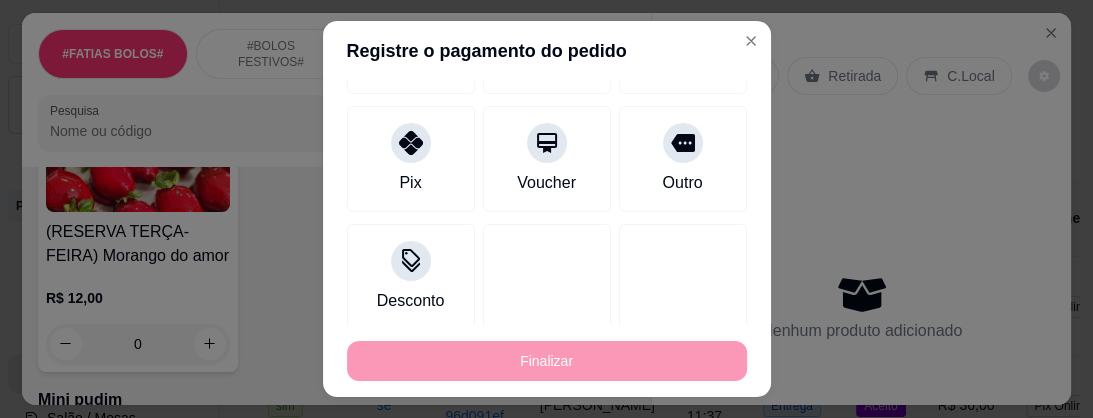 scroll, scrollTop: 3150, scrollLeft: 0, axis: vertical 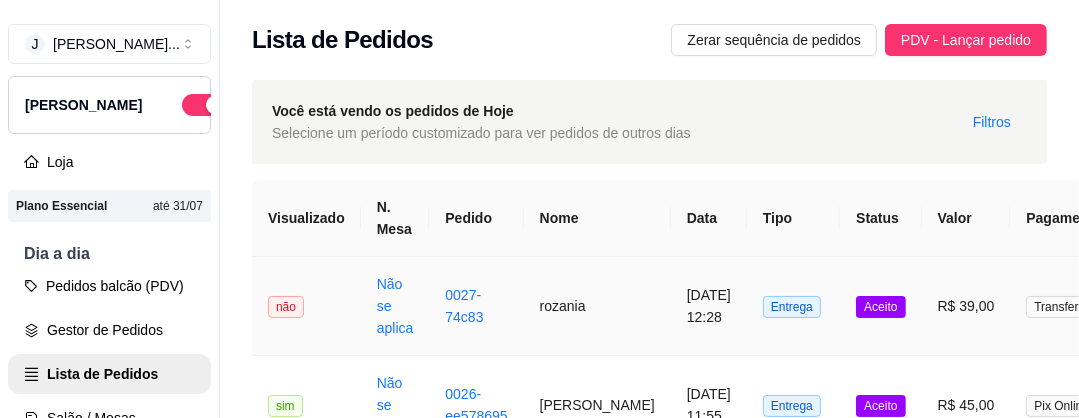click on "rozania" at bounding box center (597, 306) 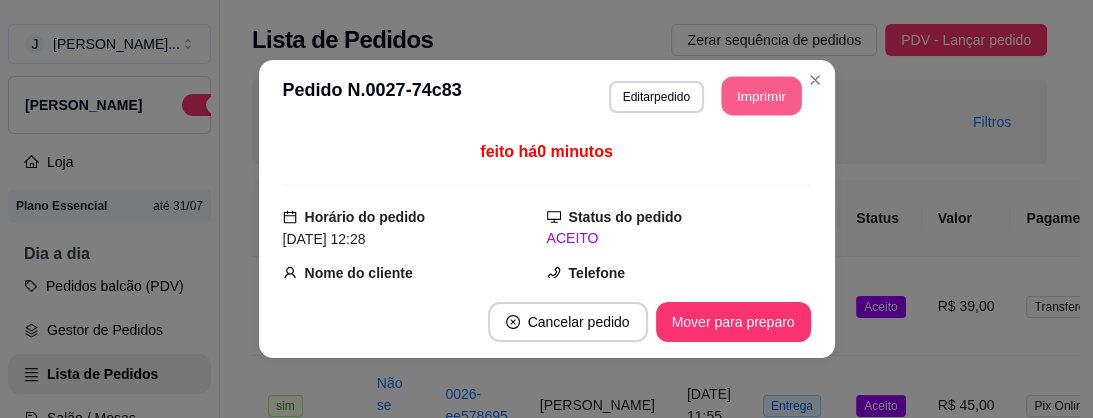 click on "Imprimir" at bounding box center (761, 96) 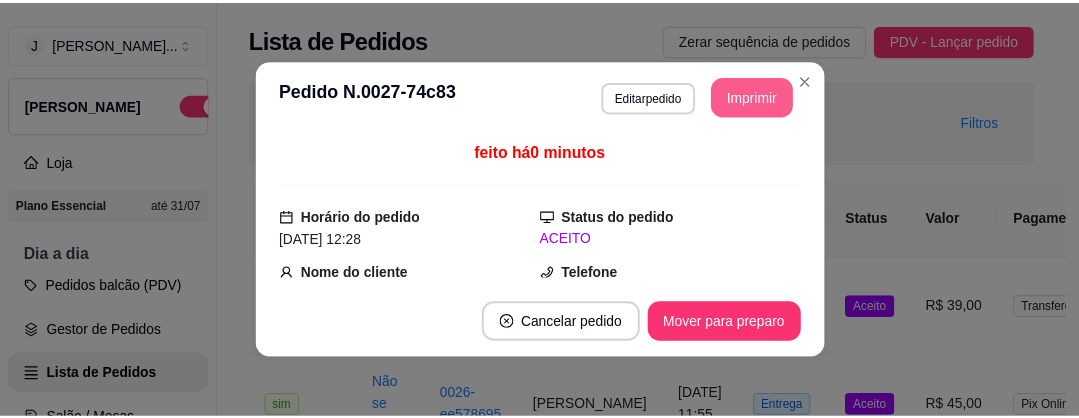 scroll, scrollTop: 0, scrollLeft: 0, axis: both 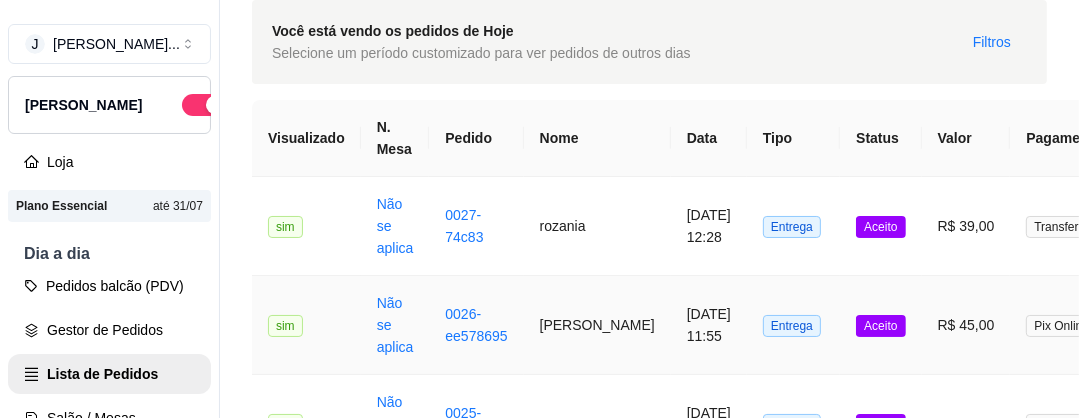 click on "[PERSON_NAME]" at bounding box center (597, 325) 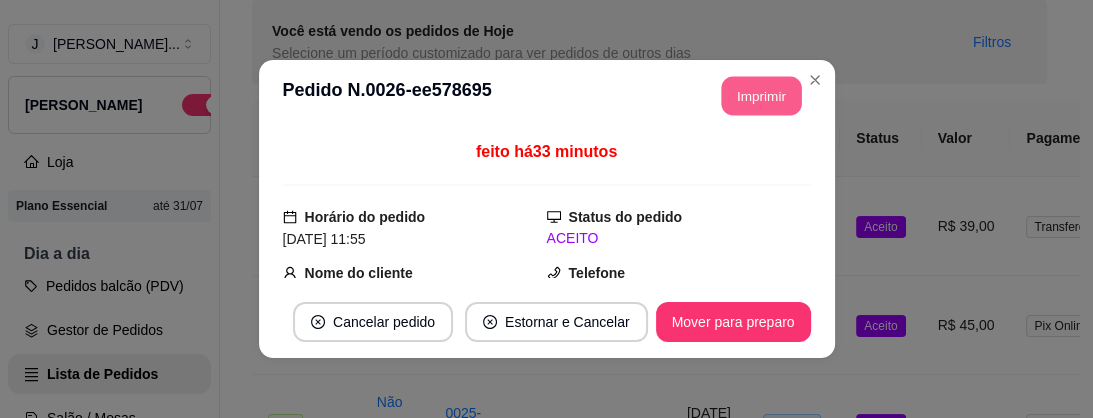 click on "Imprimir" at bounding box center [761, 96] 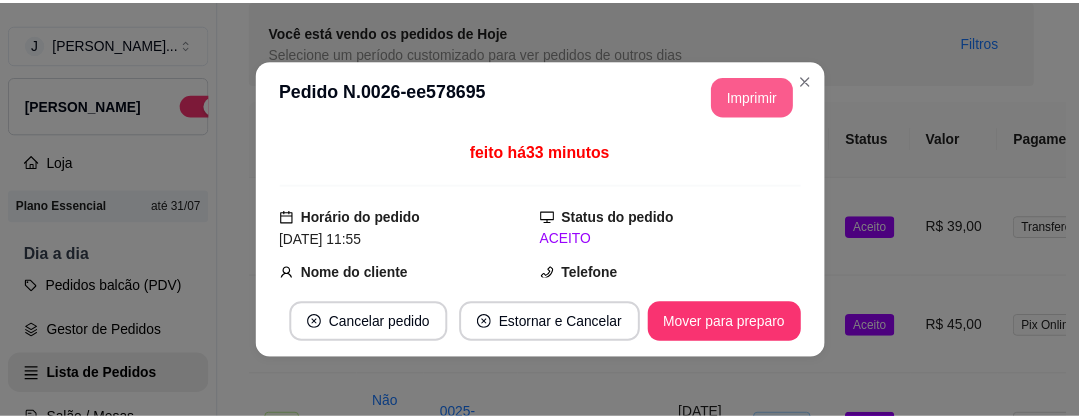 scroll, scrollTop: 0, scrollLeft: 0, axis: both 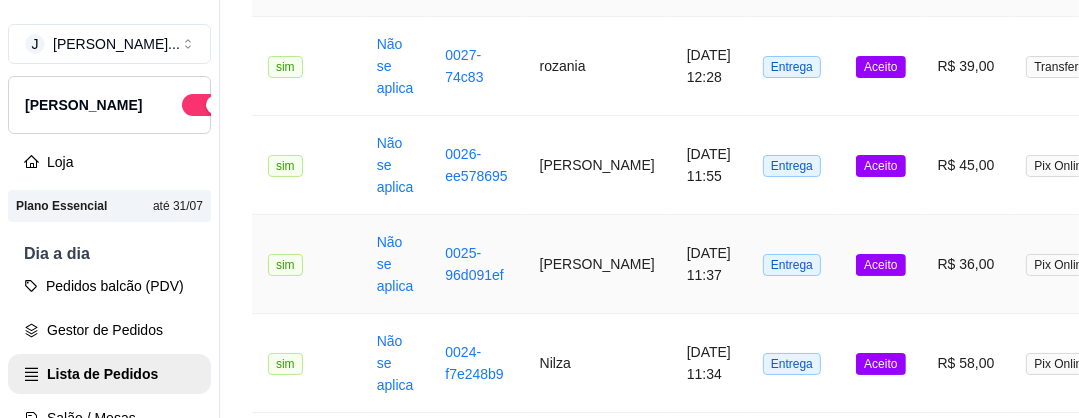 click on "[PERSON_NAME]" at bounding box center (597, 264) 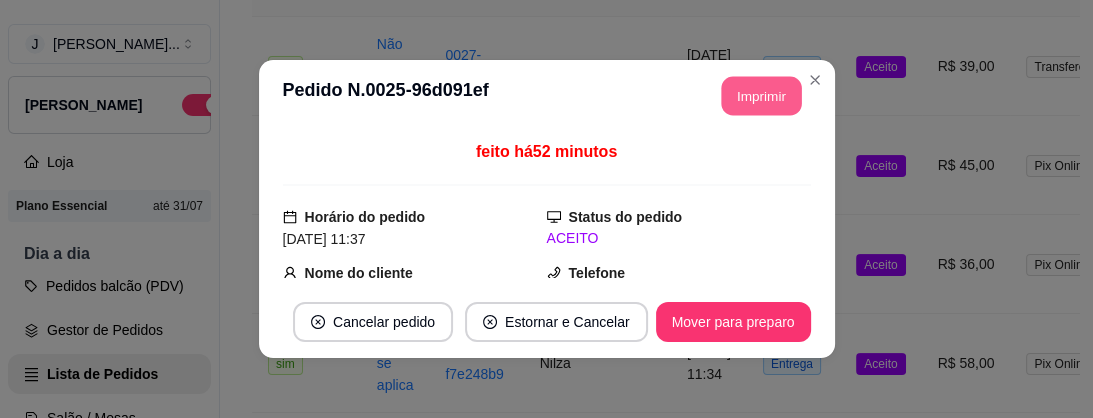 click on "Imprimir" at bounding box center (761, 96) 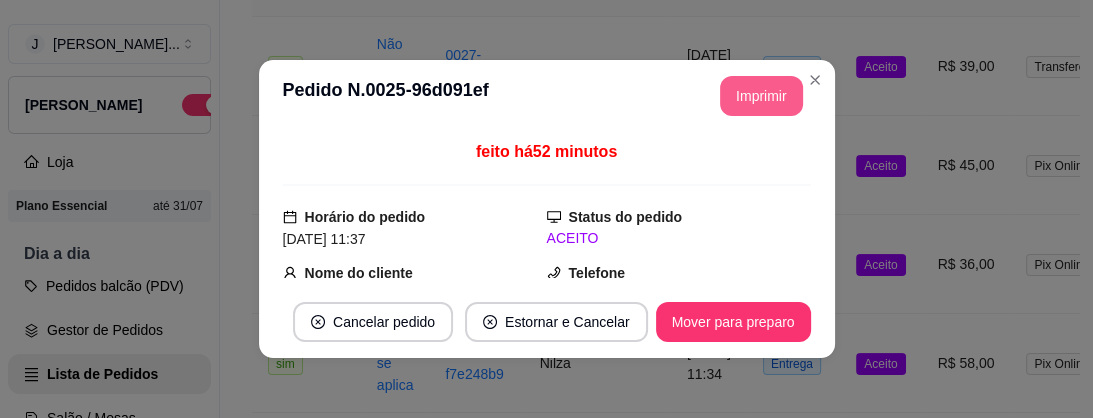 scroll, scrollTop: 0, scrollLeft: 0, axis: both 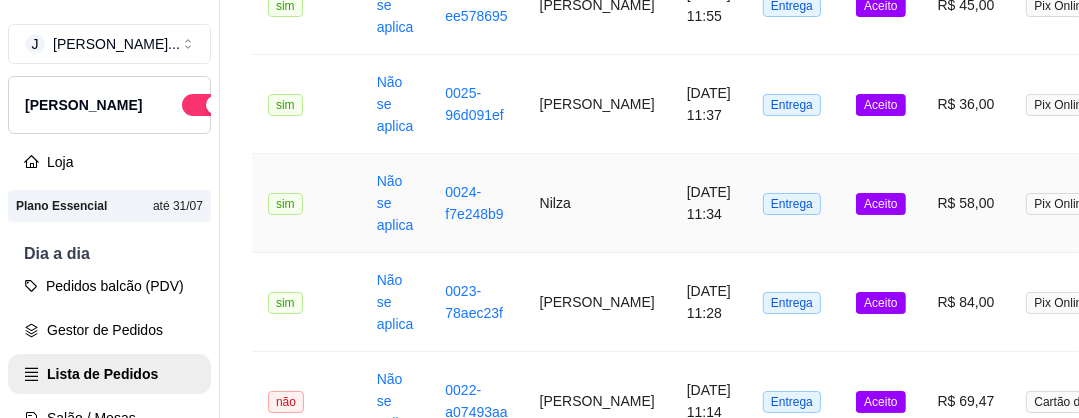click on "Nilza" at bounding box center [597, 203] 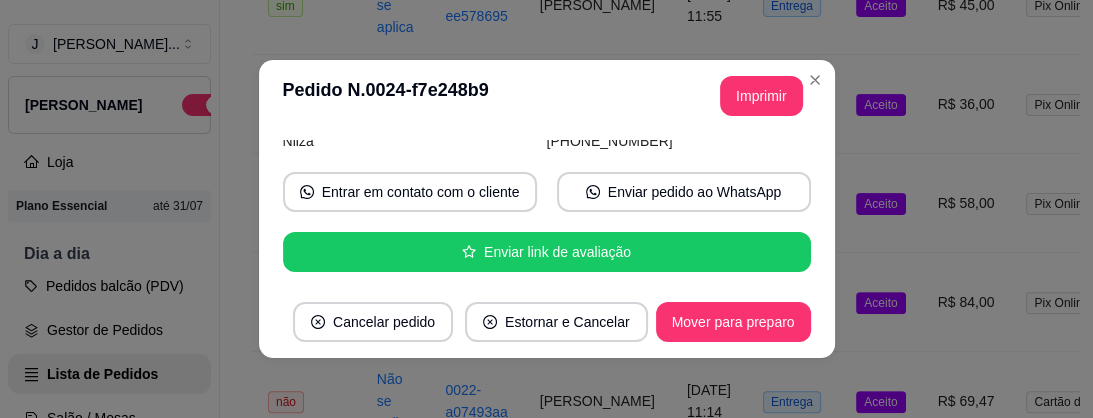 scroll, scrollTop: 160, scrollLeft: 0, axis: vertical 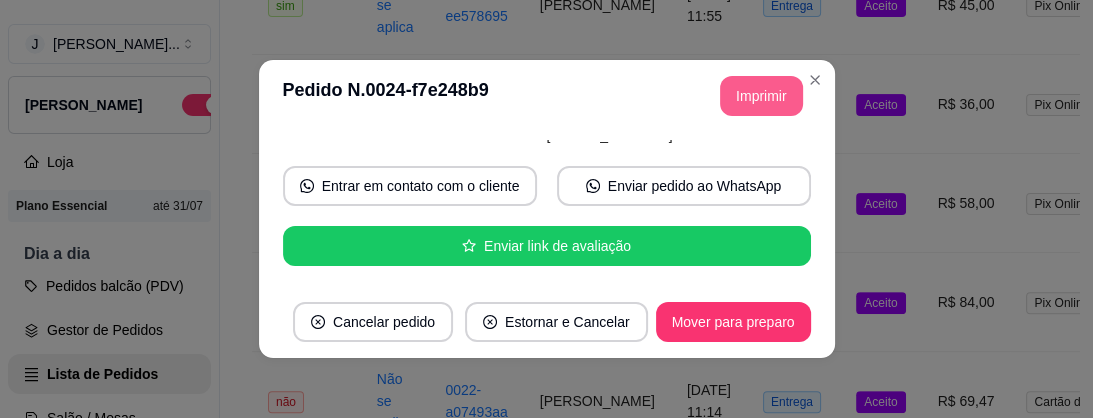 click on "Imprimir" at bounding box center [761, 96] 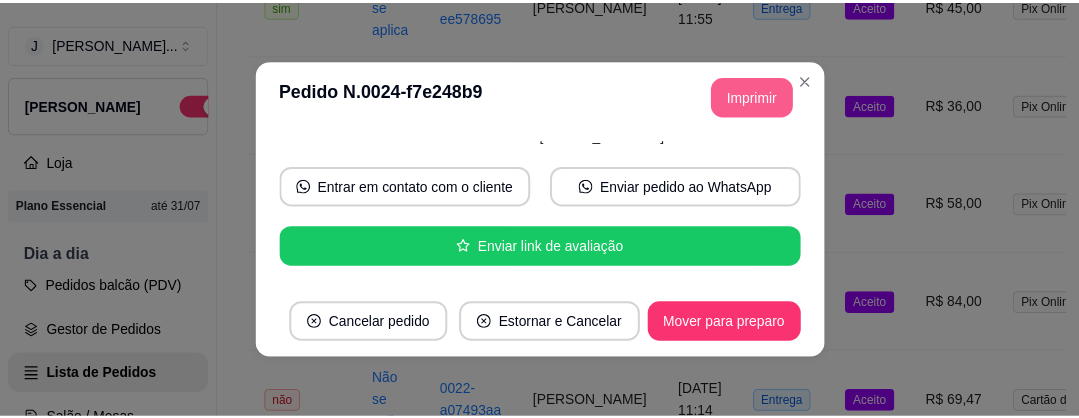 scroll, scrollTop: 0, scrollLeft: 0, axis: both 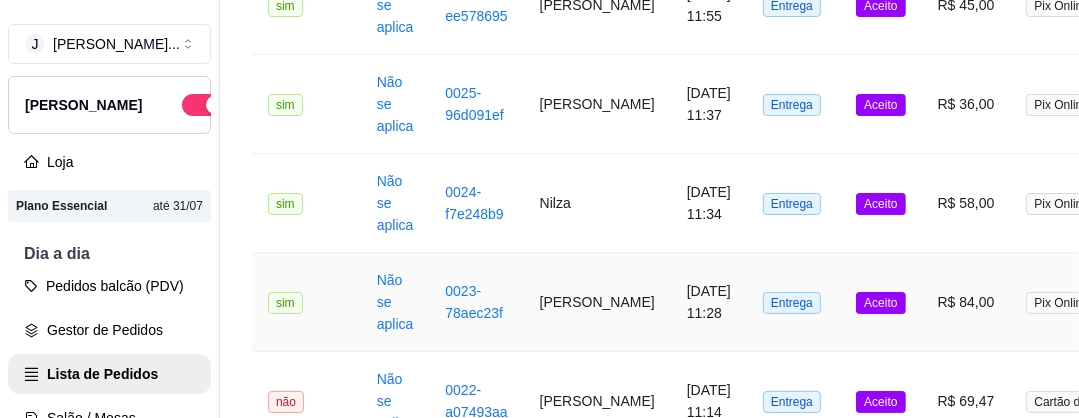 click on "[PERSON_NAME]" at bounding box center [597, 302] 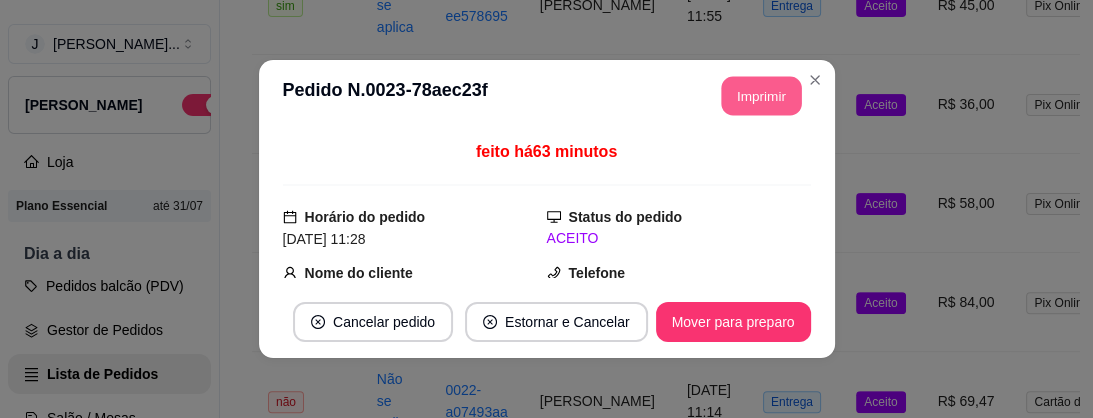 click on "Imprimir" at bounding box center [761, 96] 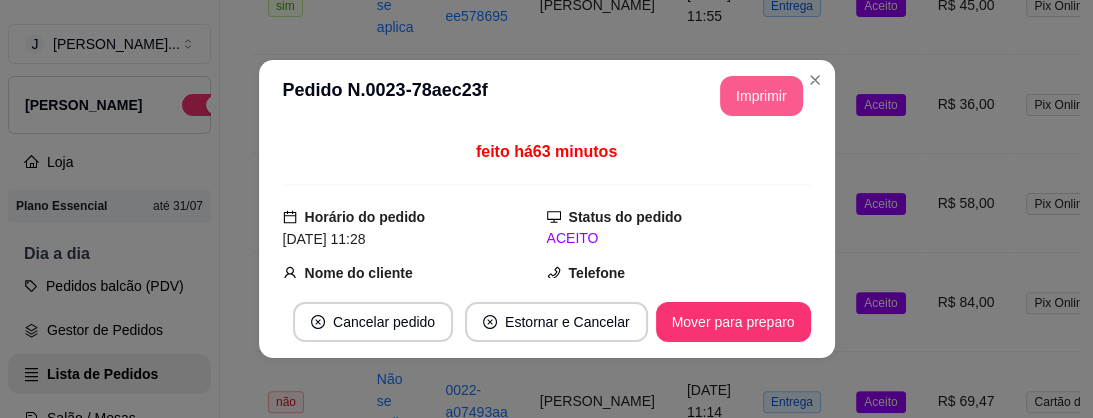 scroll, scrollTop: 0, scrollLeft: 0, axis: both 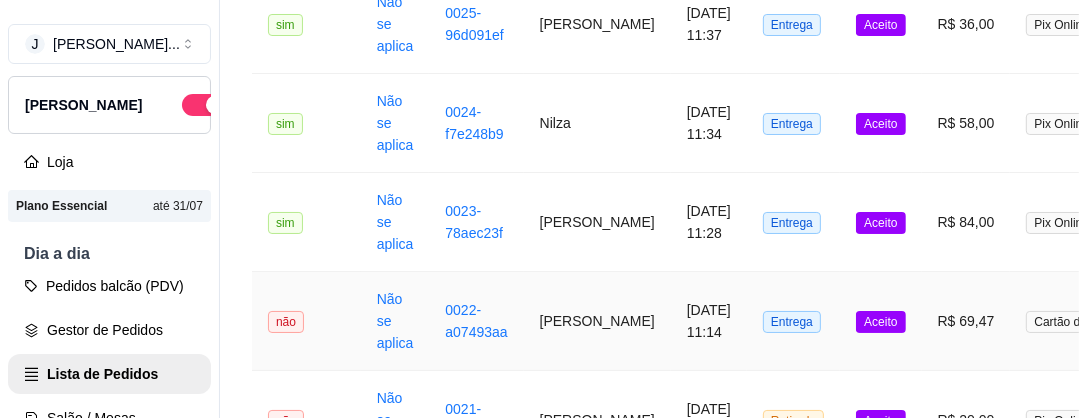 click on "[PERSON_NAME]" at bounding box center [597, 321] 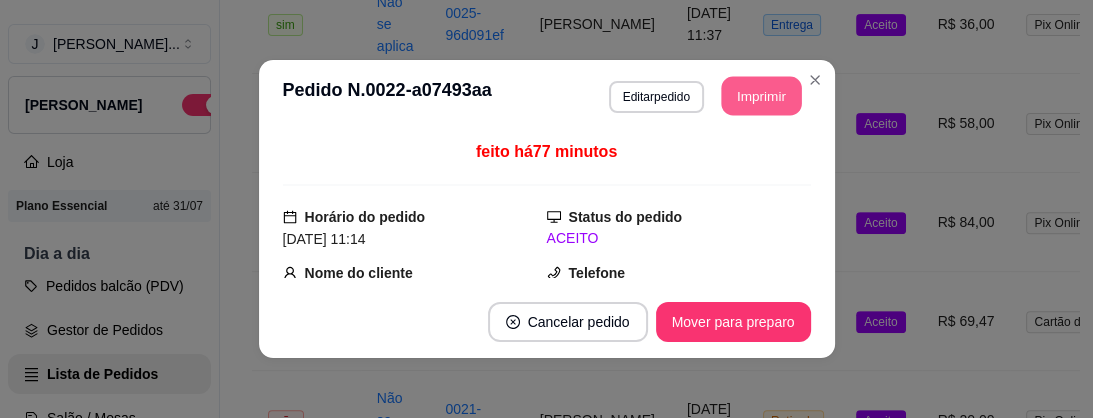 click on "Imprimir" at bounding box center (761, 96) 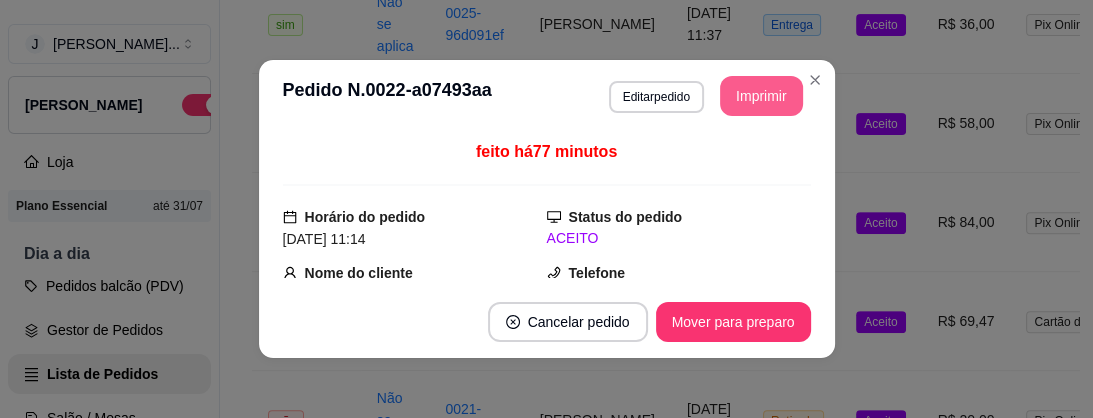 scroll, scrollTop: 0, scrollLeft: 0, axis: both 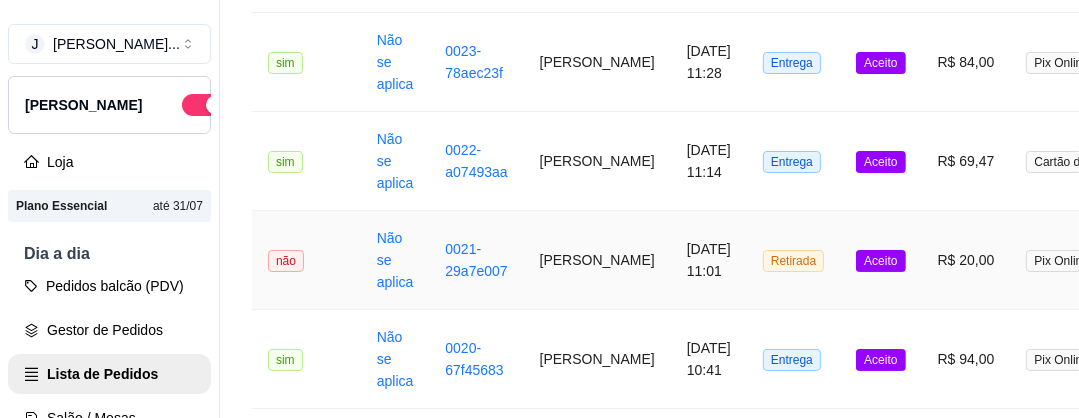 click on "[PERSON_NAME]" at bounding box center (597, 260) 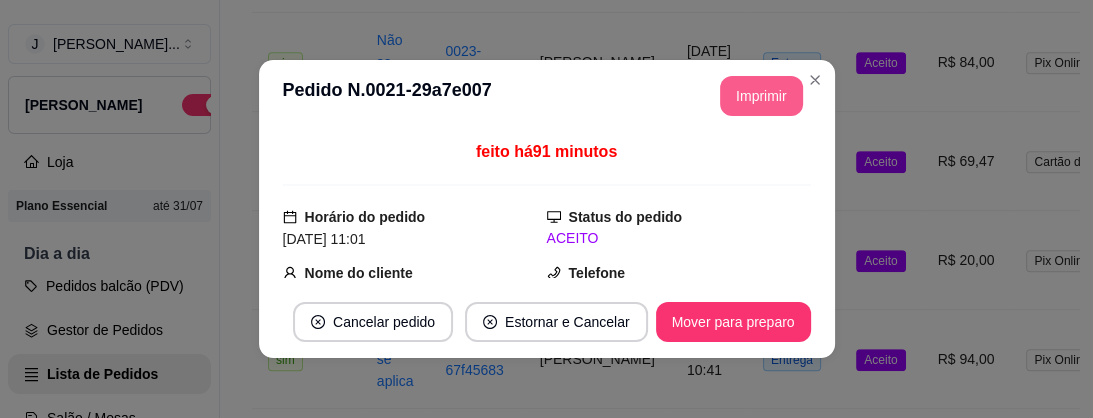 click on "Imprimir" at bounding box center (761, 96) 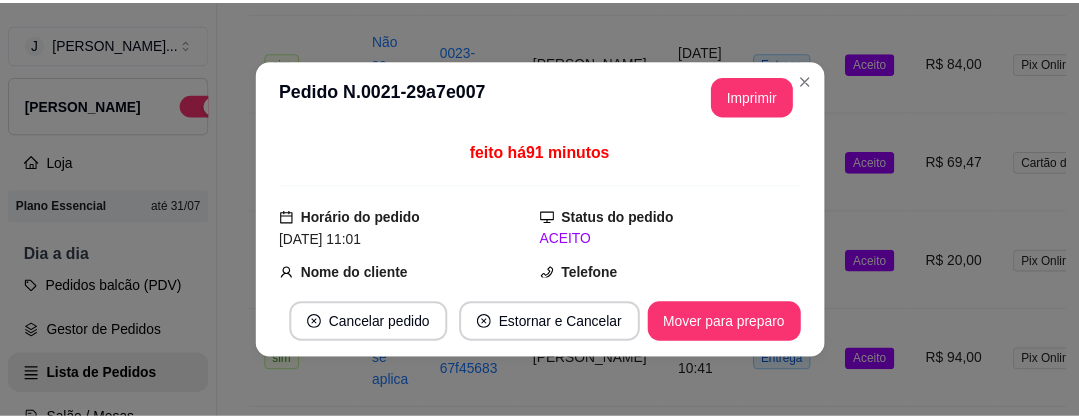scroll, scrollTop: 0, scrollLeft: 0, axis: both 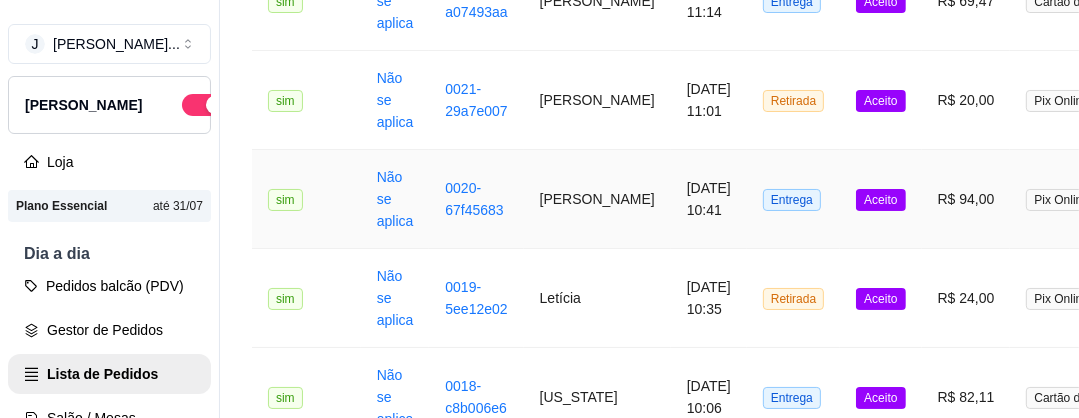 click on "[PERSON_NAME]" at bounding box center (597, 199) 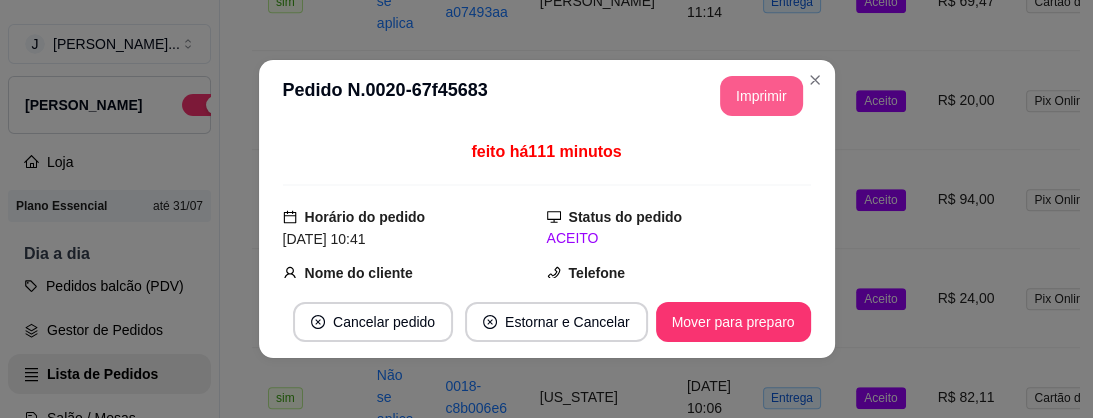 click on "Imprimir" at bounding box center (761, 96) 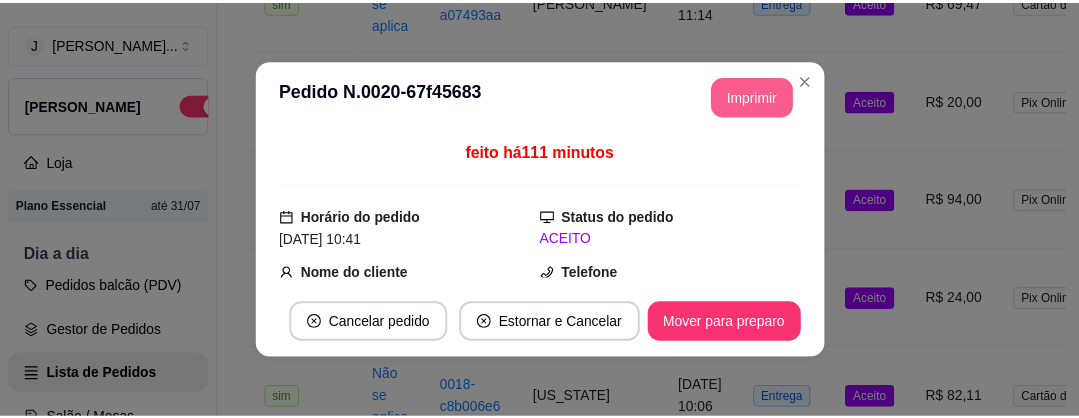 scroll, scrollTop: 0, scrollLeft: 0, axis: both 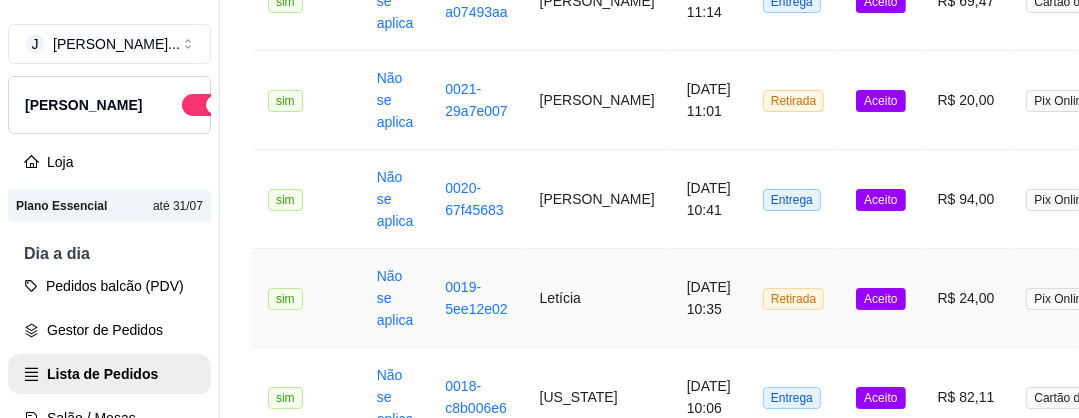 click on "Letícia" at bounding box center (597, 298) 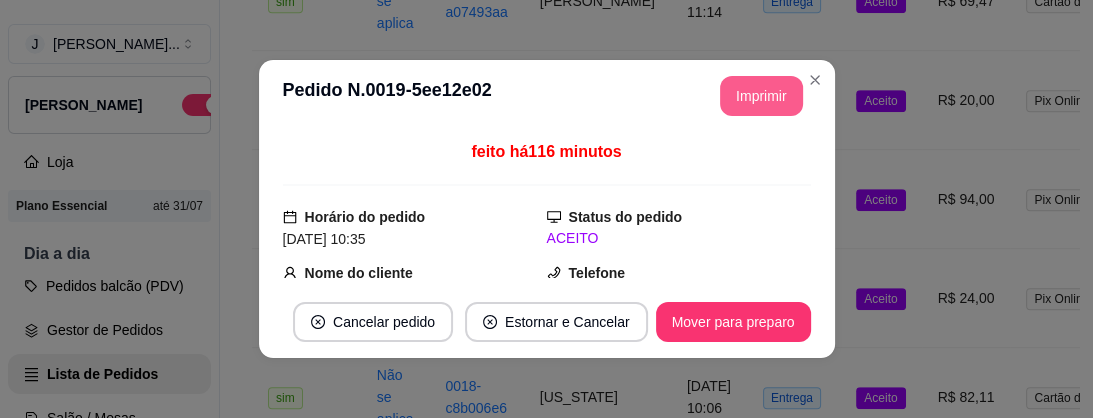 click on "Imprimir" at bounding box center [761, 96] 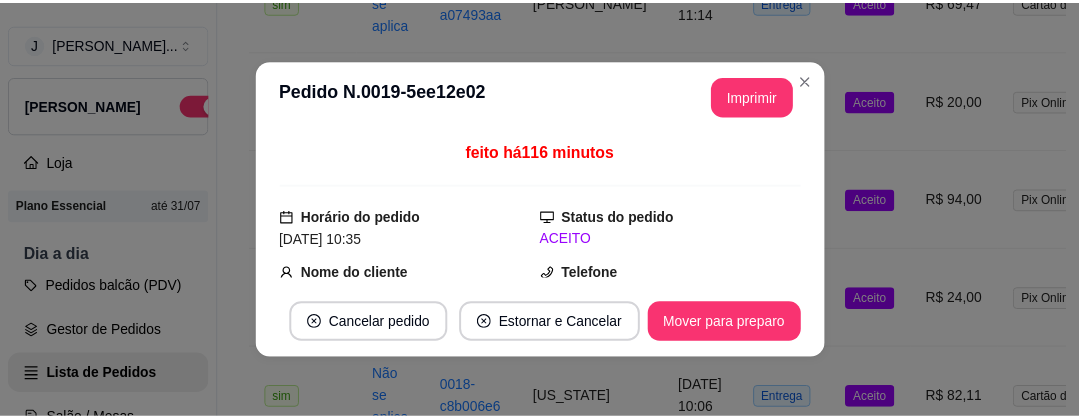 scroll, scrollTop: 0, scrollLeft: 0, axis: both 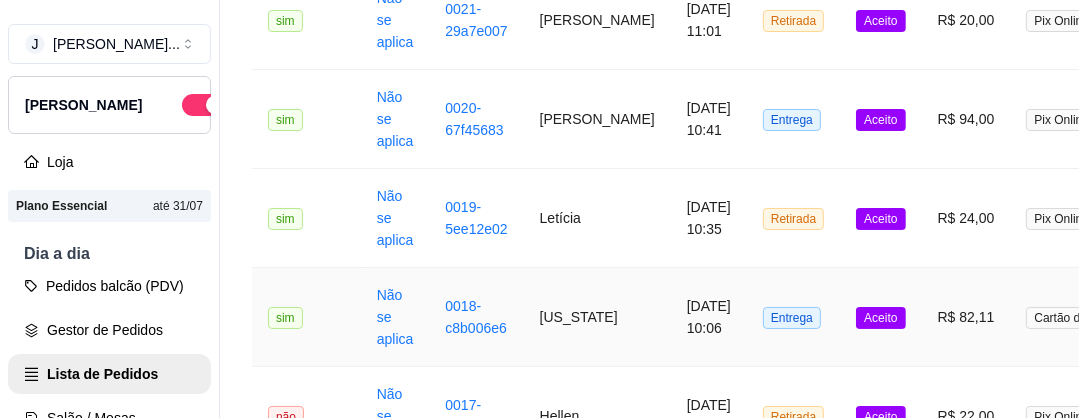 click on "[US_STATE]" at bounding box center (597, 317) 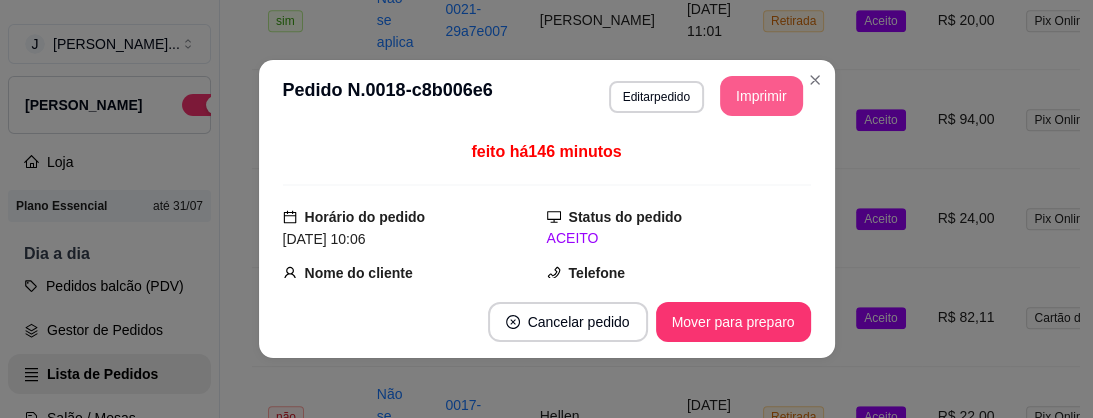 click on "Imprimir" at bounding box center (761, 96) 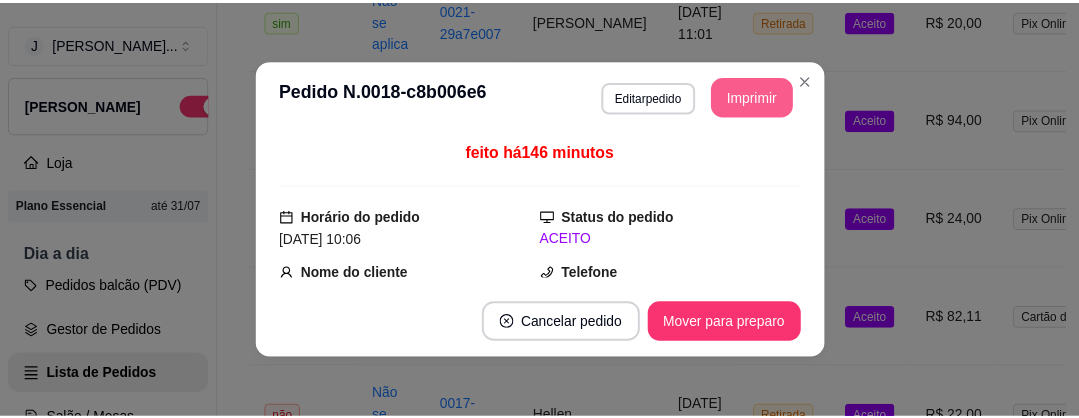 scroll, scrollTop: 0, scrollLeft: 0, axis: both 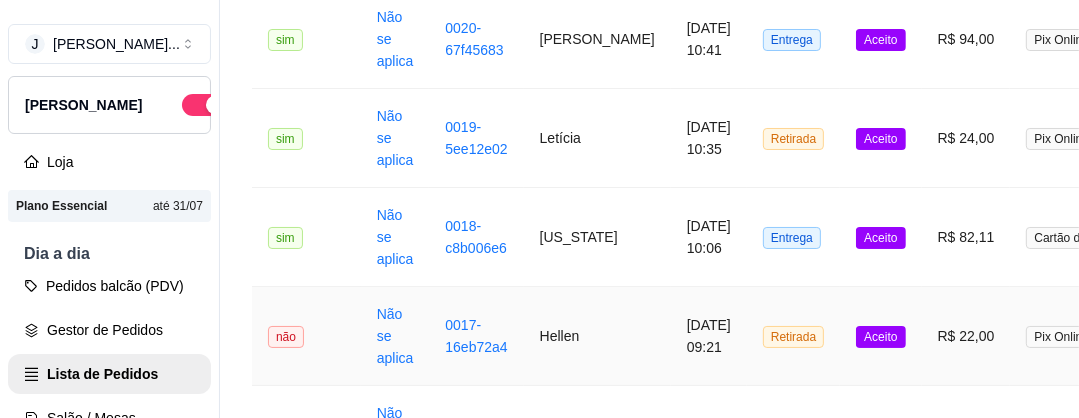 click on "Hellen" at bounding box center [597, 336] 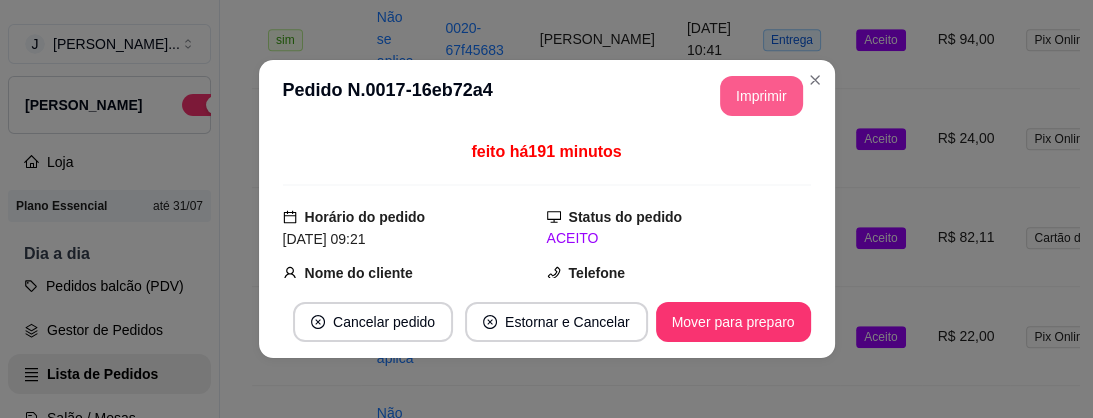 click on "Imprimir" at bounding box center (761, 96) 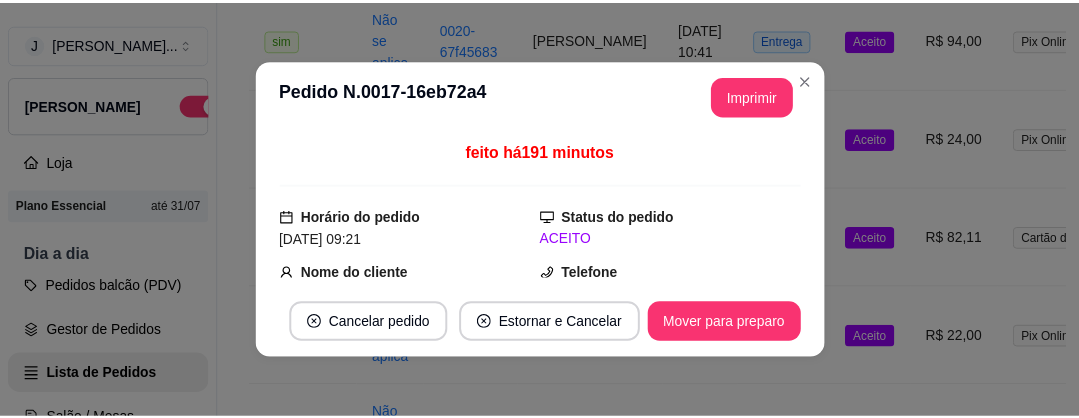 scroll, scrollTop: 0, scrollLeft: 0, axis: both 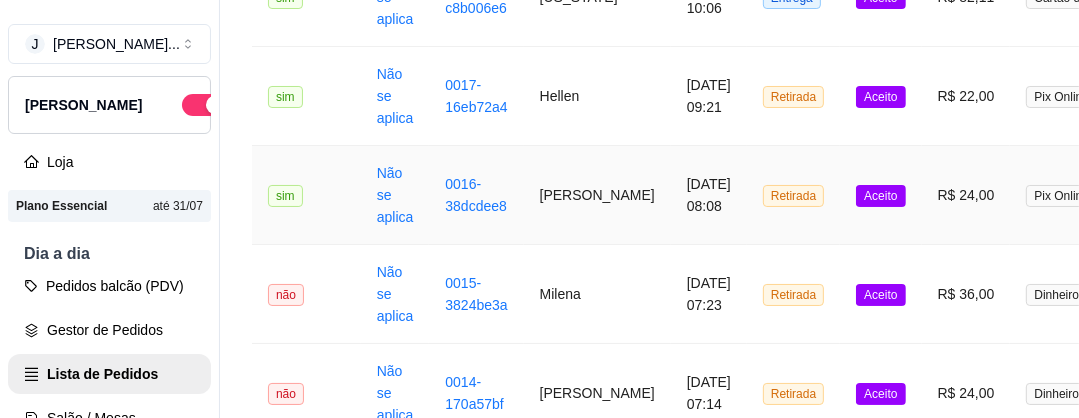 click on "[PERSON_NAME]" at bounding box center (597, 195) 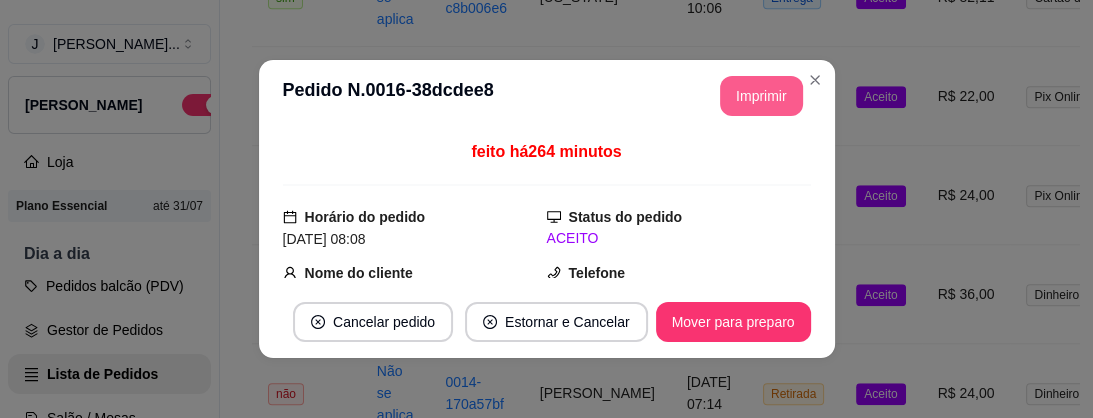 click on "Imprimir" at bounding box center [761, 96] 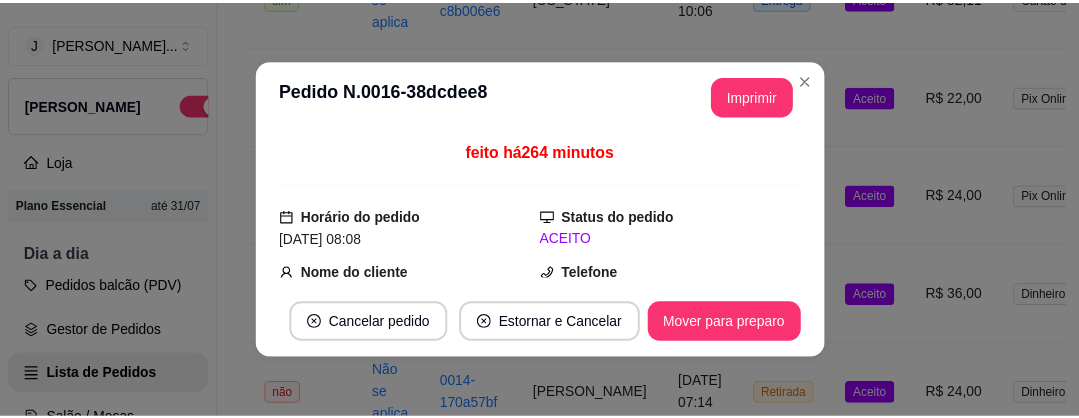 scroll, scrollTop: 0, scrollLeft: 0, axis: both 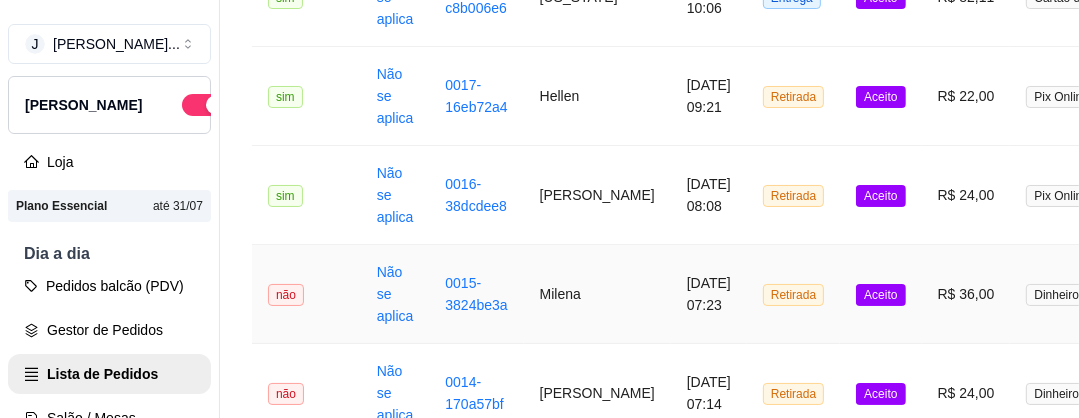 click on "Milena" at bounding box center (597, 294) 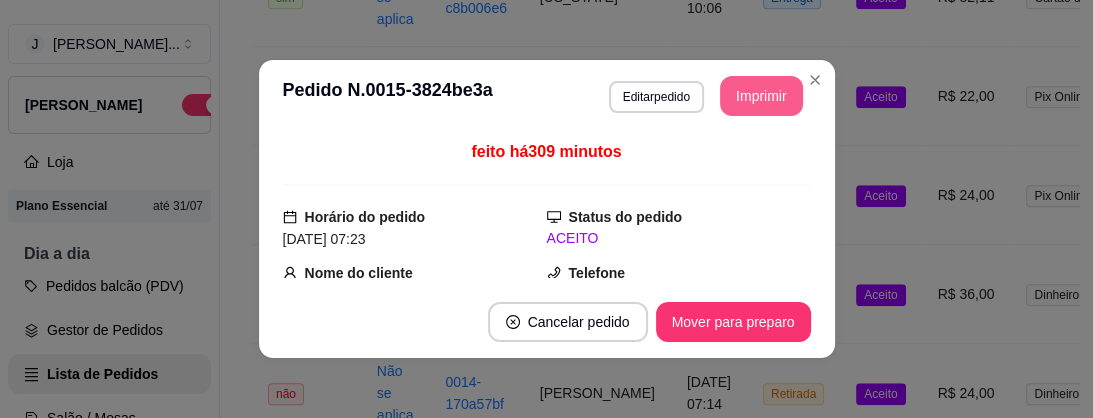 click on "Imprimir" at bounding box center (761, 96) 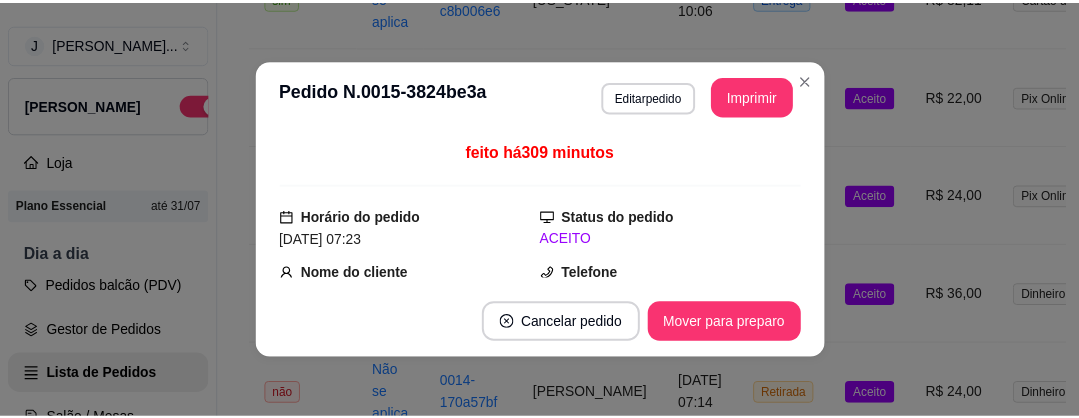 scroll, scrollTop: 0, scrollLeft: 0, axis: both 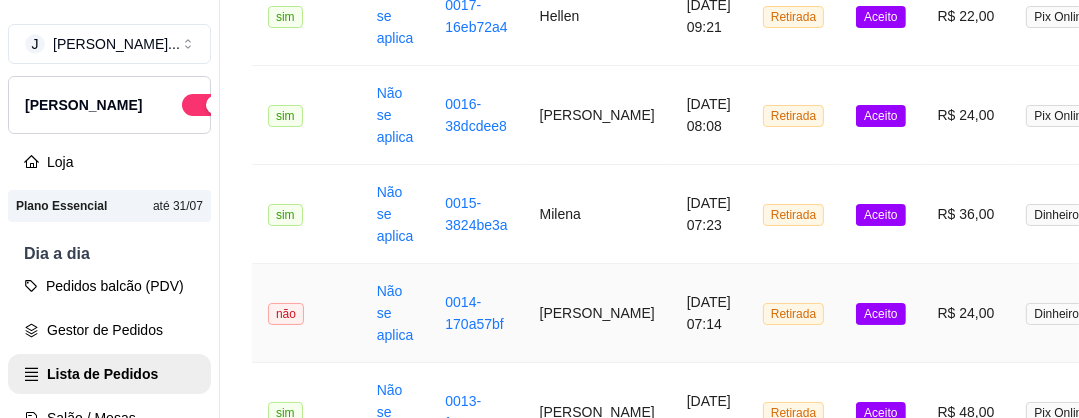 click on "[PERSON_NAME]" at bounding box center (597, 313) 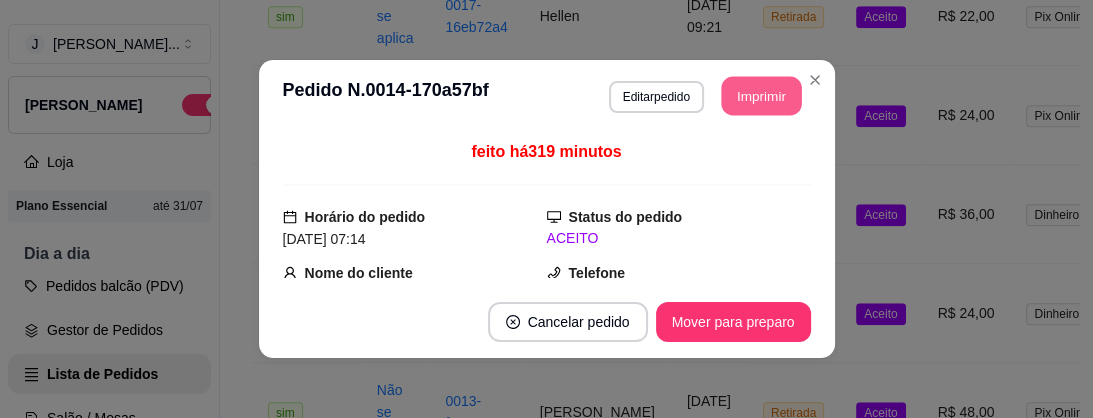 click on "Imprimir" at bounding box center [761, 96] 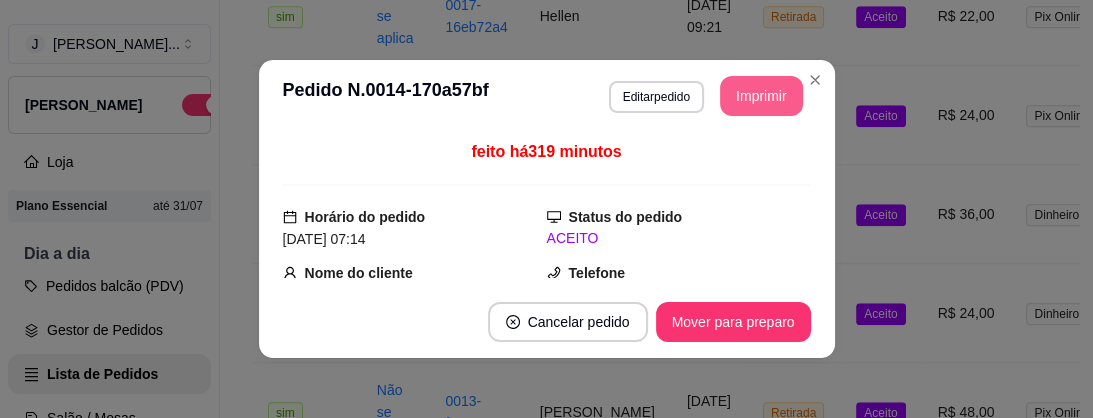scroll, scrollTop: 0, scrollLeft: 0, axis: both 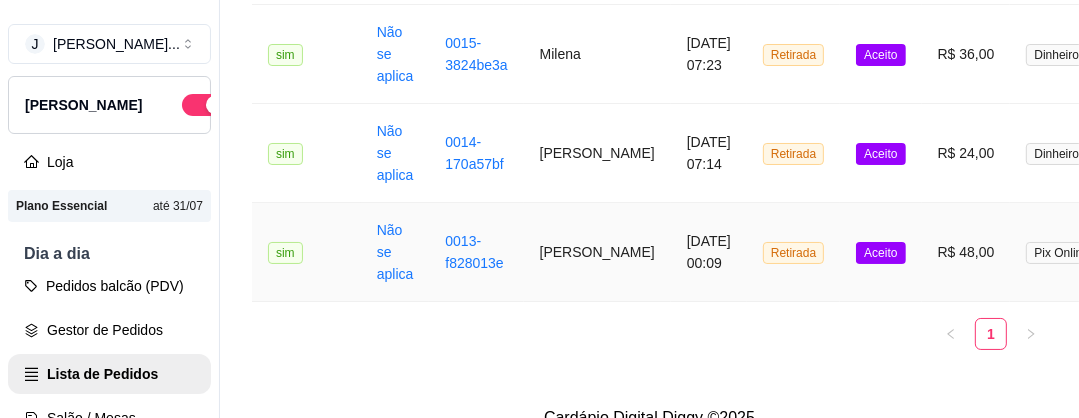 click on "[PERSON_NAME]" at bounding box center (597, 252) 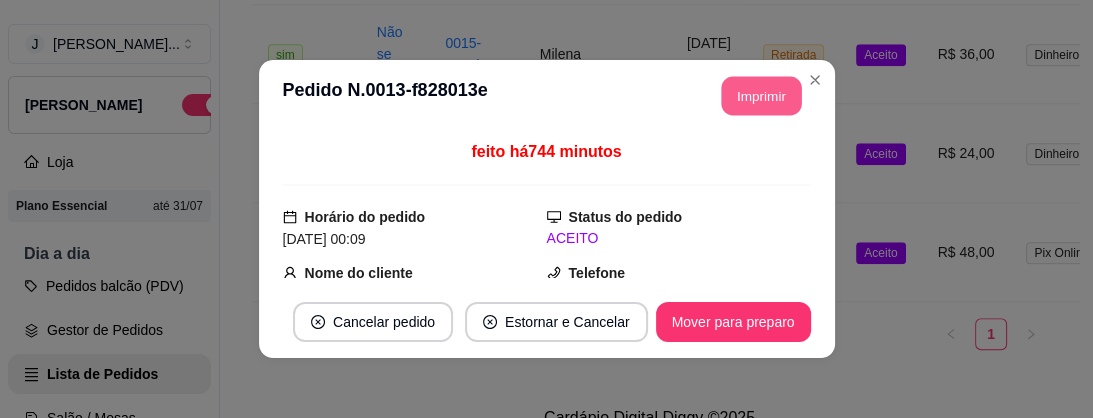 click on "Imprimir" at bounding box center (761, 96) 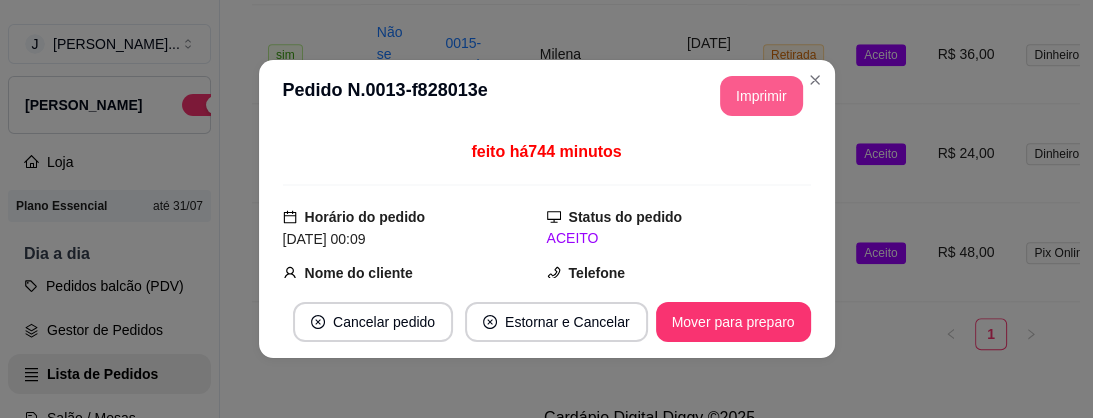 scroll, scrollTop: 0, scrollLeft: 0, axis: both 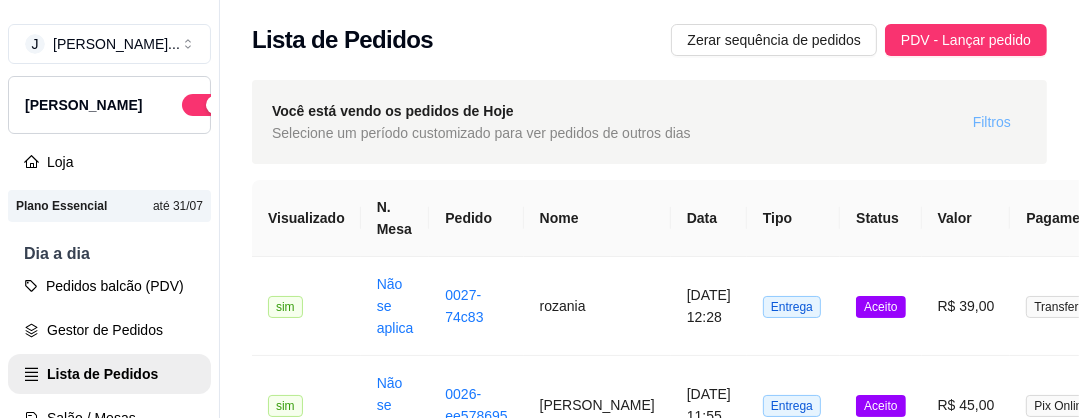 click on "Filtros" at bounding box center [992, 122] 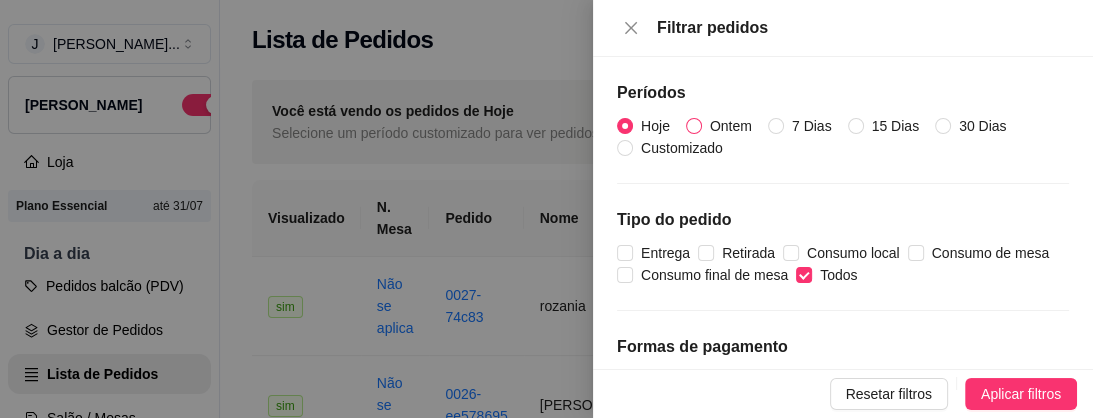 click on "Ontem" at bounding box center [731, 126] 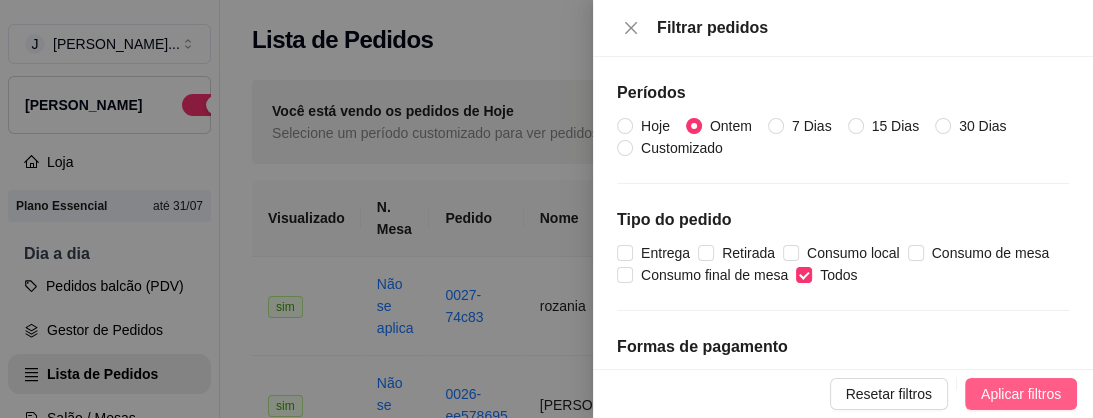click on "Aplicar filtros" at bounding box center (1021, 394) 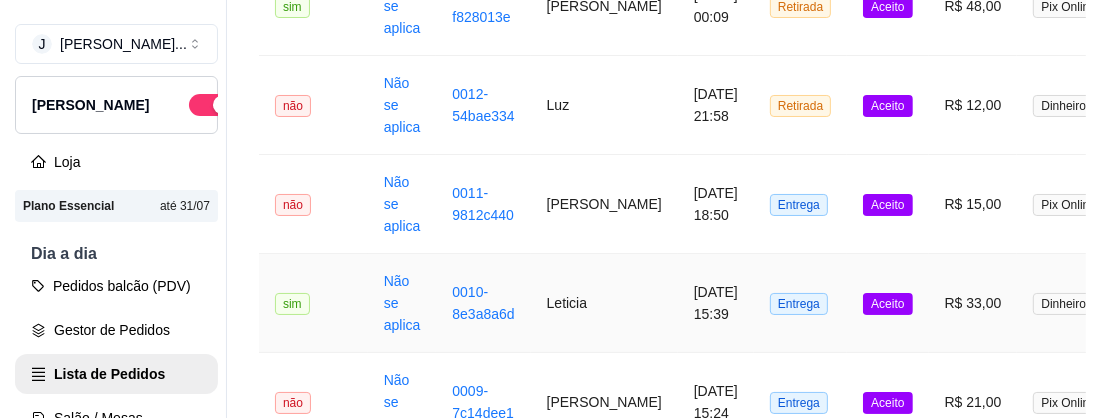 scroll, scrollTop: 320, scrollLeft: 0, axis: vertical 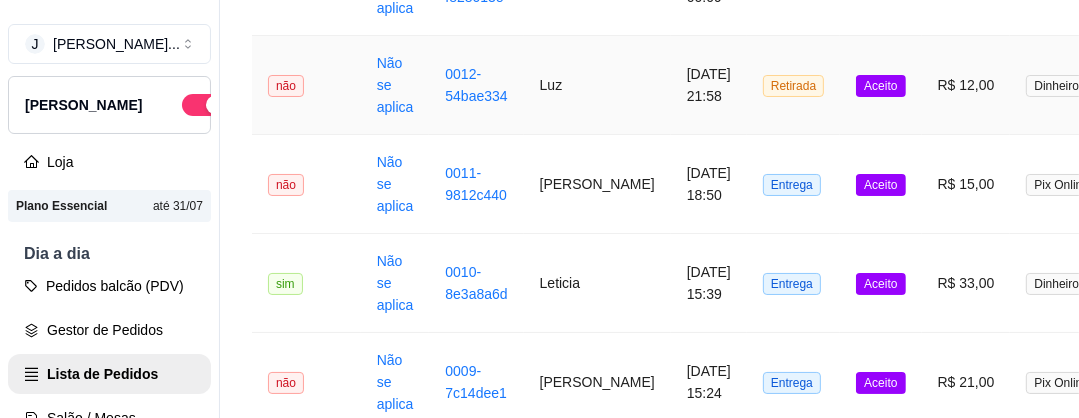 click on "Luz" at bounding box center (597, 85) 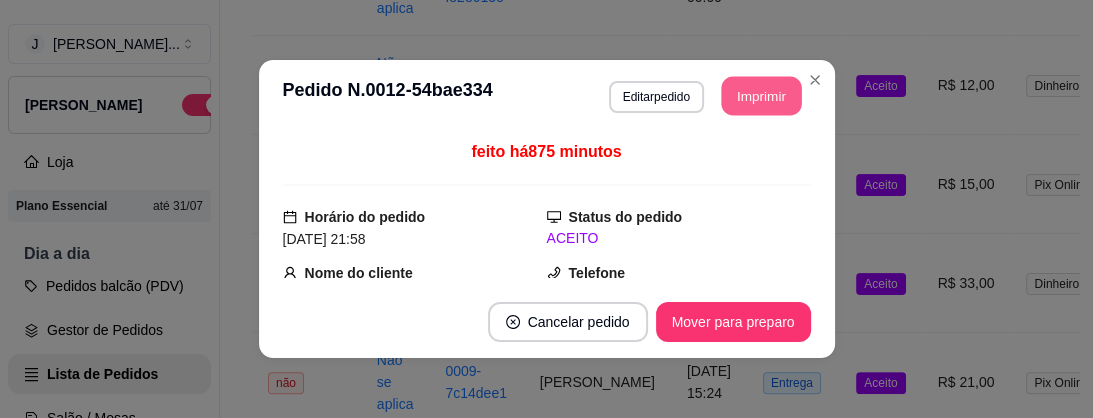 click on "Imprimir" at bounding box center [761, 96] 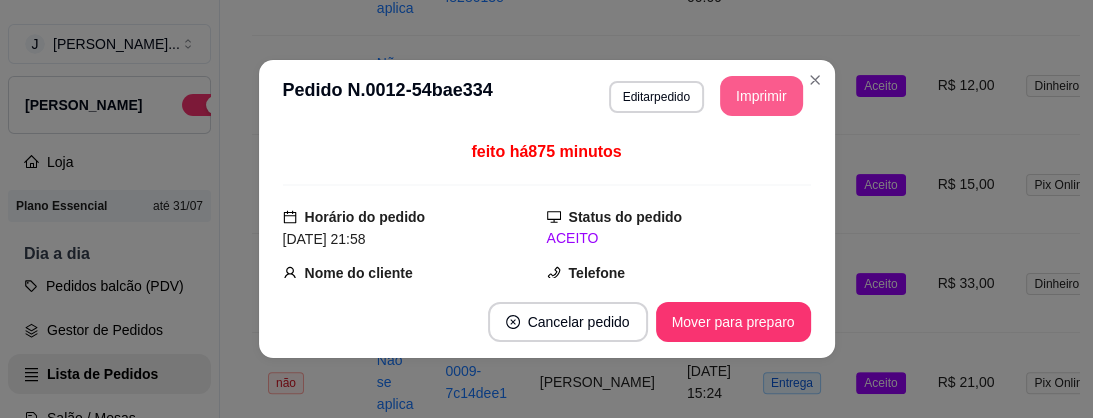 scroll, scrollTop: 0, scrollLeft: 0, axis: both 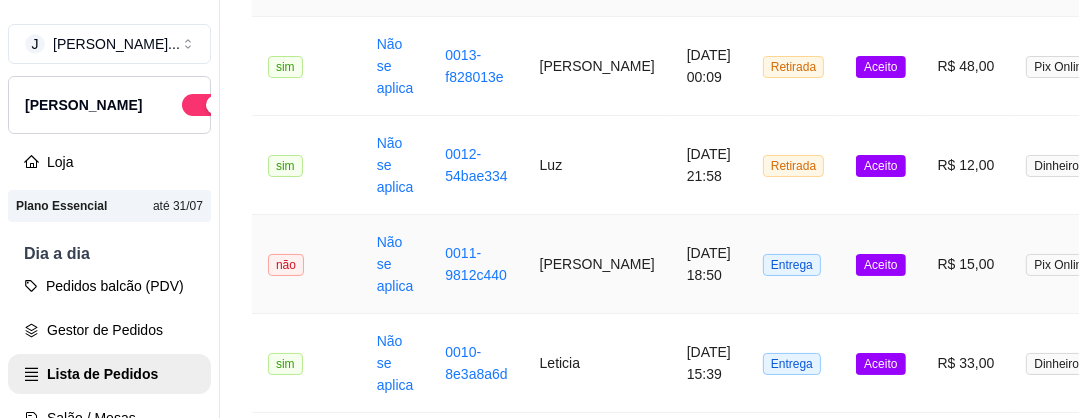 click on "[PERSON_NAME]" at bounding box center (597, 264) 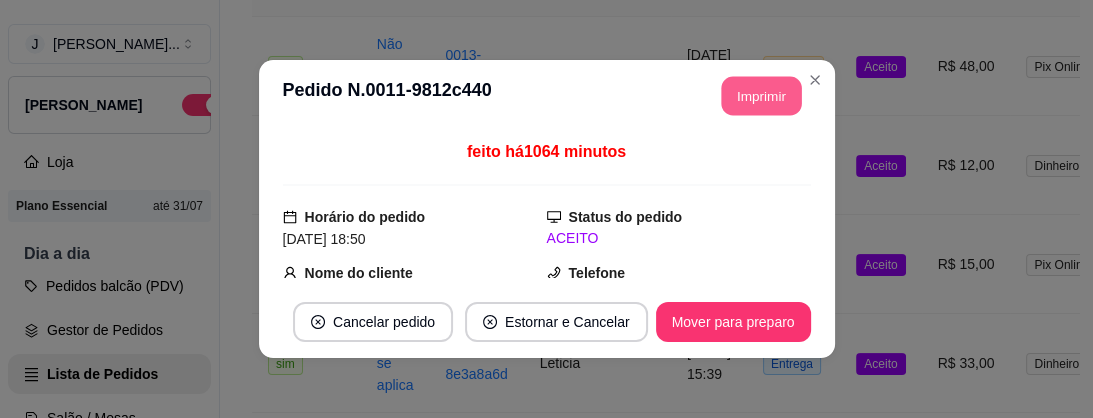 click on "Imprimir" at bounding box center [761, 96] 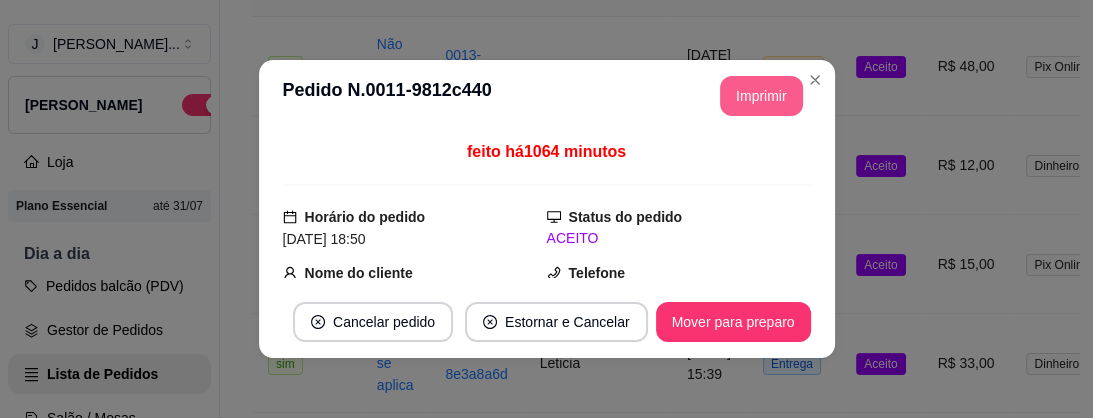 scroll, scrollTop: 0, scrollLeft: 0, axis: both 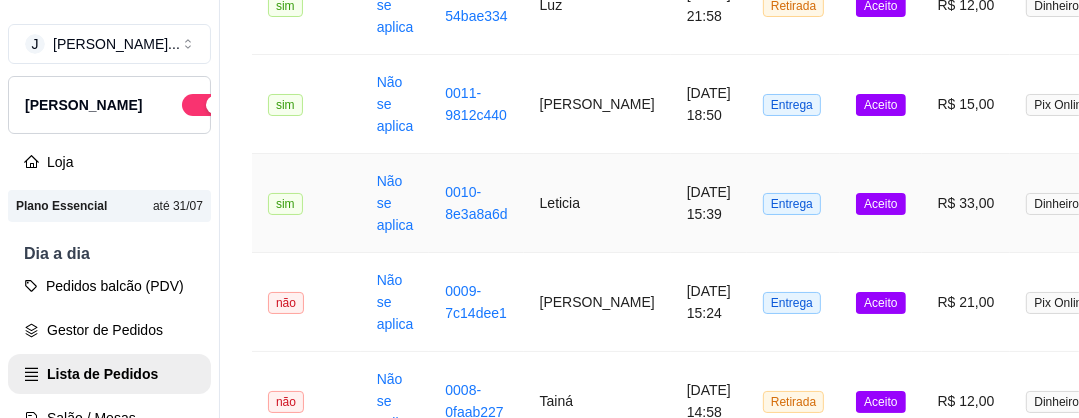 click on "Leticia" at bounding box center [597, 203] 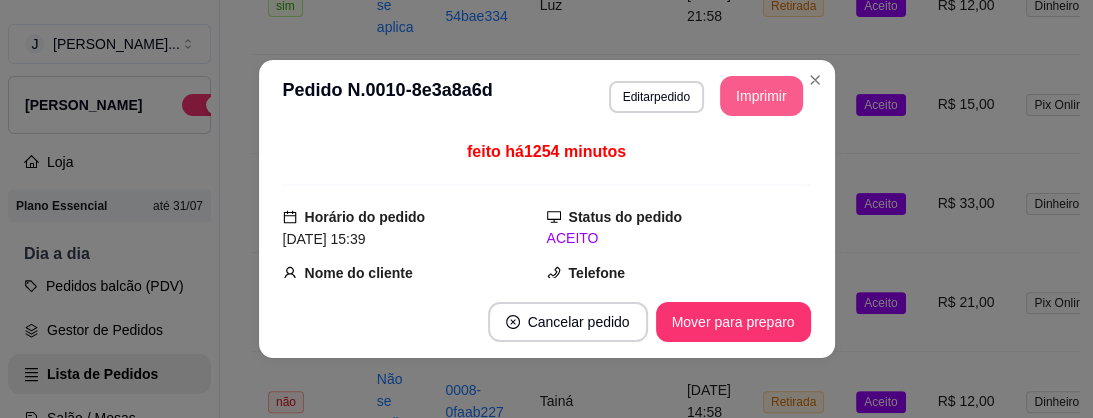 click on "Imprimir" at bounding box center [761, 96] 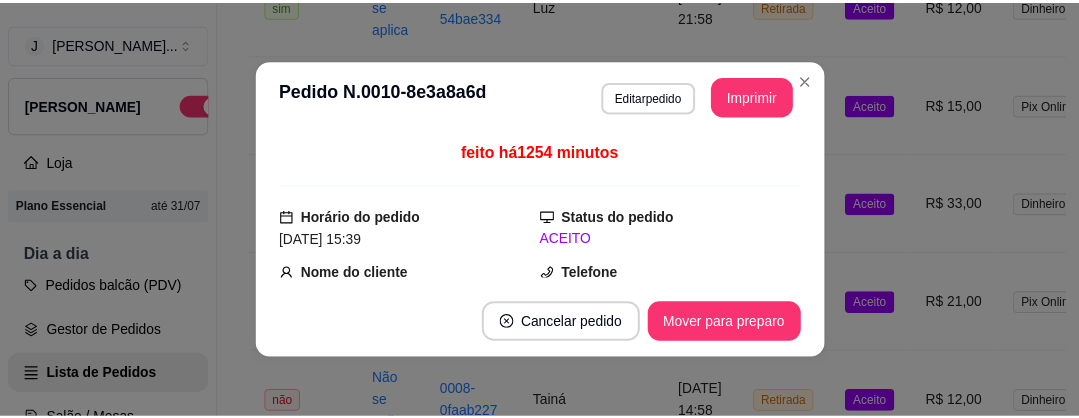 scroll, scrollTop: 0, scrollLeft: 0, axis: both 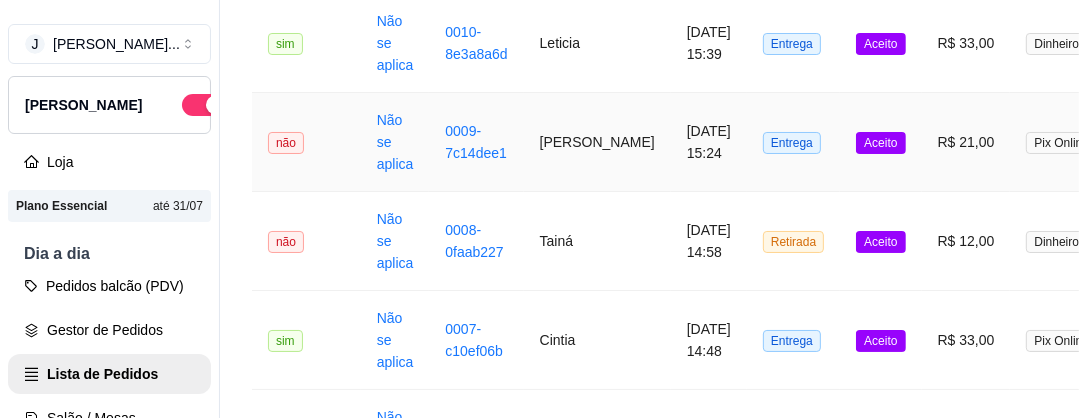 click on "[PERSON_NAME]" at bounding box center [597, 142] 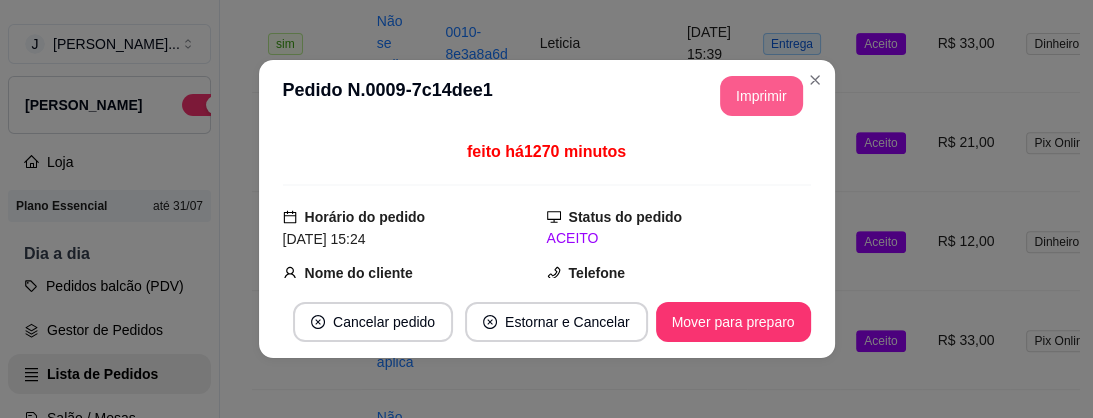 click on "Imprimir" at bounding box center (761, 96) 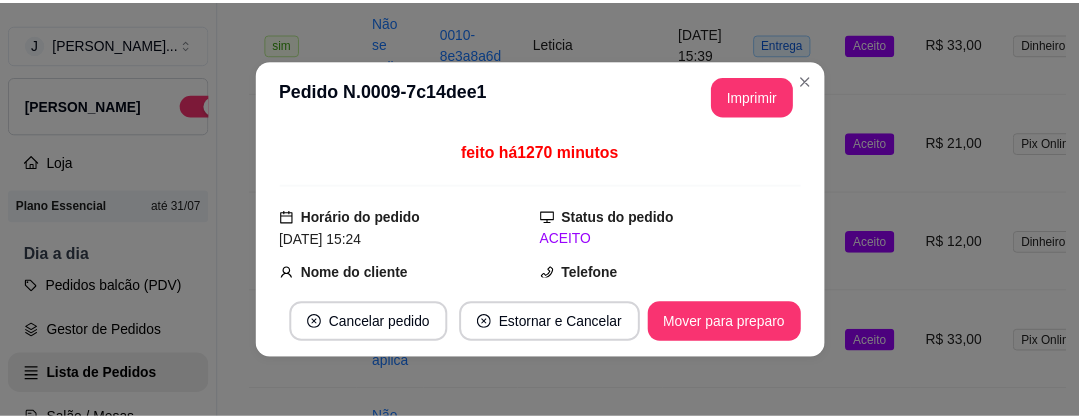 scroll, scrollTop: 0, scrollLeft: 0, axis: both 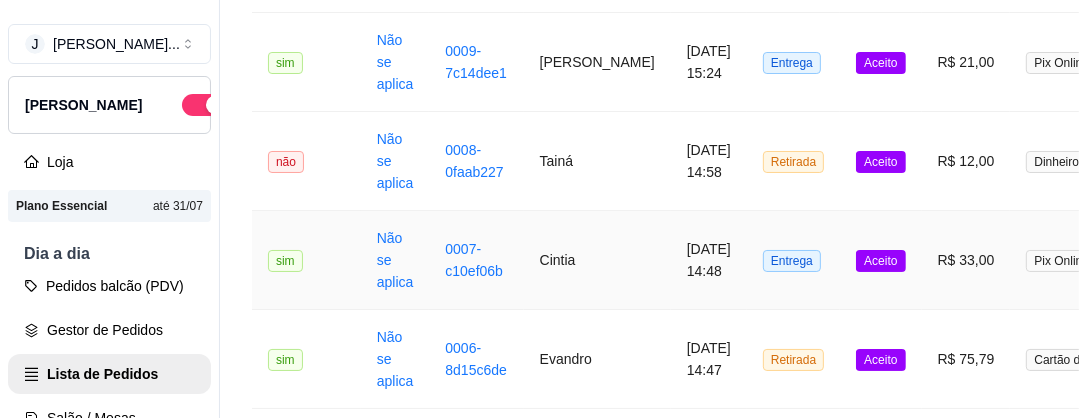 click on "Cintia" at bounding box center (597, 260) 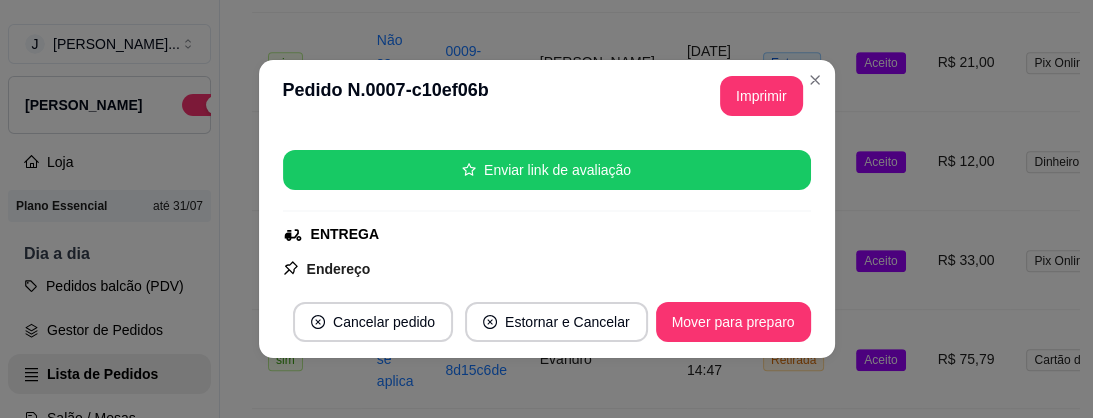 scroll, scrollTop: 240, scrollLeft: 0, axis: vertical 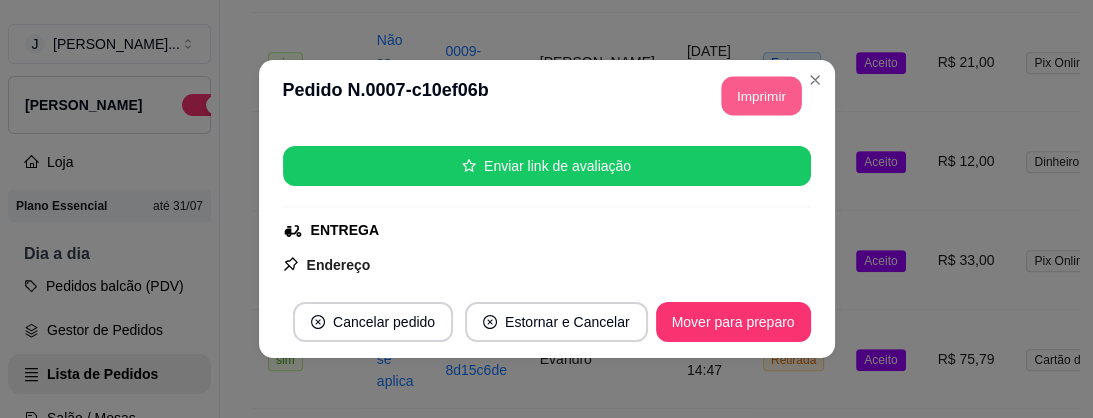 click on "Imprimir" at bounding box center (761, 96) 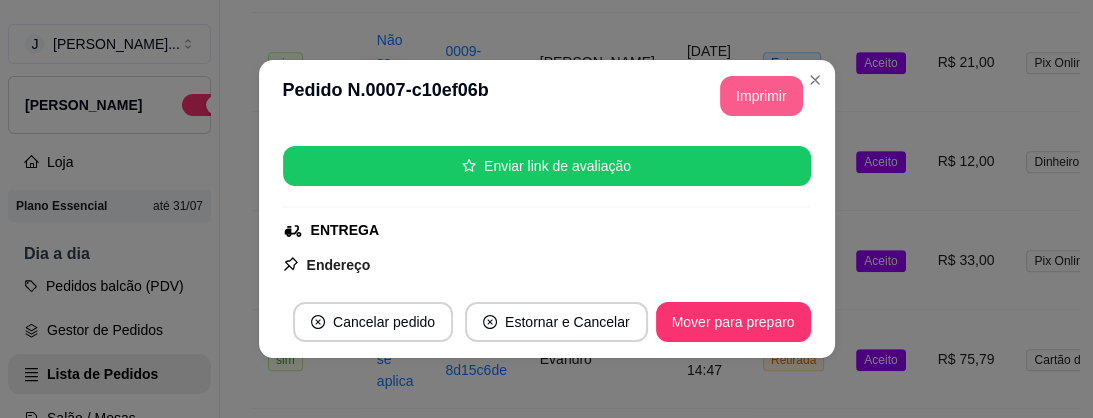 scroll, scrollTop: 0, scrollLeft: 0, axis: both 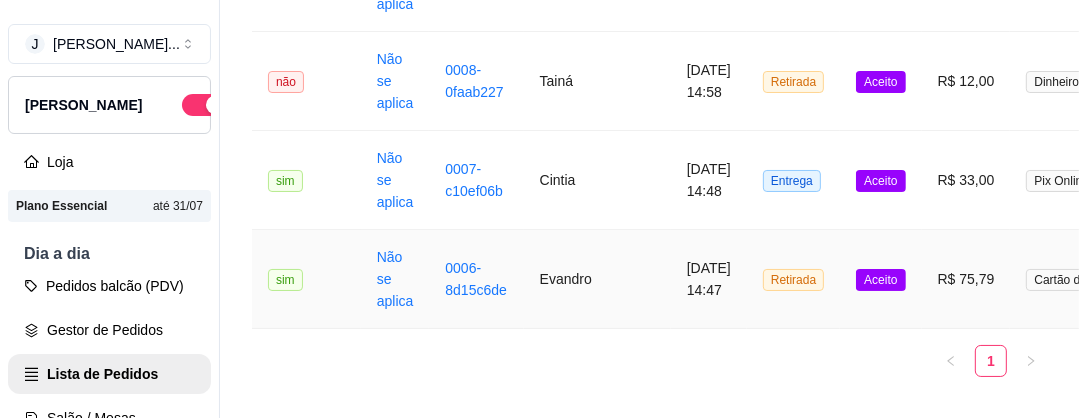 click on "Evandro" at bounding box center [597, 279] 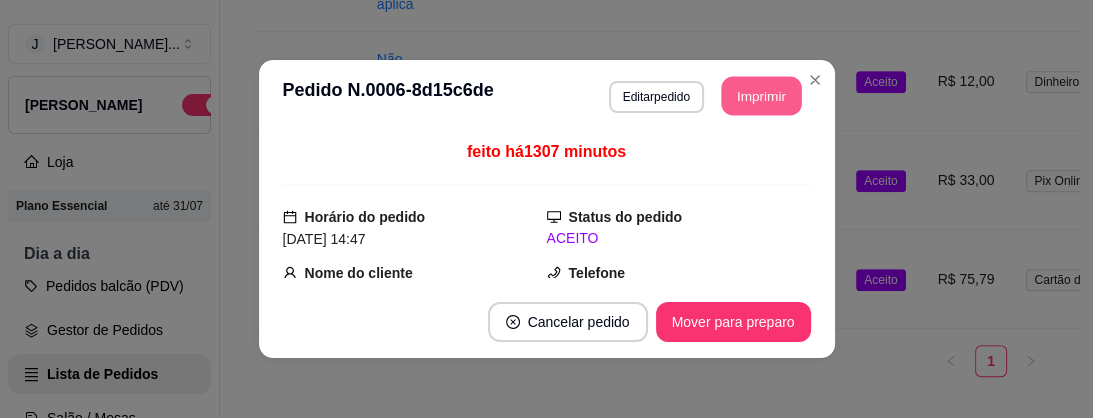 click on "Imprimir" at bounding box center (761, 96) 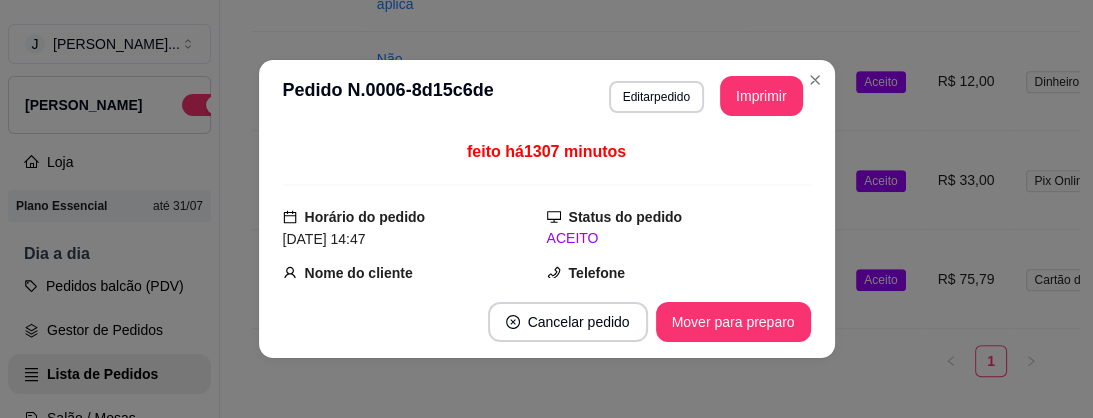 scroll, scrollTop: 0, scrollLeft: 0, axis: both 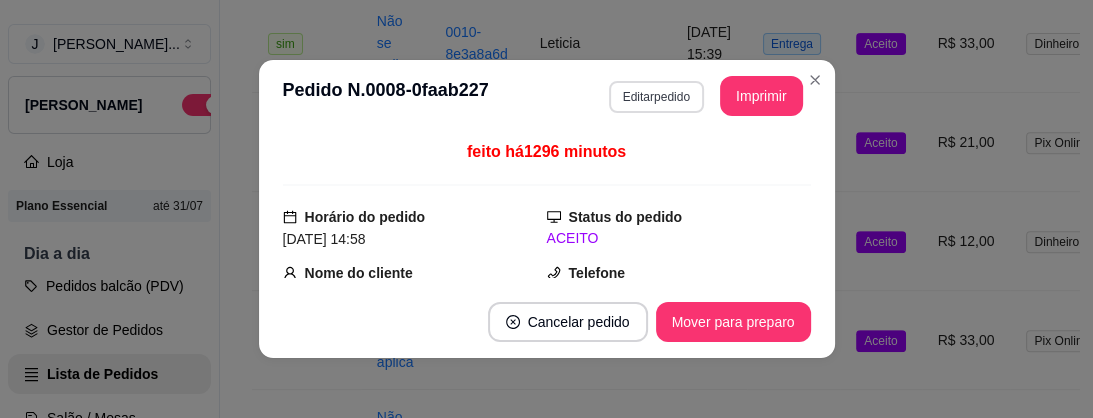 click on "Editar  pedido" at bounding box center (656, 97) 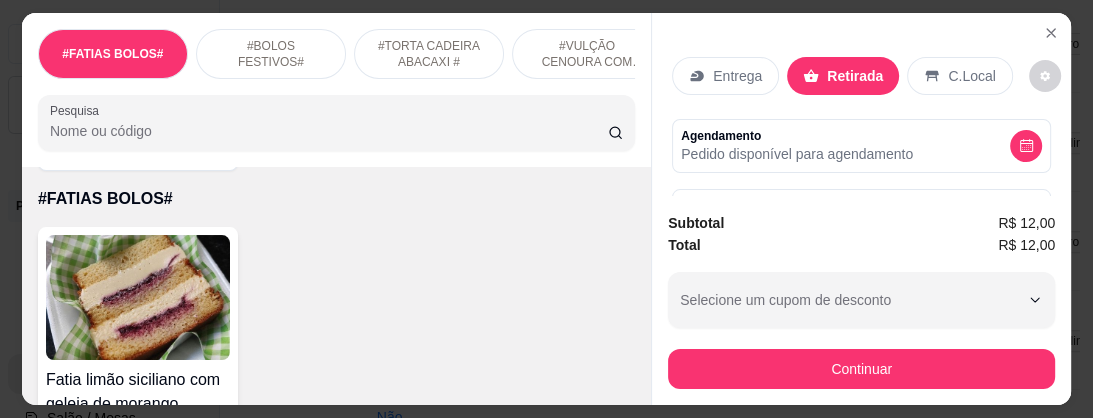 scroll, scrollTop: 80, scrollLeft: 0, axis: vertical 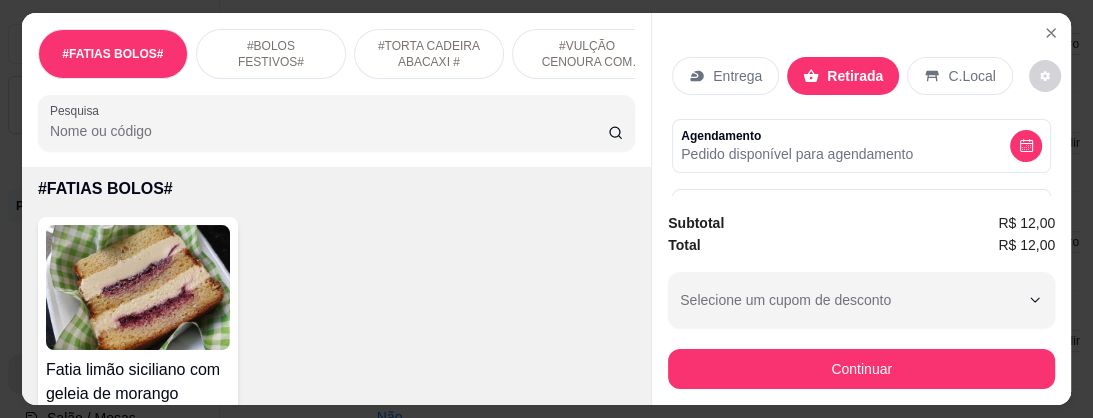 click on "Entrega" at bounding box center (737, 76) 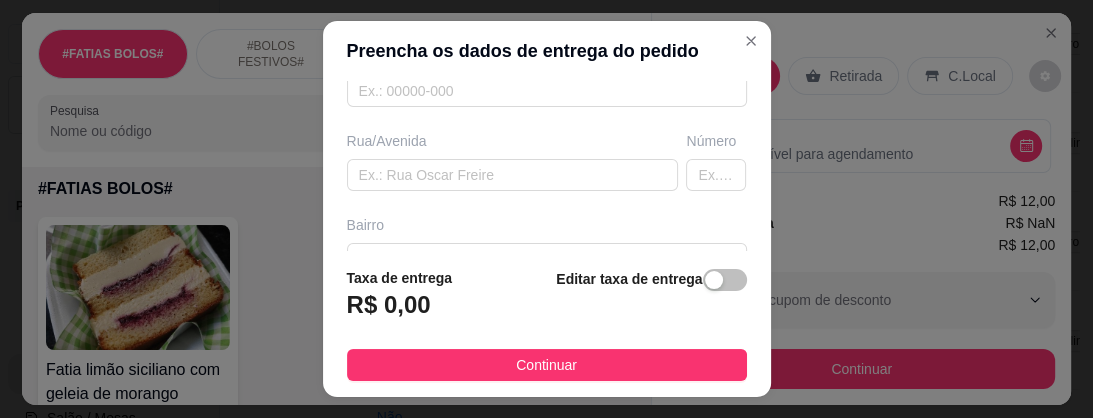 scroll, scrollTop: 320, scrollLeft: 0, axis: vertical 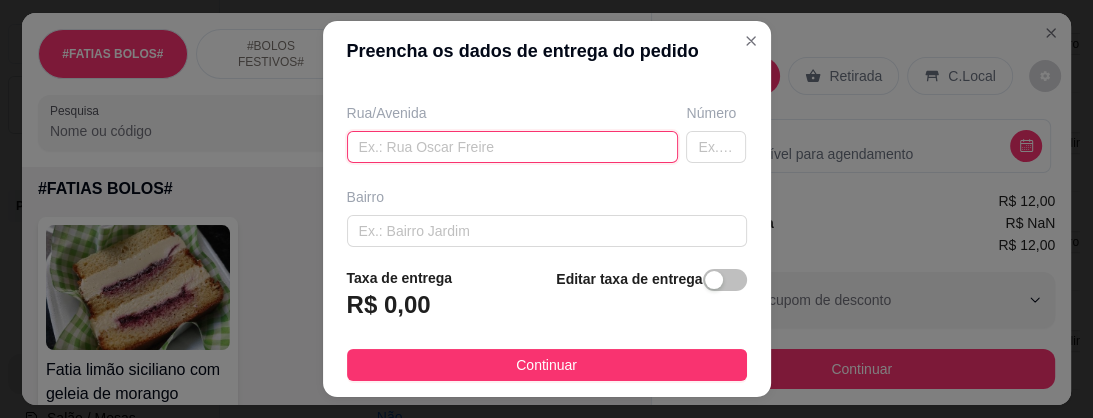 click at bounding box center [513, 147] 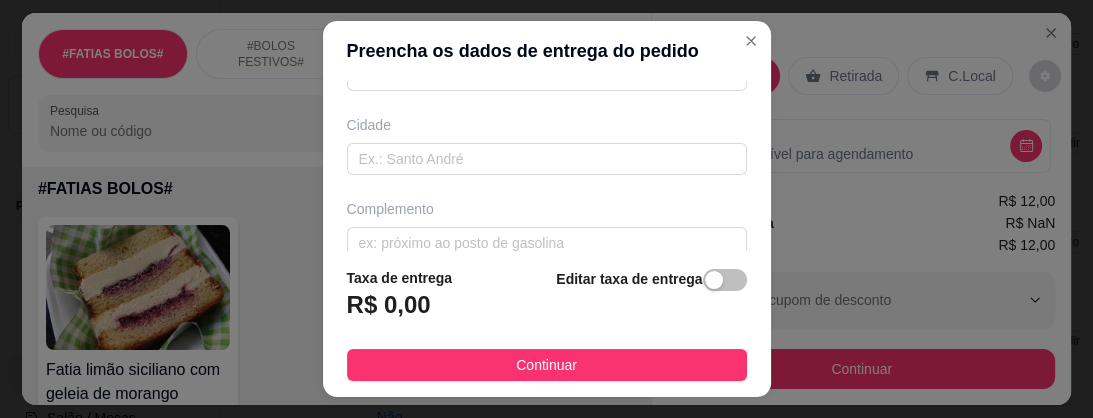 scroll, scrollTop: 480, scrollLeft: 0, axis: vertical 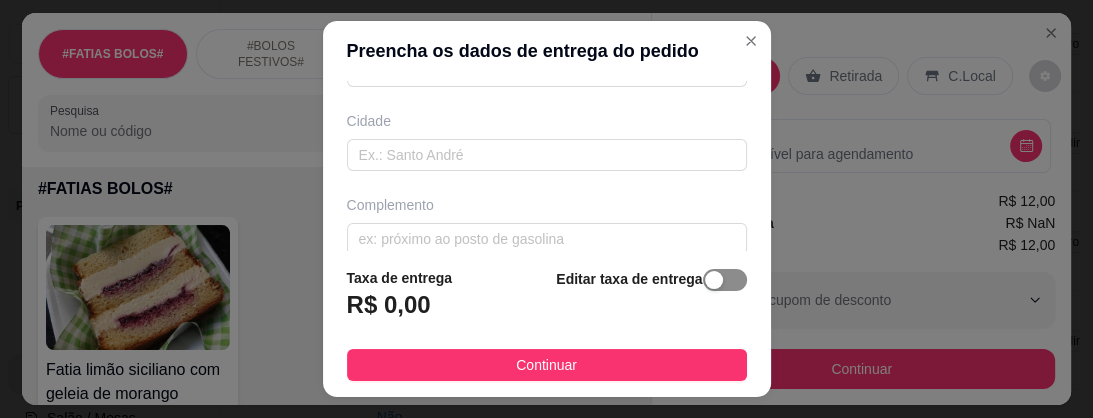 type on "rua E, numero 36, parque florestal" 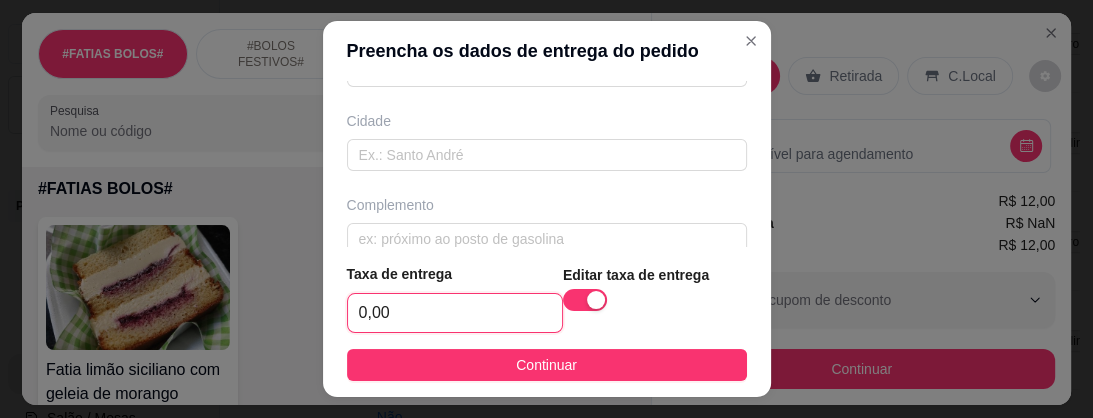 click on "0,00" at bounding box center (455, 313) 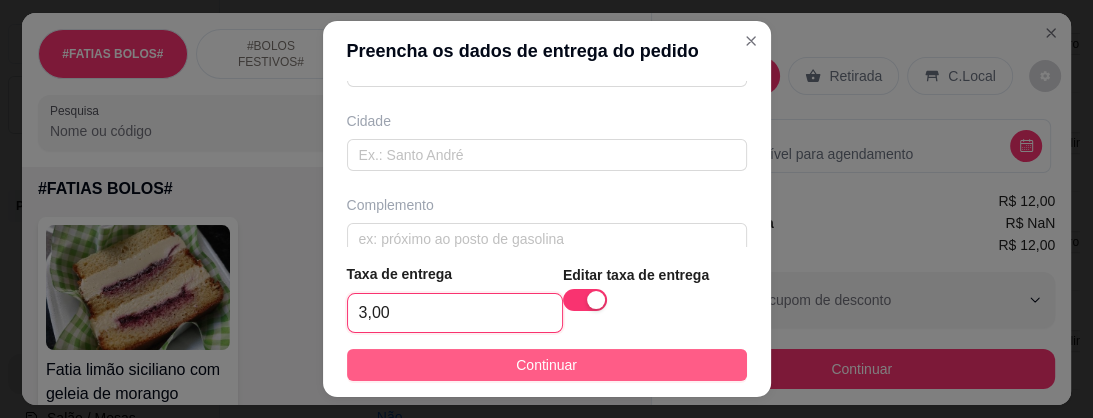 type on "3,00" 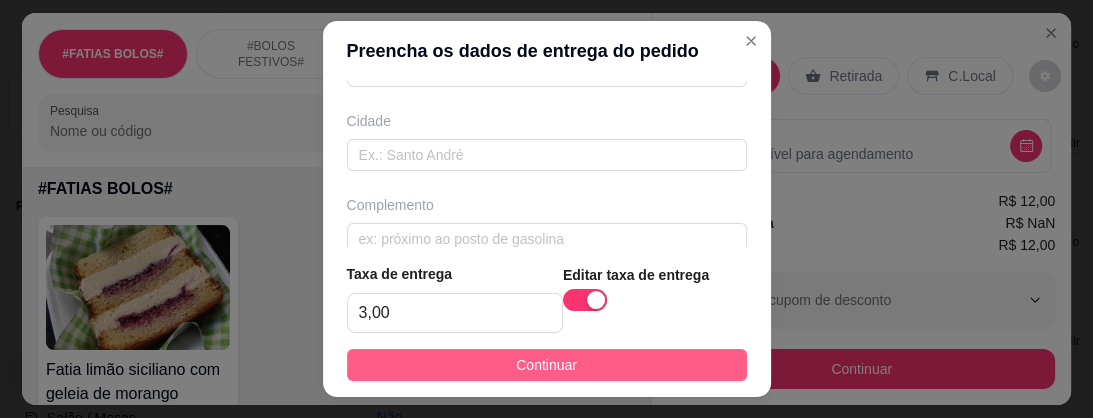 click on "Continuar" at bounding box center [546, 365] 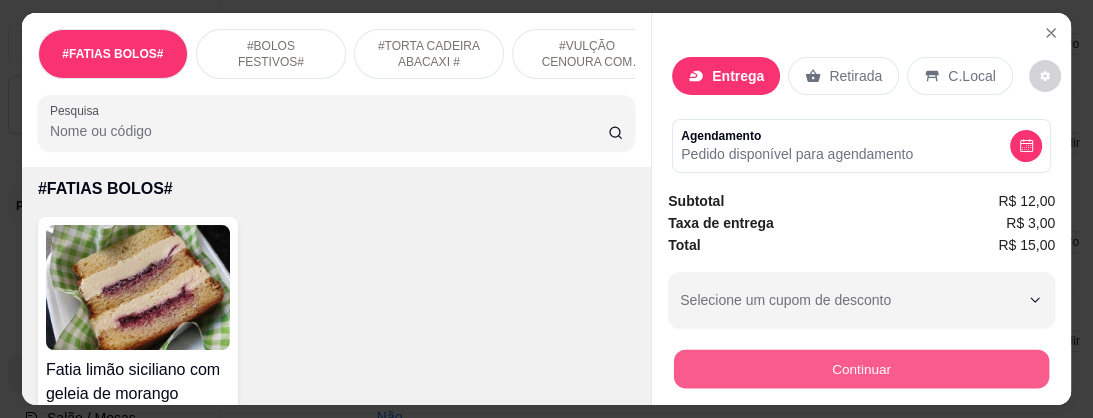 click on "Continuar" at bounding box center [861, 369] 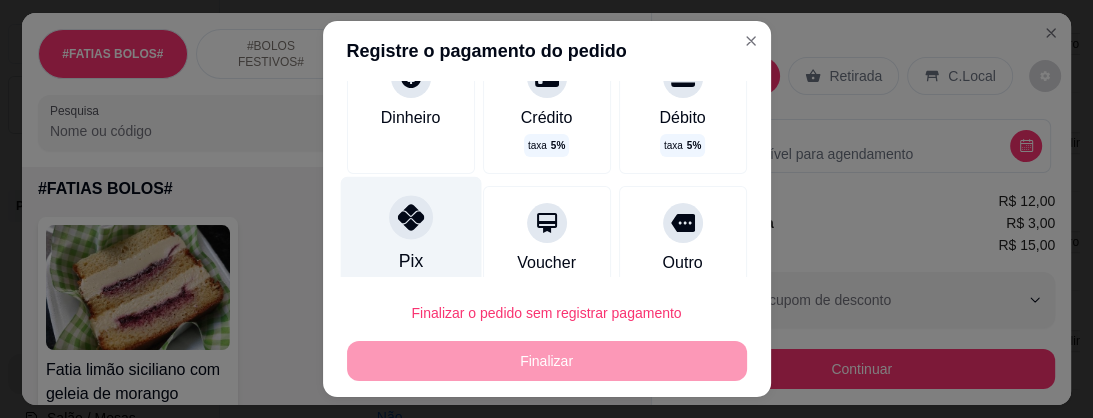 click 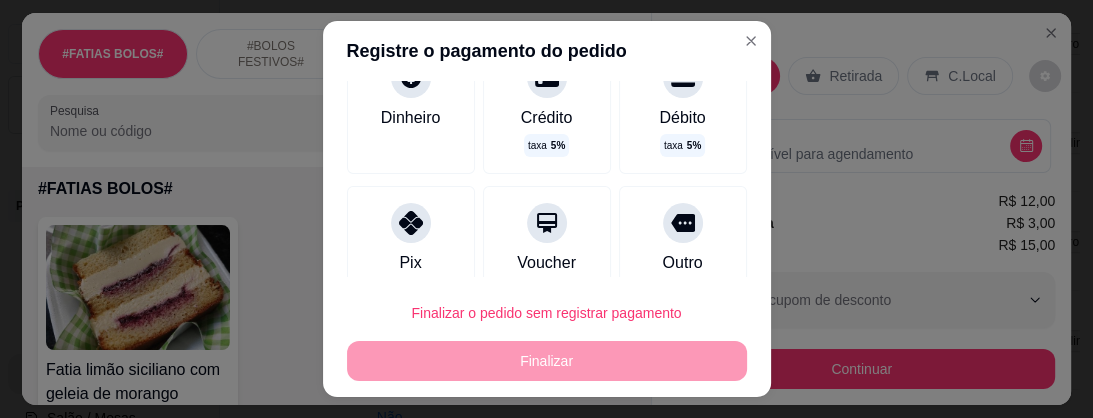 scroll, scrollTop: 140, scrollLeft: 0, axis: vertical 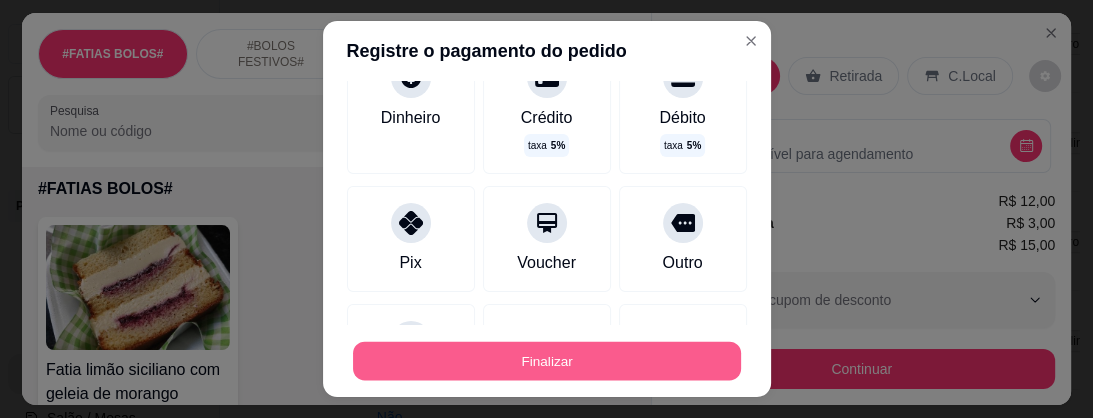 click on "Finalizar" at bounding box center [547, 361] 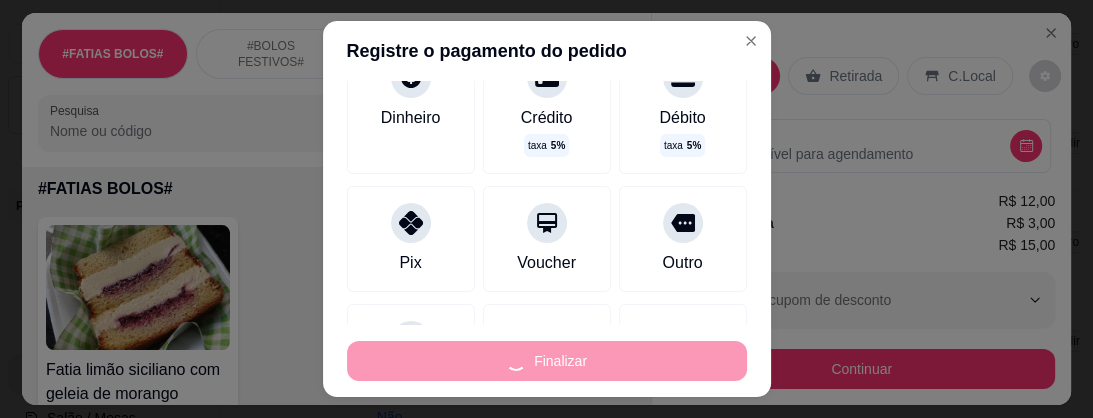 type on "0" 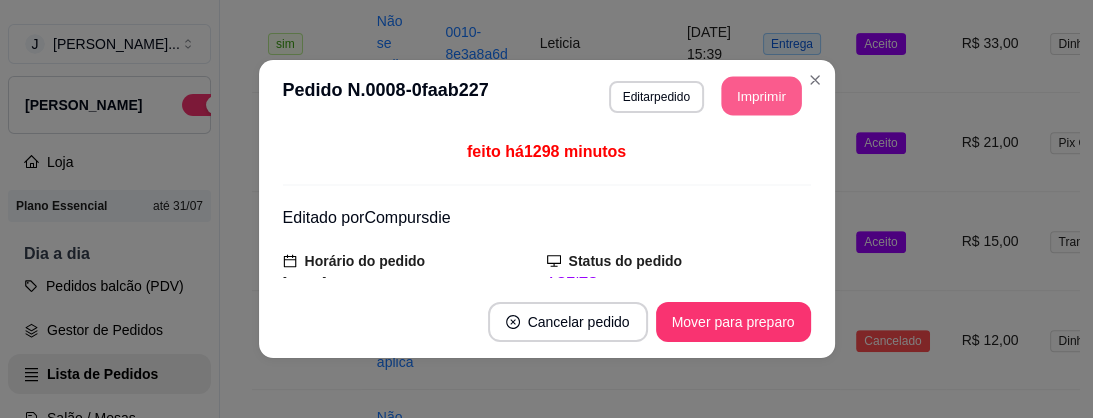 click on "Imprimir" at bounding box center (761, 96) 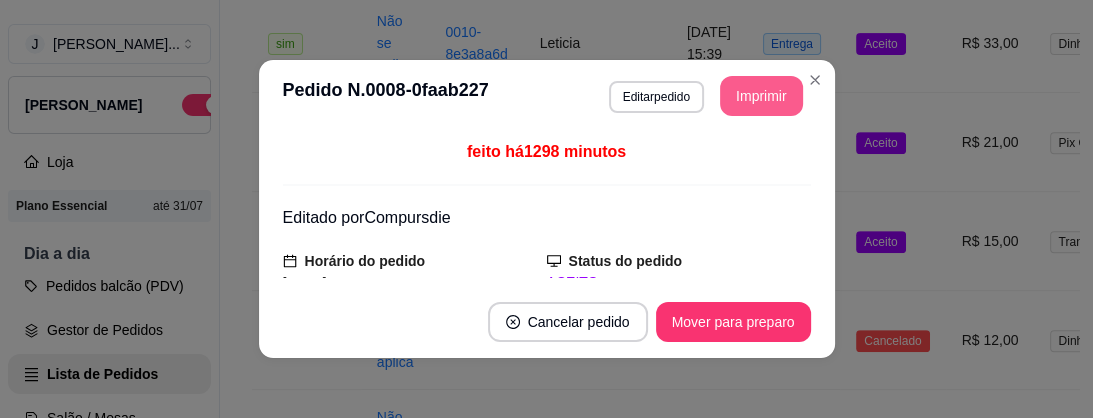 scroll, scrollTop: 0, scrollLeft: 0, axis: both 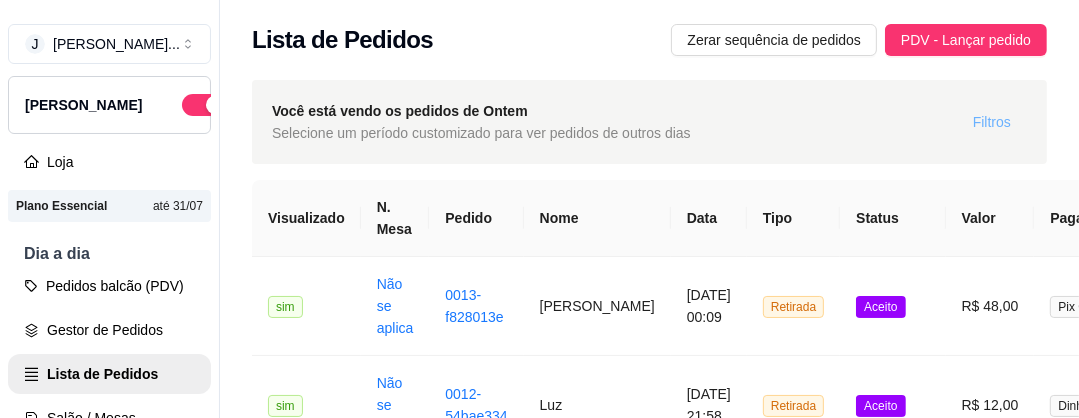 click on "Filtros" at bounding box center (992, 122) 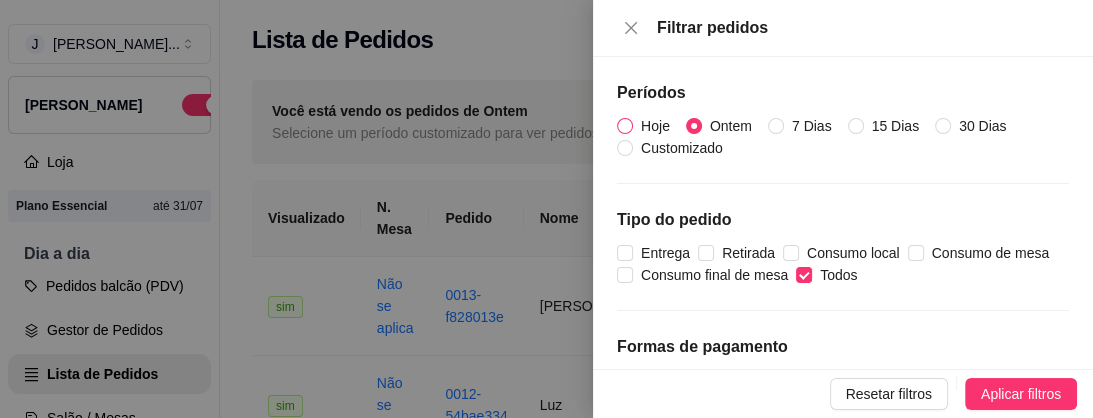 click on "Hoje" at bounding box center [655, 126] 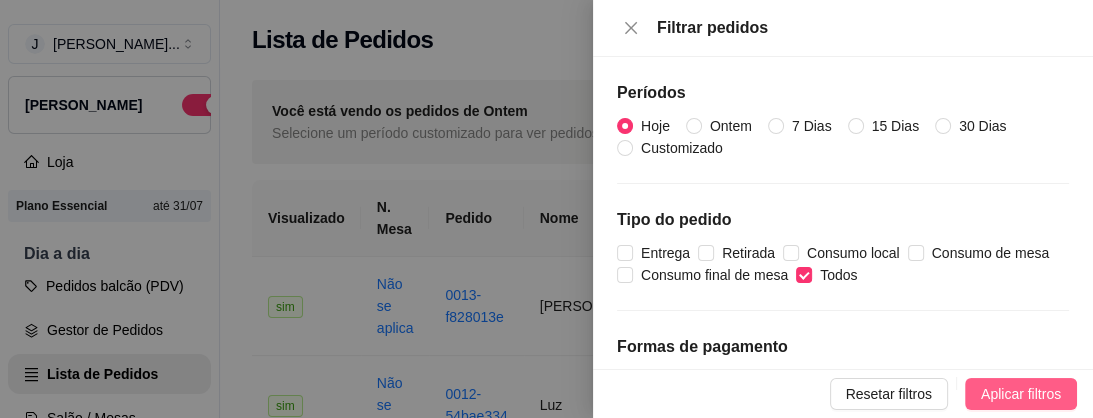 click on "Aplicar filtros" at bounding box center (1021, 394) 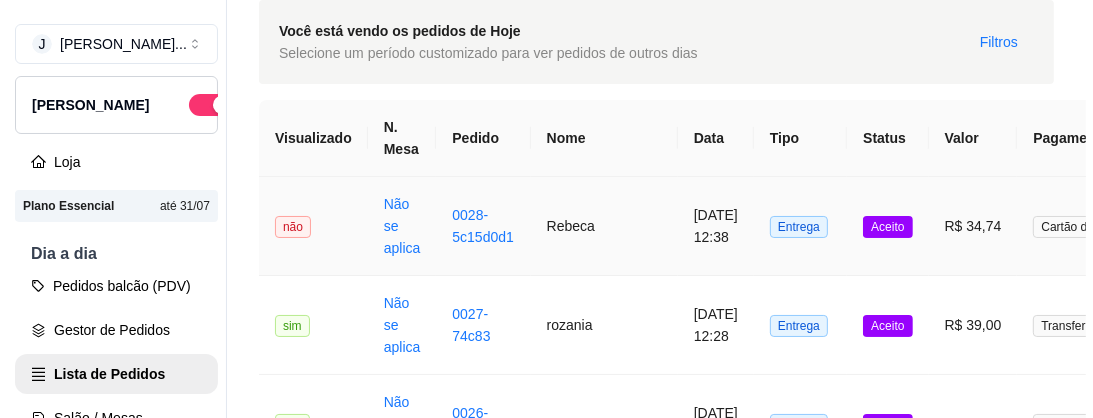 scroll, scrollTop: 160, scrollLeft: 0, axis: vertical 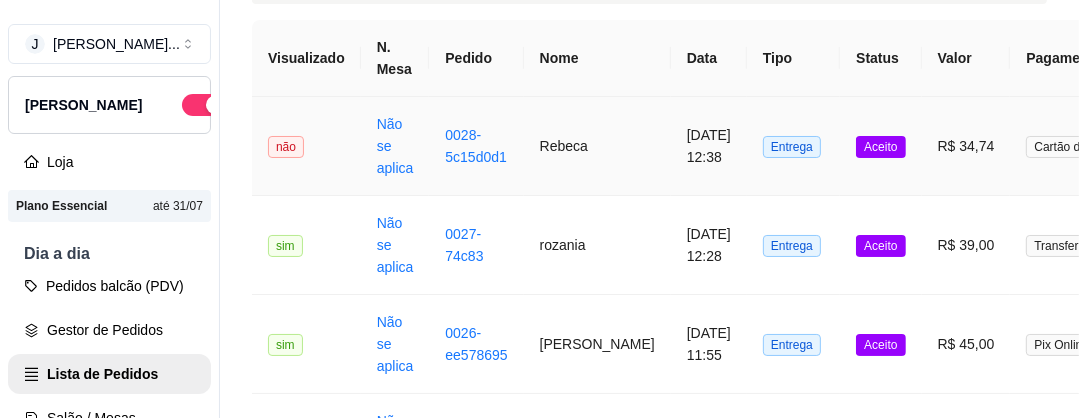 click on "Rebeca" at bounding box center (597, 146) 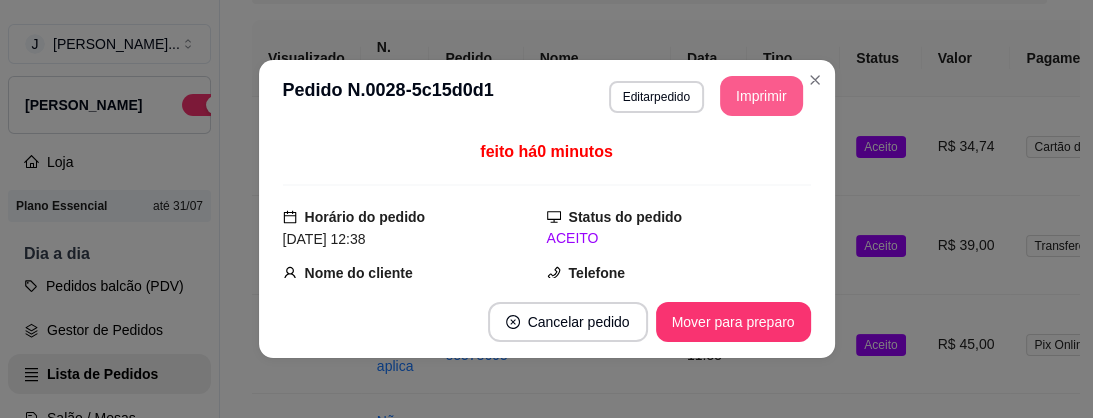 click on "Imprimir" at bounding box center [761, 96] 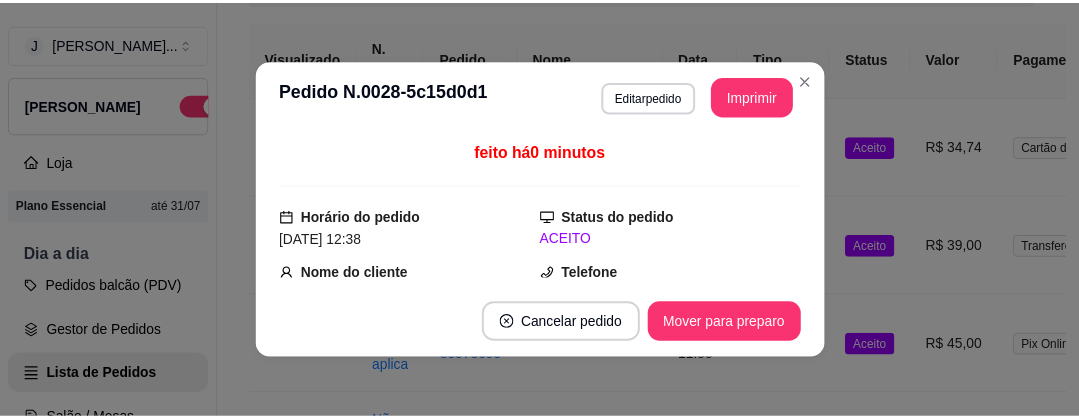 scroll, scrollTop: 0, scrollLeft: 0, axis: both 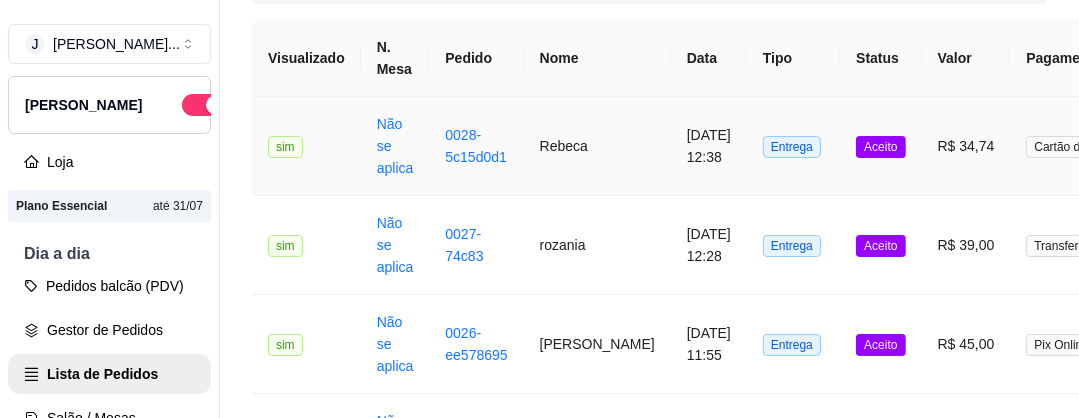 click on "Rebeca" at bounding box center [597, 146] 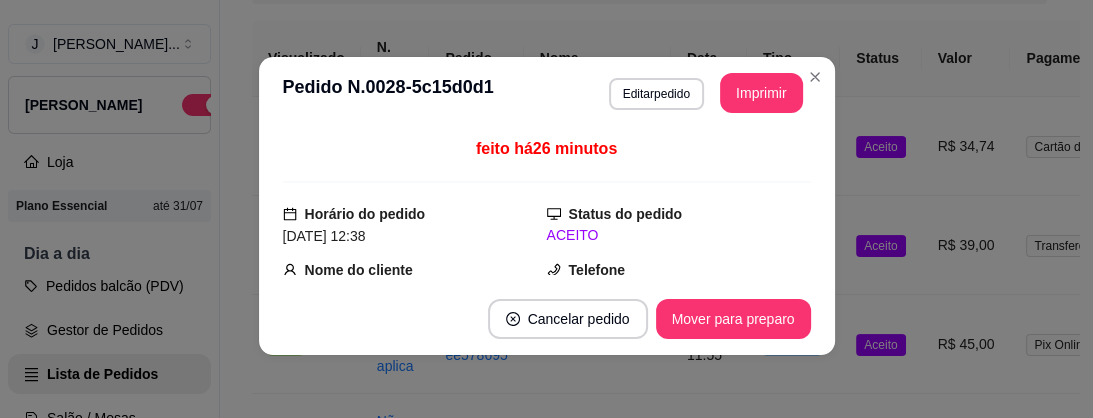 scroll, scrollTop: 4, scrollLeft: 0, axis: vertical 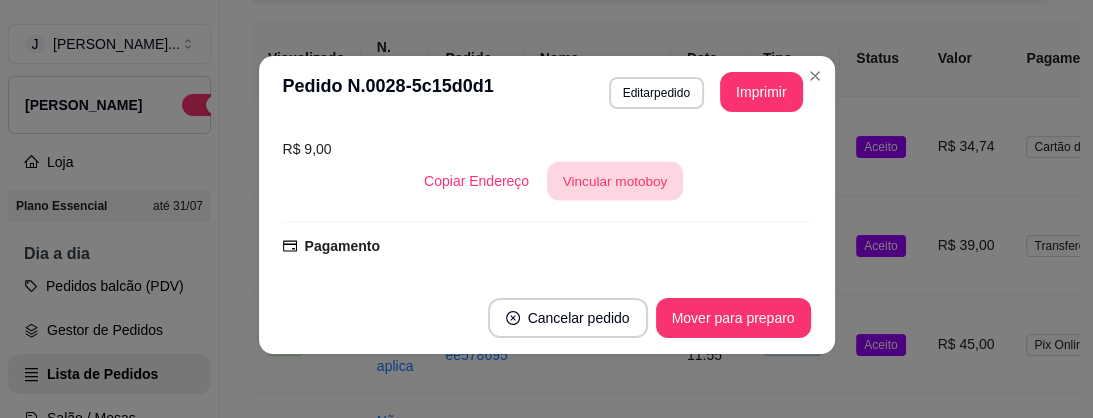 click on "Vincular motoboy" at bounding box center [615, 181] 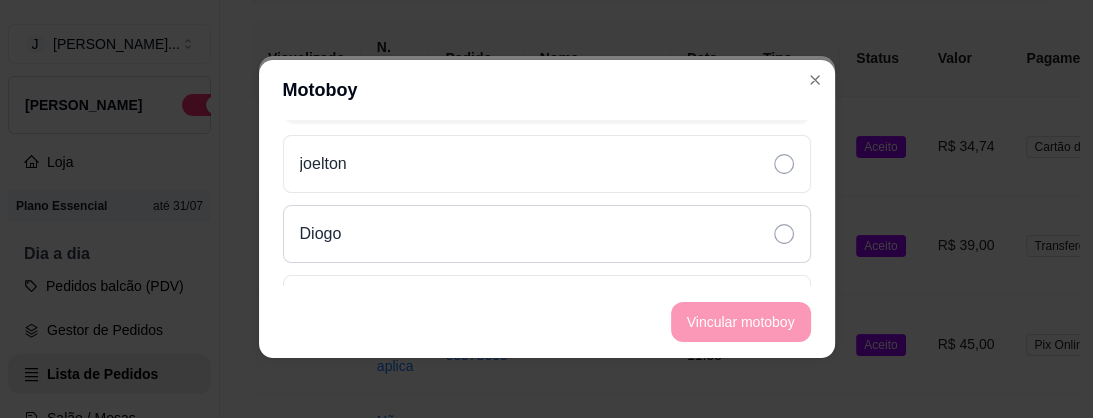 scroll, scrollTop: 106, scrollLeft: 0, axis: vertical 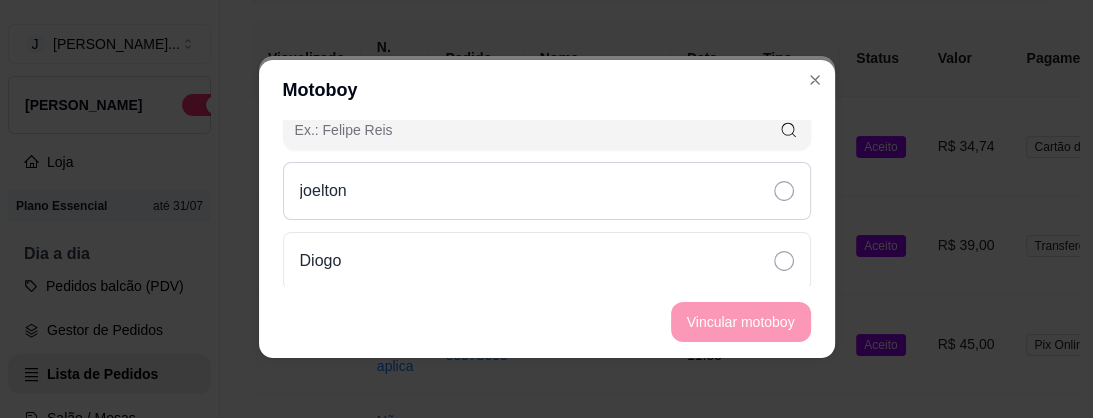 click on "joelton" at bounding box center [547, 191] 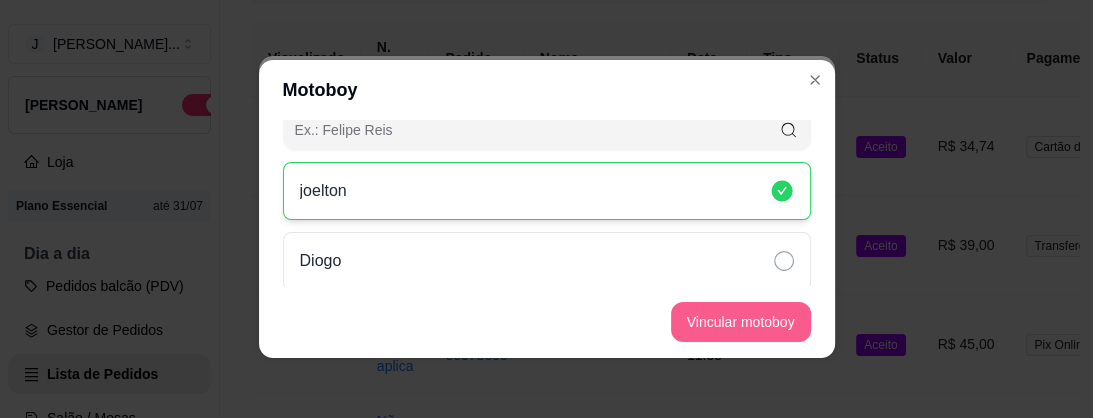 click on "Vincular motoboy" at bounding box center [741, 322] 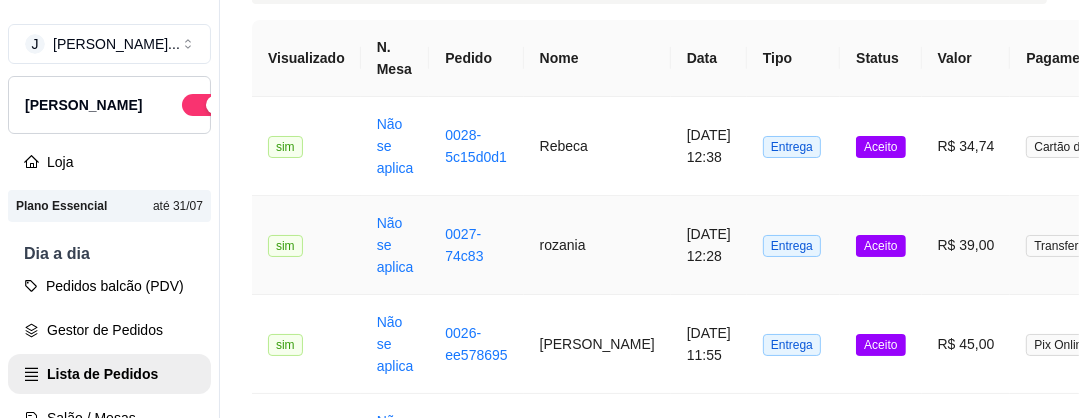 click on "rozania" at bounding box center (597, 245) 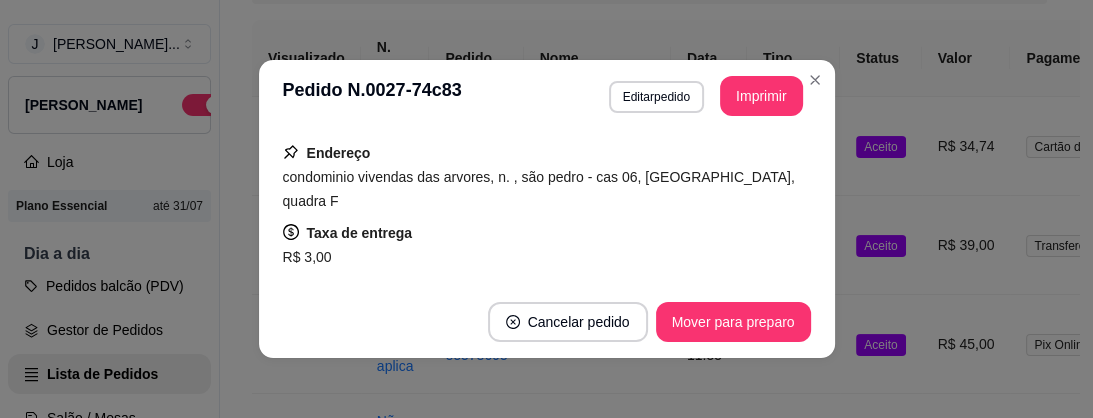 scroll, scrollTop: 320, scrollLeft: 0, axis: vertical 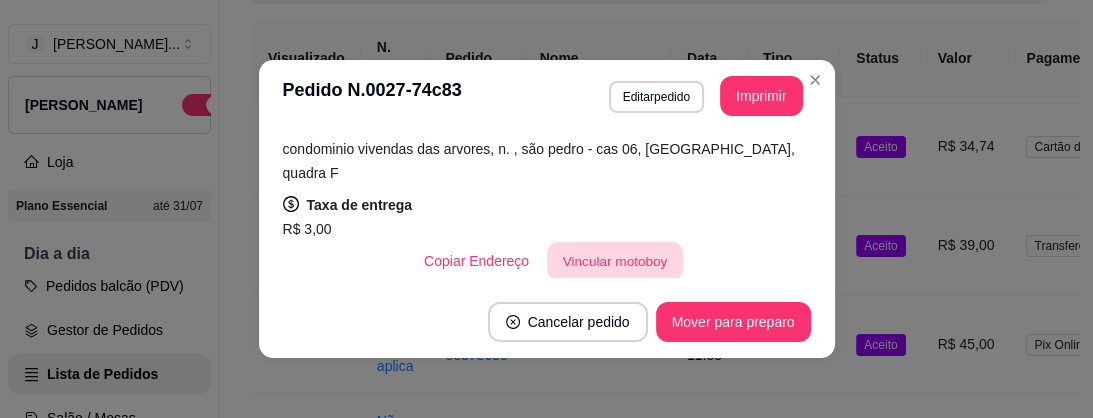 click on "Vincular motoboy" at bounding box center (615, 261) 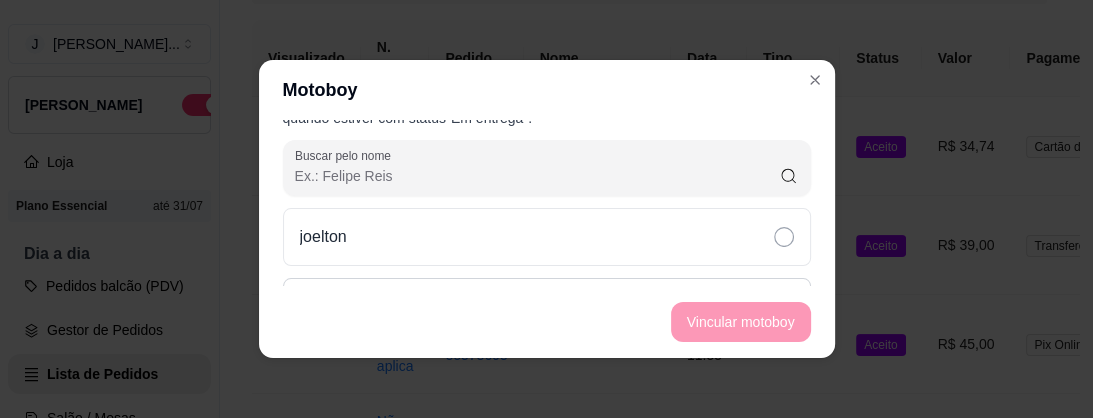 scroll, scrollTop: 160, scrollLeft: 0, axis: vertical 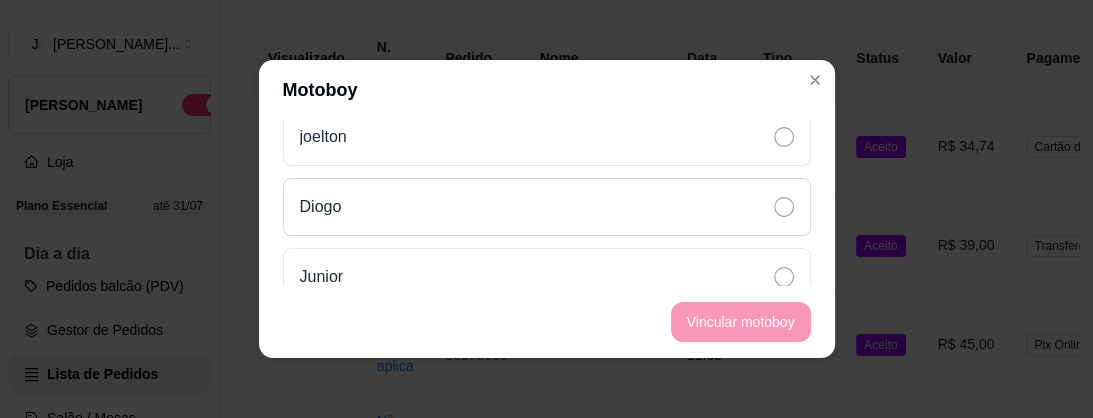 click on "Diogo" at bounding box center [547, 207] 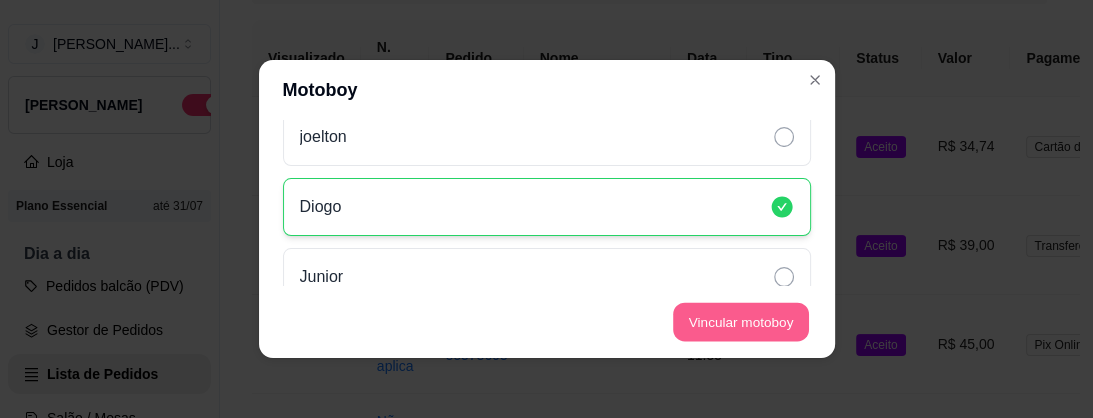 click on "Vincular motoboy" at bounding box center [741, 322] 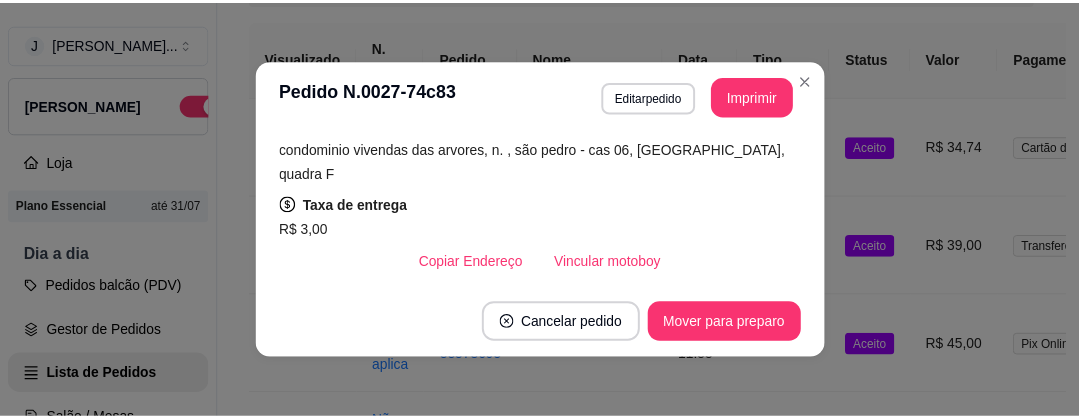 scroll, scrollTop: 400, scrollLeft: 0, axis: vertical 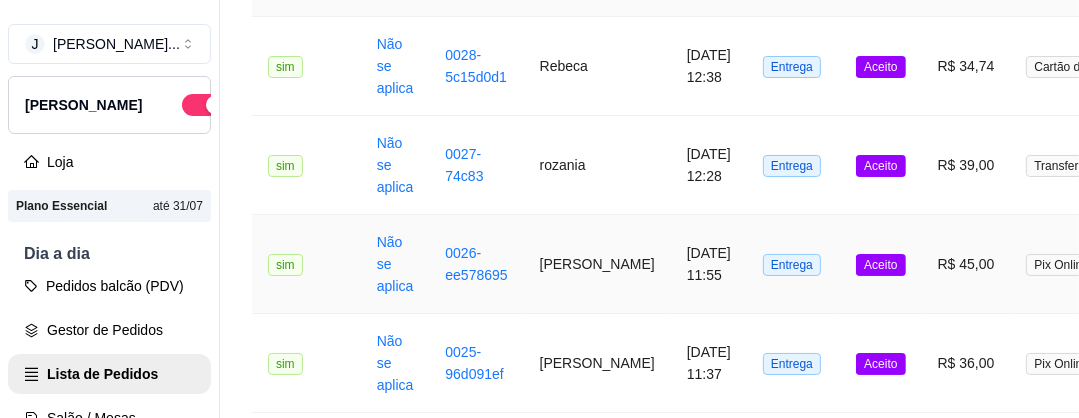 click on "[PERSON_NAME]" at bounding box center [597, 264] 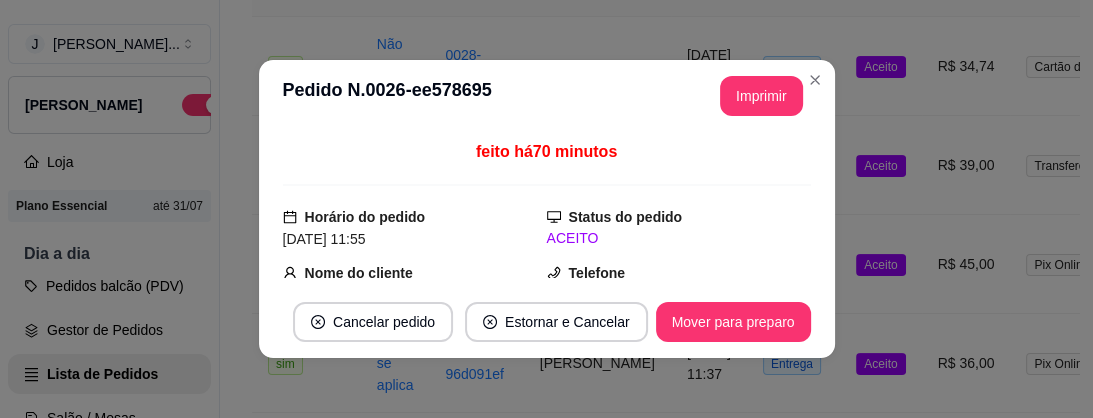 scroll, scrollTop: 80, scrollLeft: 0, axis: vertical 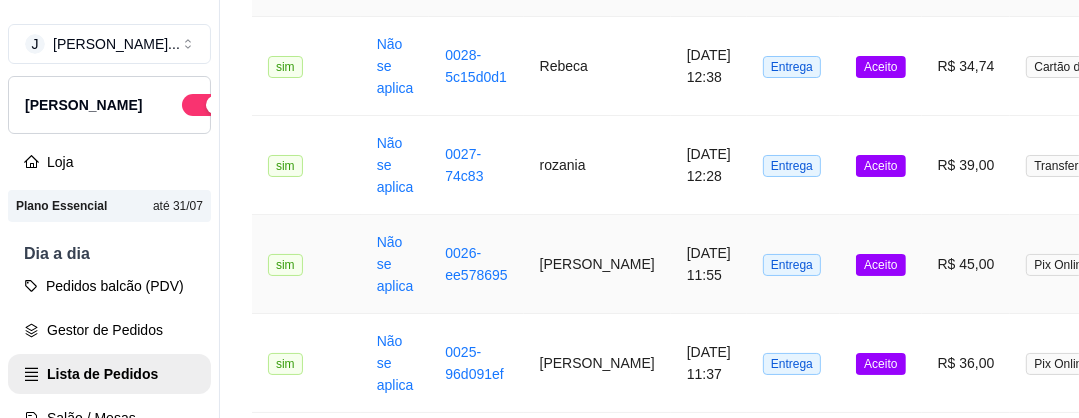 click on "[DATE] 11:55" at bounding box center [709, 264] 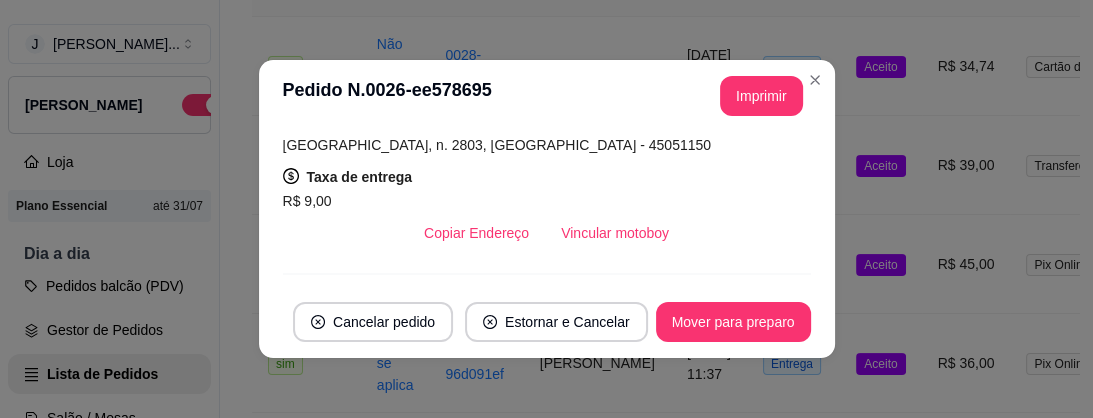 scroll, scrollTop: 400, scrollLeft: 0, axis: vertical 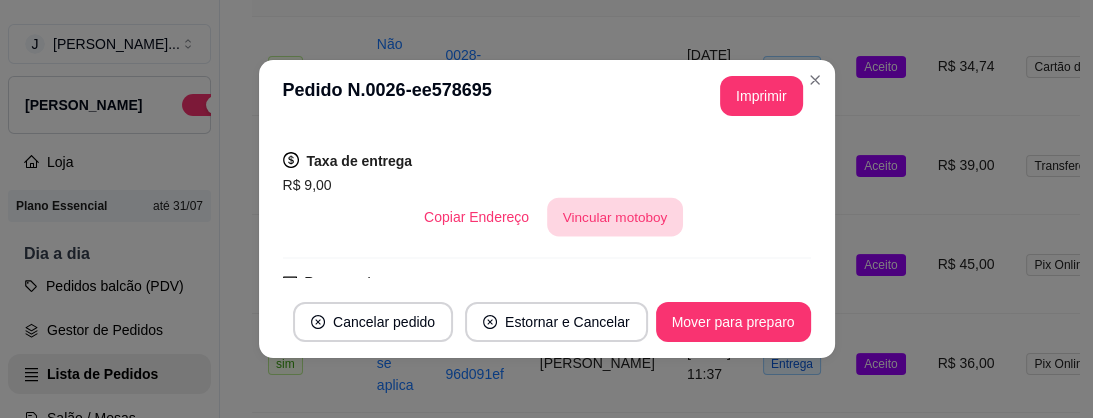 click on "Vincular motoboy" at bounding box center (615, 217) 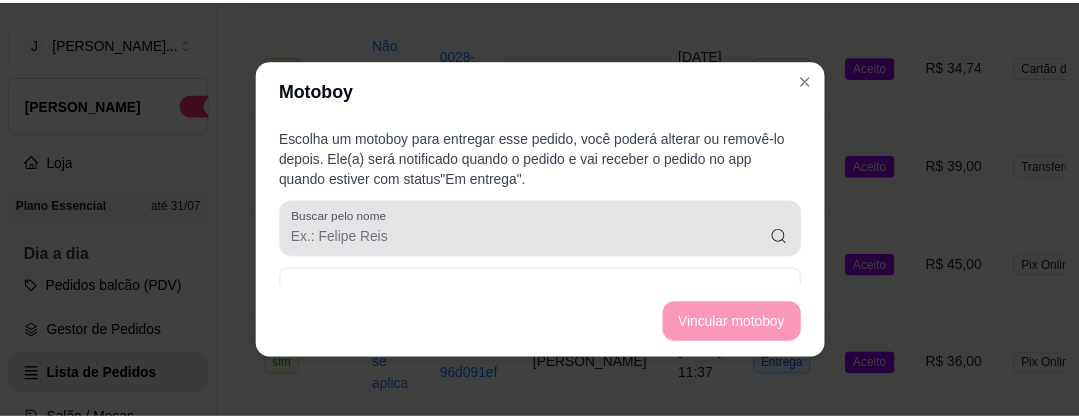 scroll, scrollTop: 160, scrollLeft: 0, axis: vertical 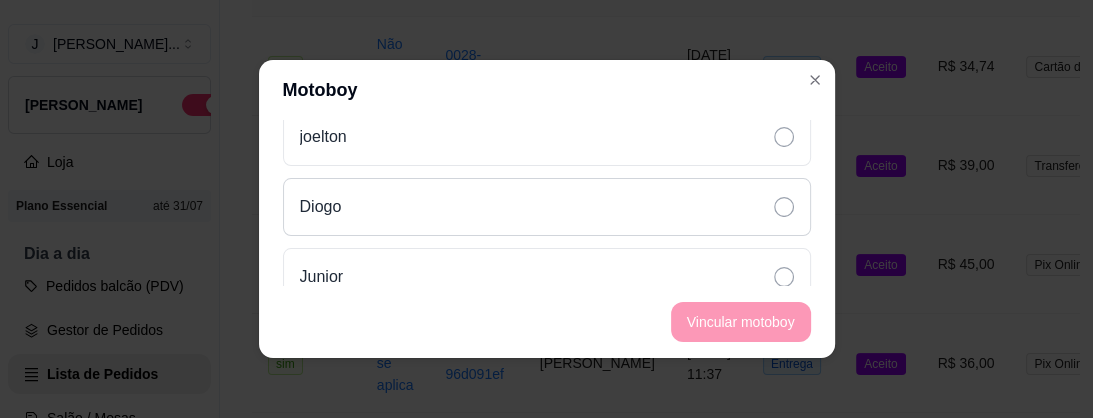 click on "Diogo" at bounding box center (547, 207) 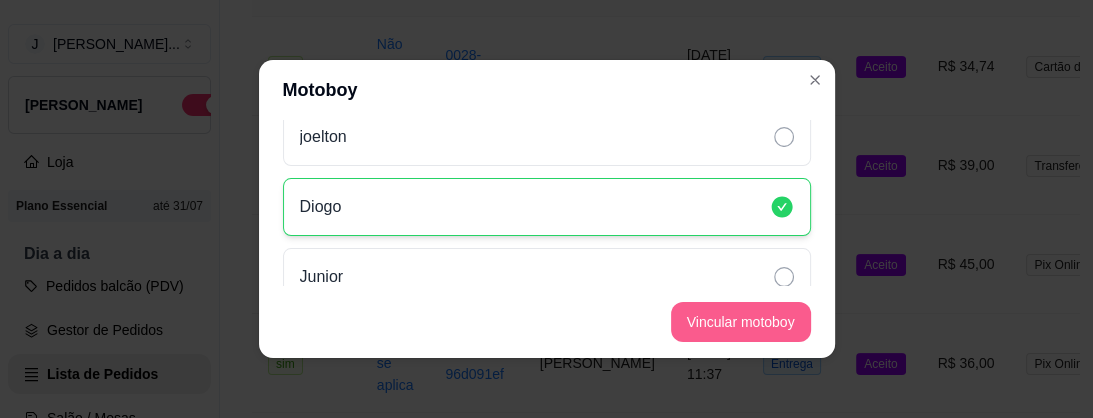 click on "Vincular motoboy" at bounding box center [741, 322] 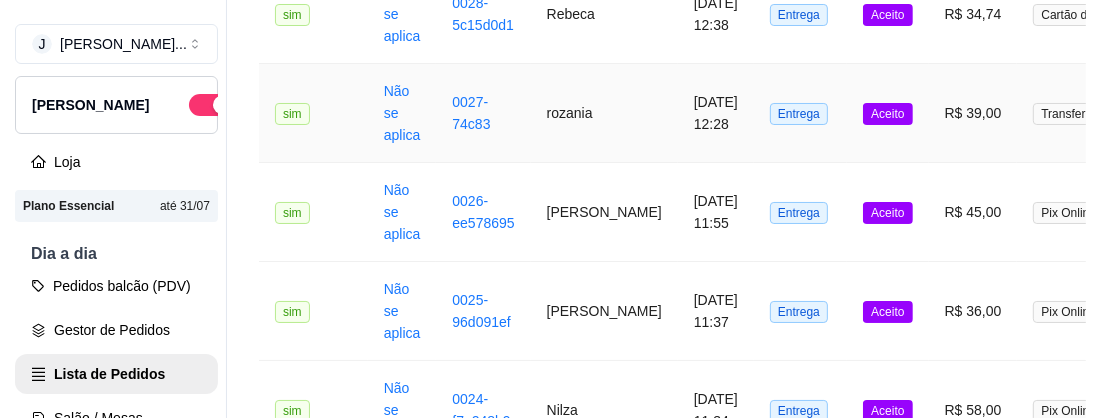 scroll, scrollTop: 320, scrollLeft: 0, axis: vertical 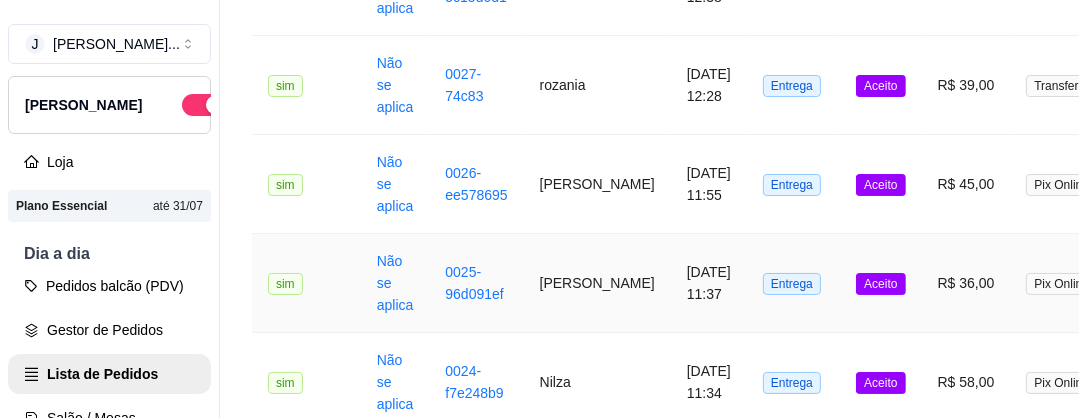 click on "[PERSON_NAME]" at bounding box center [597, 283] 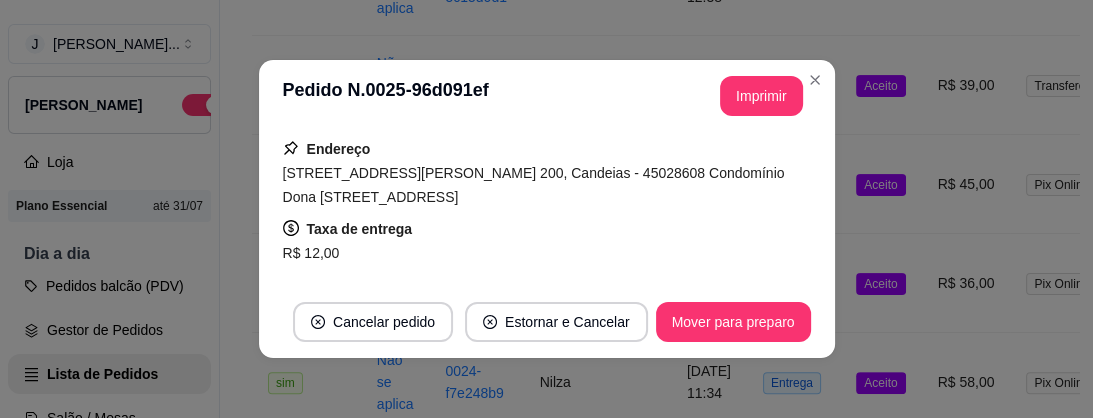 scroll, scrollTop: 400, scrollLeft: 0, axis: vertical 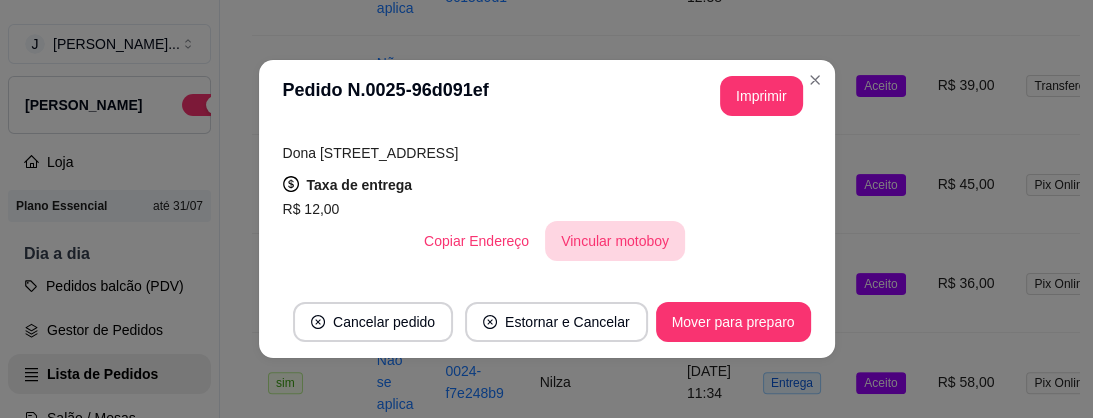click on "Vincular motoboy" at bounding box center [615, 241] 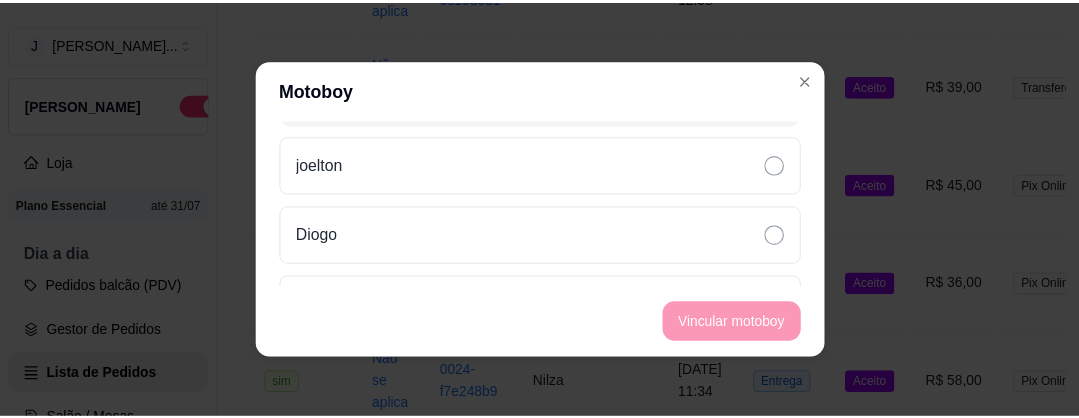 scroll, scrollTop: 160, scrollLeft: 0, axis: vertical 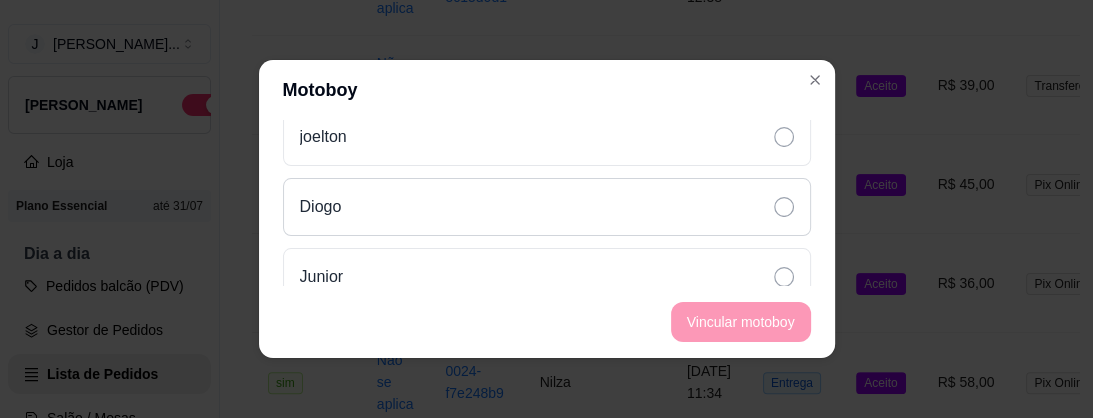 click on "Diogo" at bounding box center (547, 207) 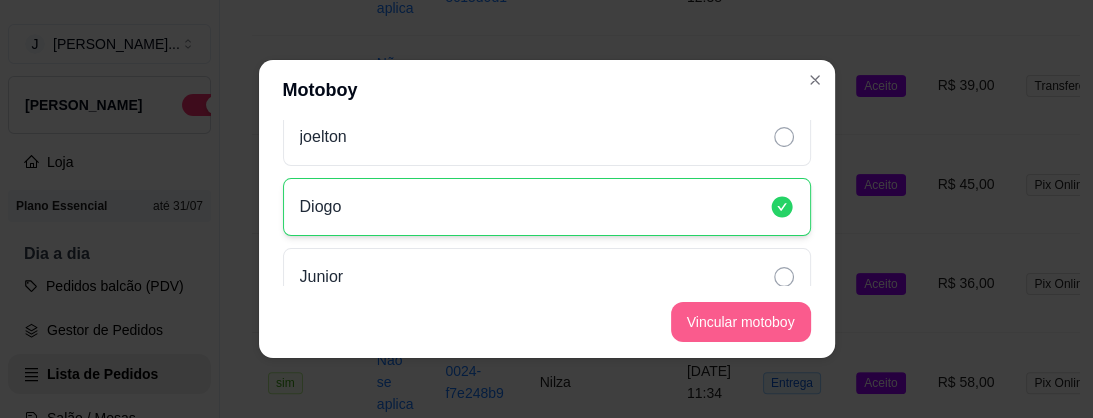 click on "Vincular motoboy" at bounding box center (741, 322) 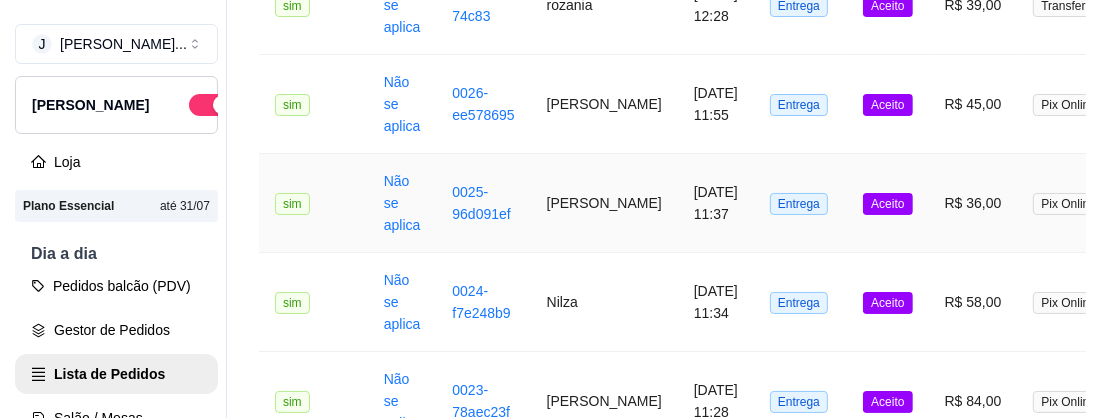 scroll, scrollTop: 480, scrollLeft: 0, axis: vertical 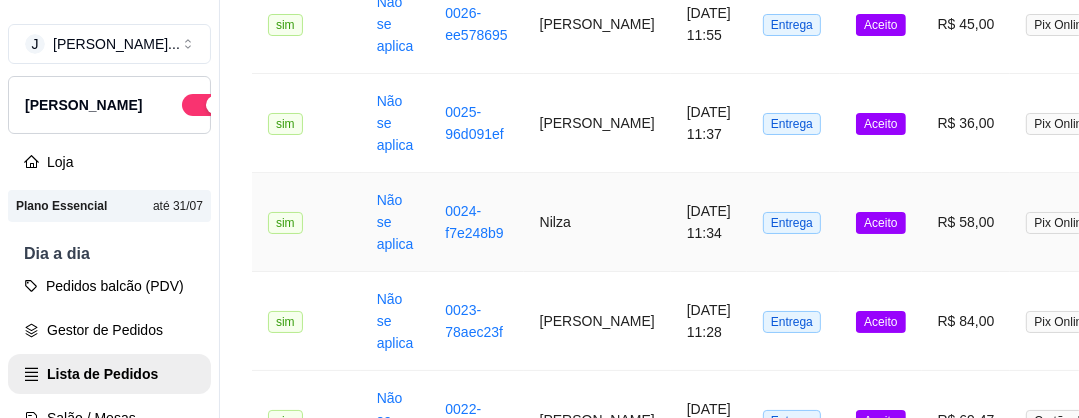 click on "Nilza" at bounding box center (597, 222) 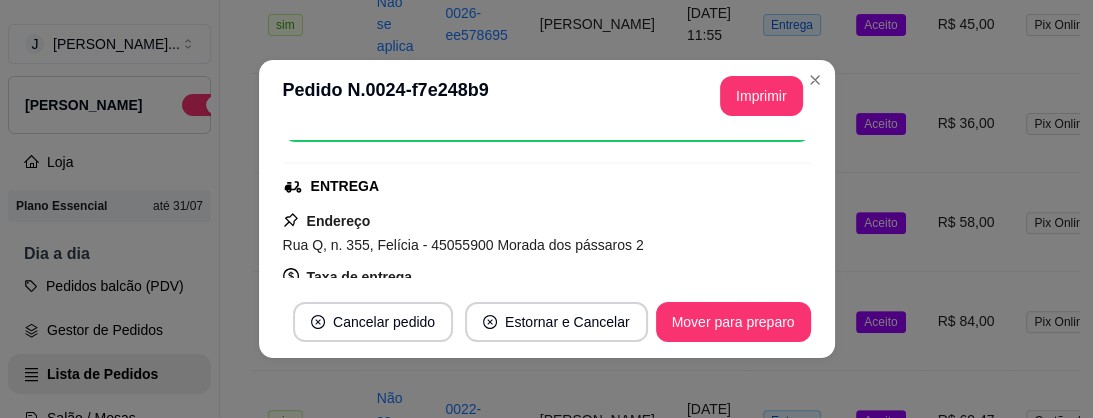 scroll, scrollTop: 377, scrollLeft: 0, axis: vertical 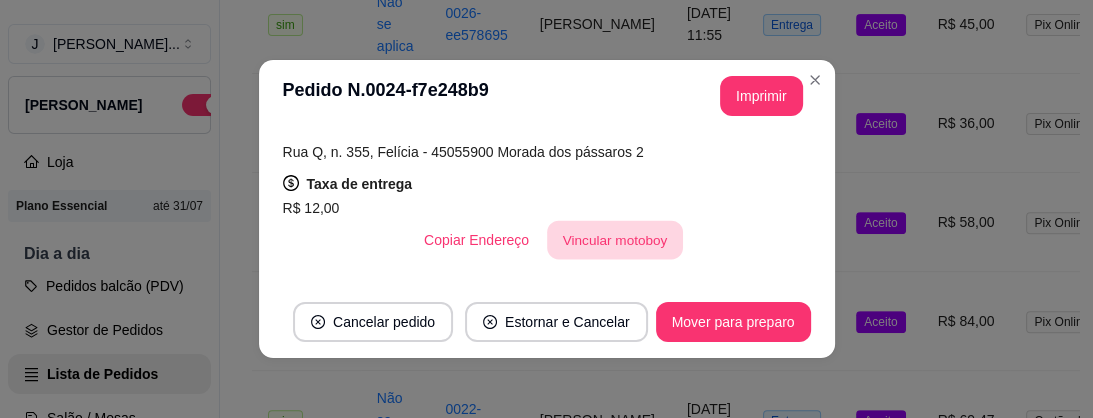 click on "Vincular motoboy" at bounding box center [615, 240] 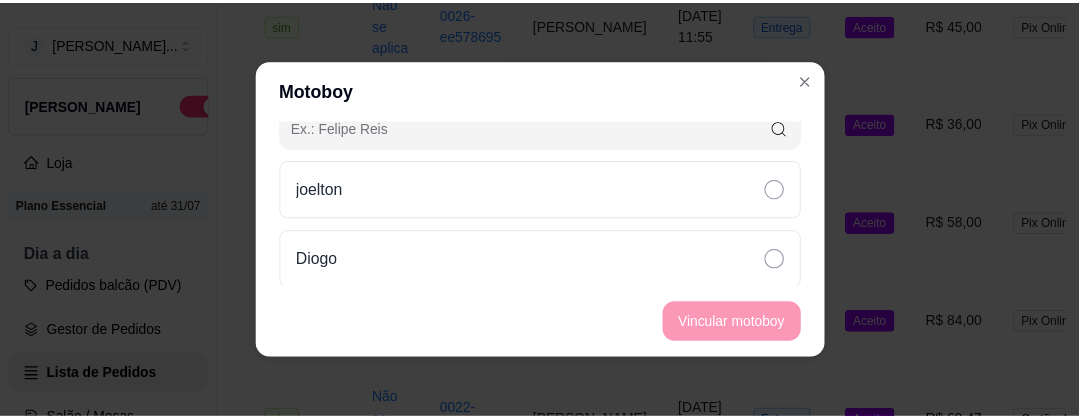scroll, scrollTop: 160, scrollLeft: 0, axis: vertical 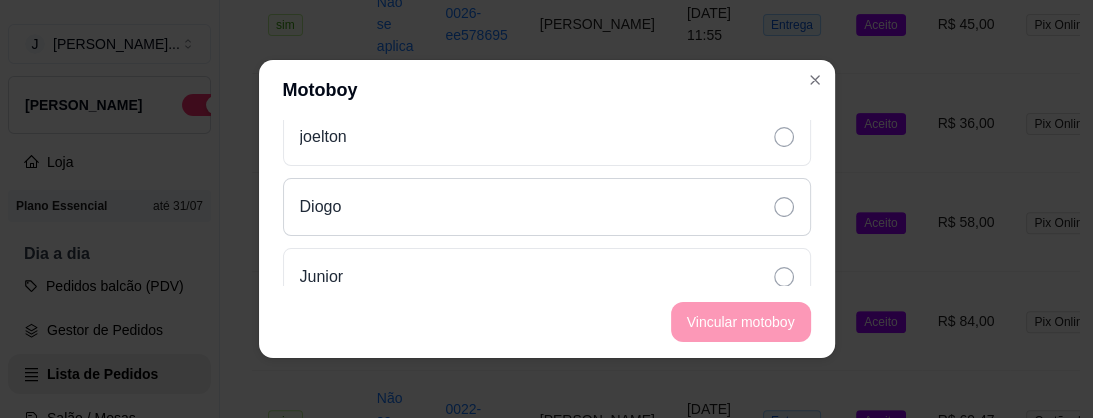 click on "Diogo" at bounding box center (547, 207) 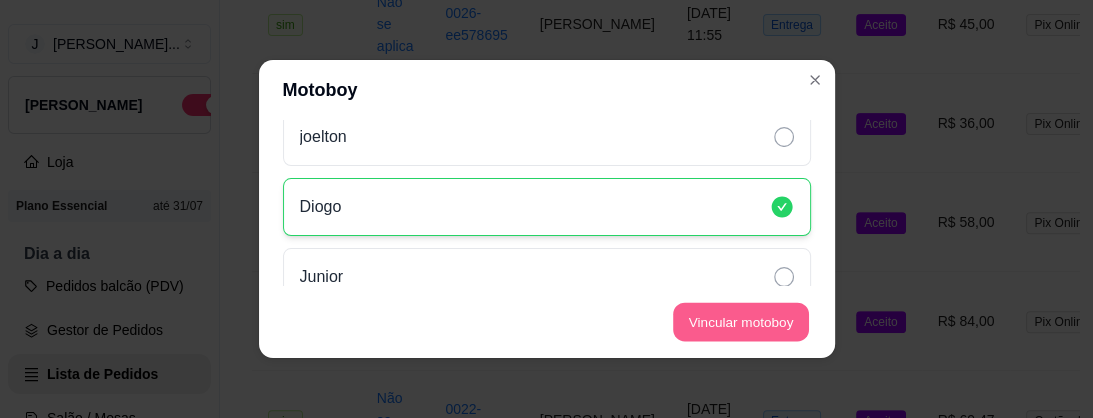 click on "Vincular motoboy" at bounding box center (741, 322) 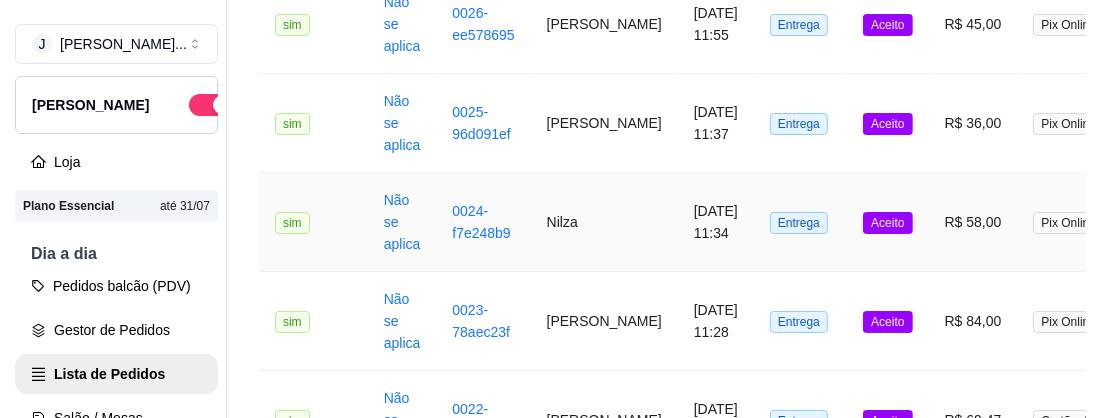 scroll, scrollTop: 560, scrollLeft: 0, axis: vertical 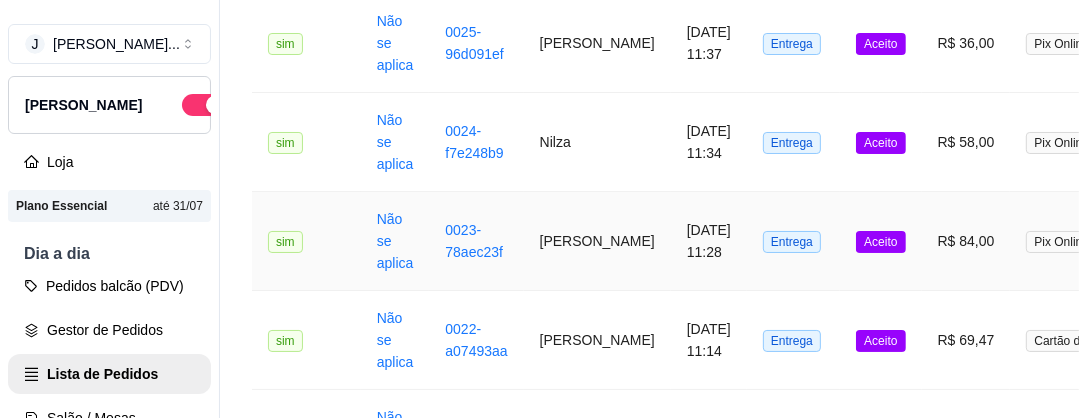 click on "[PERSON_NAME]" at bounding box center [597, 241] 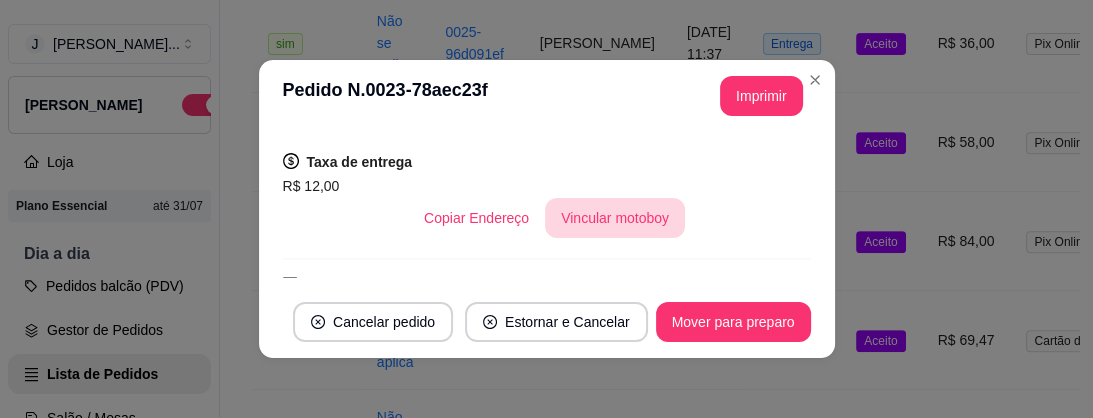 scroll, scrollTop: 400, scrollLeft: 0, axis: vertical 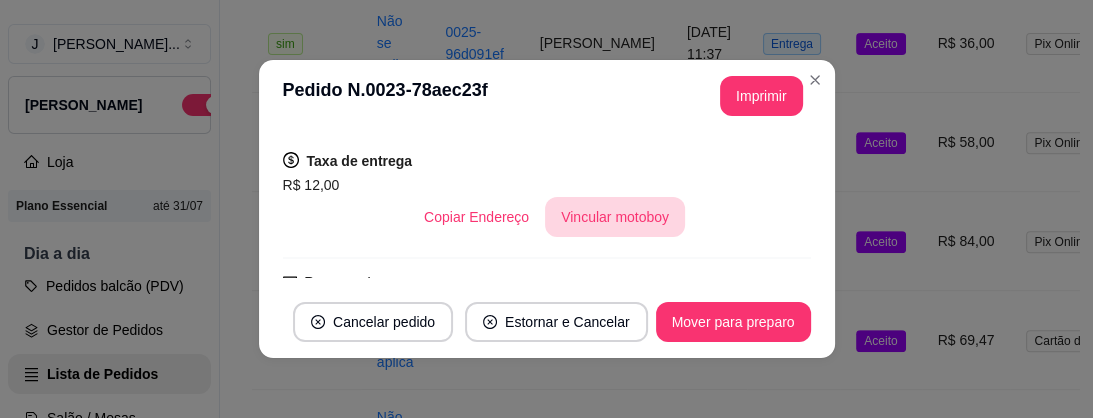 click on "Vincular motoboy" at bounding box center [615, 217] 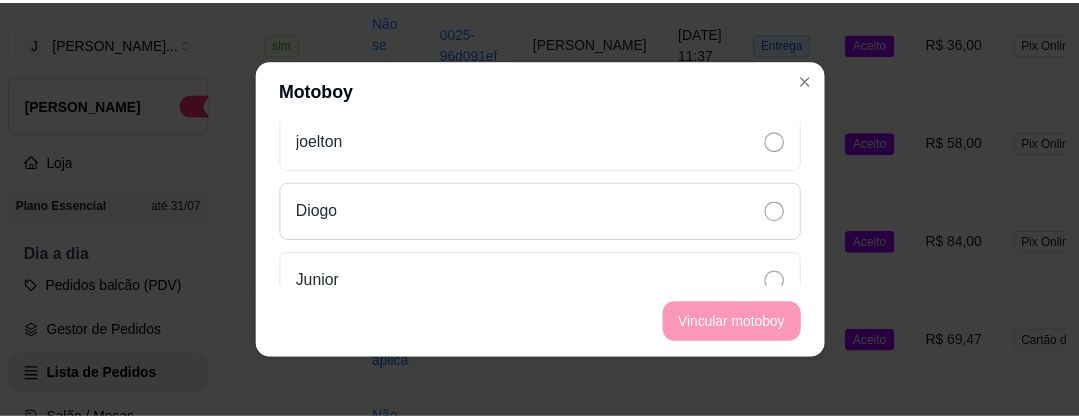 scroll, scrollTop: 160, scrollLeft: 0, axis: vertical 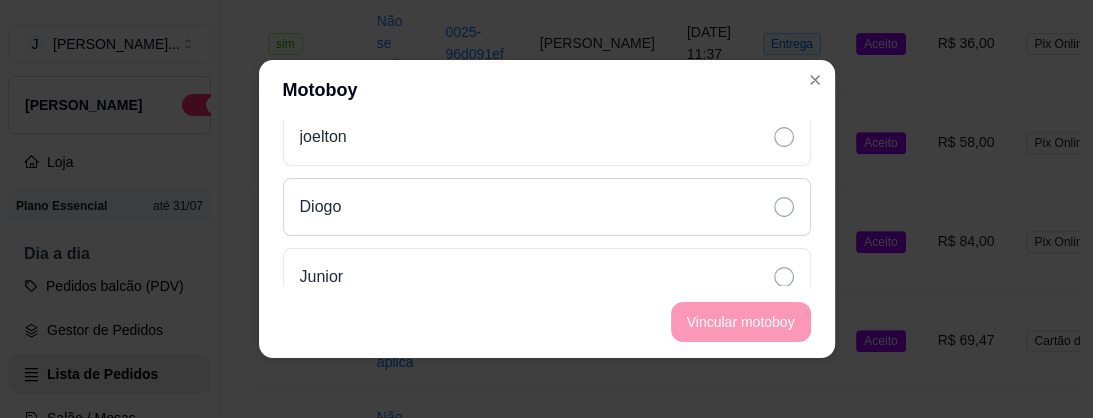 click on "Diogo" at bounding box center (547, 207) 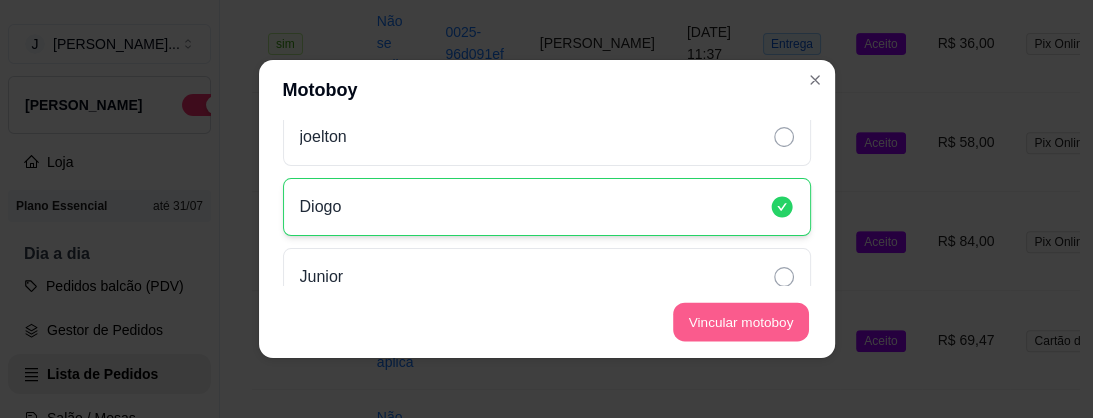 click on "Vincular motoboy" at bounding box center (741, 322) 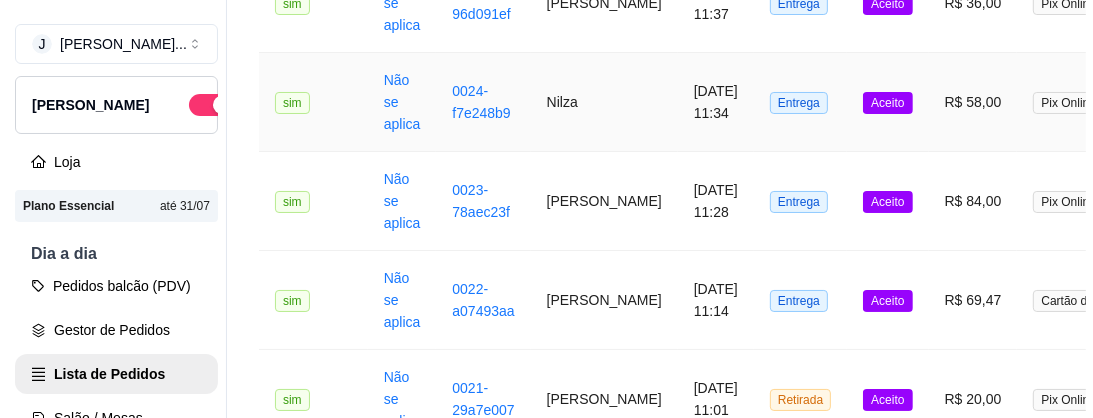 scroll, scrollTop: 640, scrollLeft: 0, axis: vertical 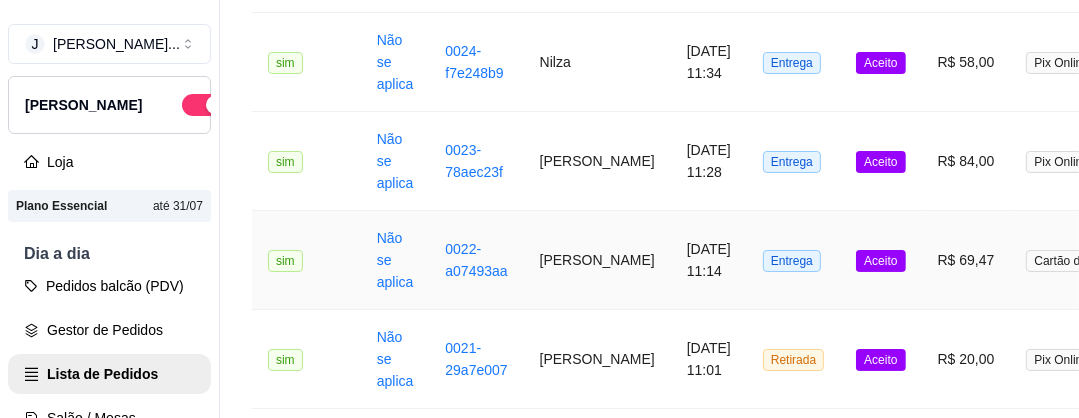 click on "[PERSON_NAME]" at bounding box center (597, 260) 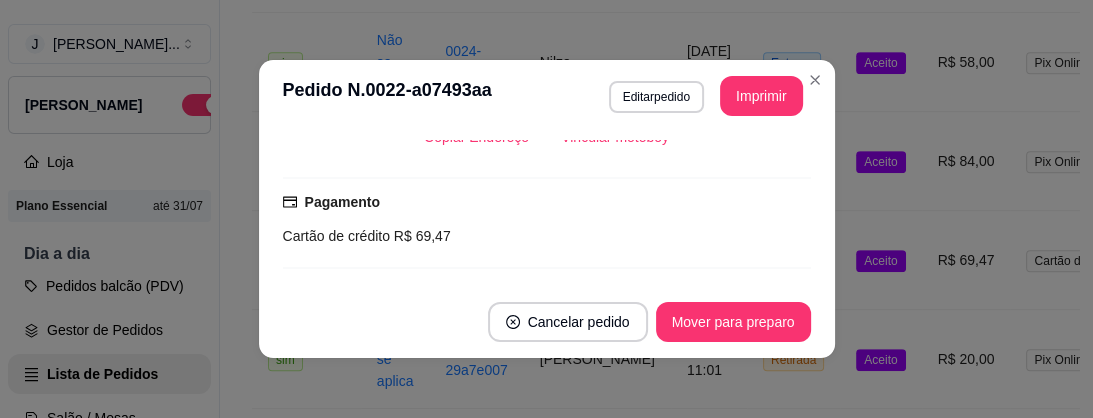 scroll, scrollTop: 400, scrollLeft: 0, axis: vertical 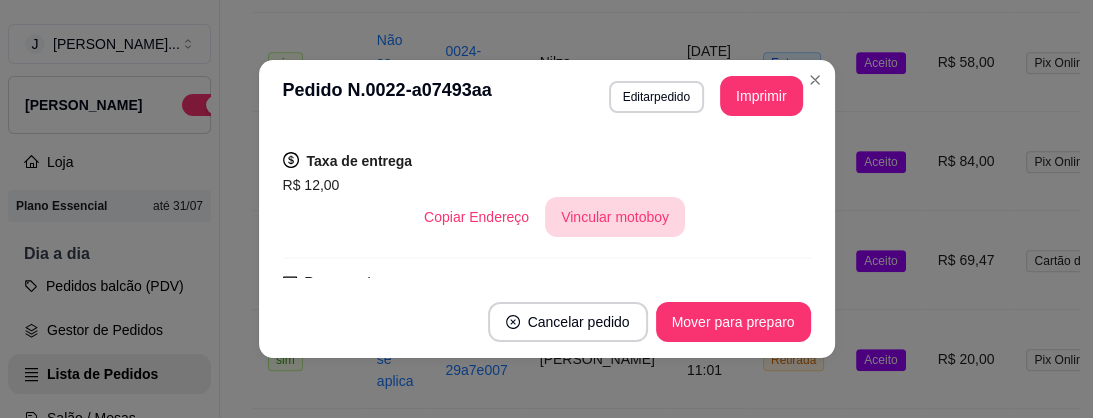 click on "Vincular motoboy" at bounding box center [615, 217] 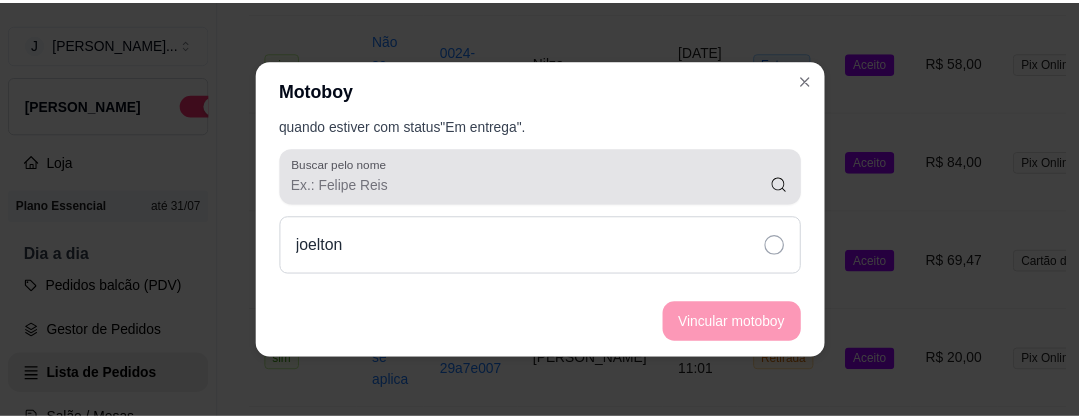 scroll, scrollTop: 80, scrollLeft: 0, axis: vertical 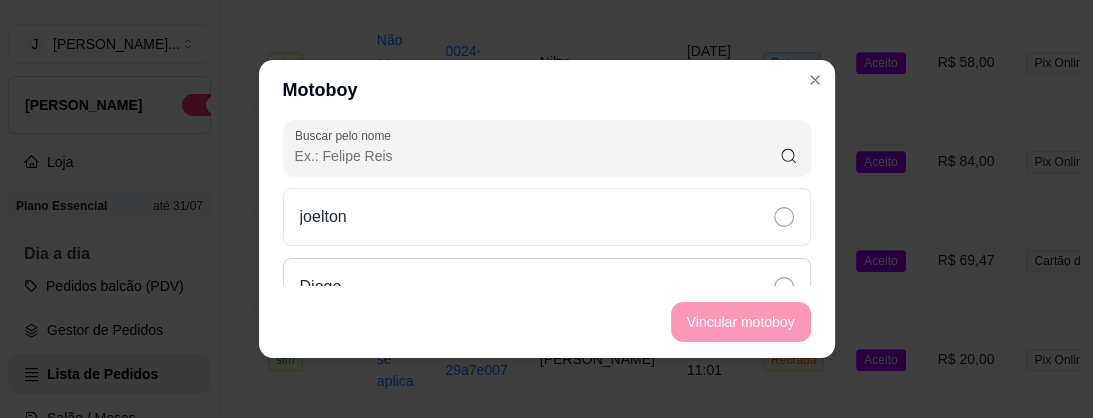 click on "Diogo" at bounding box center [547, 287] 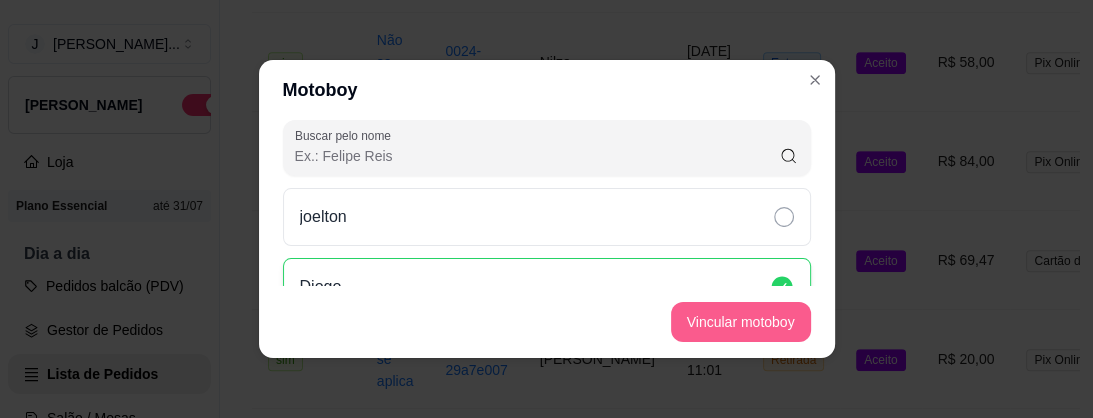 click on "Vincular motoboy" at bounding box center [741, 322] 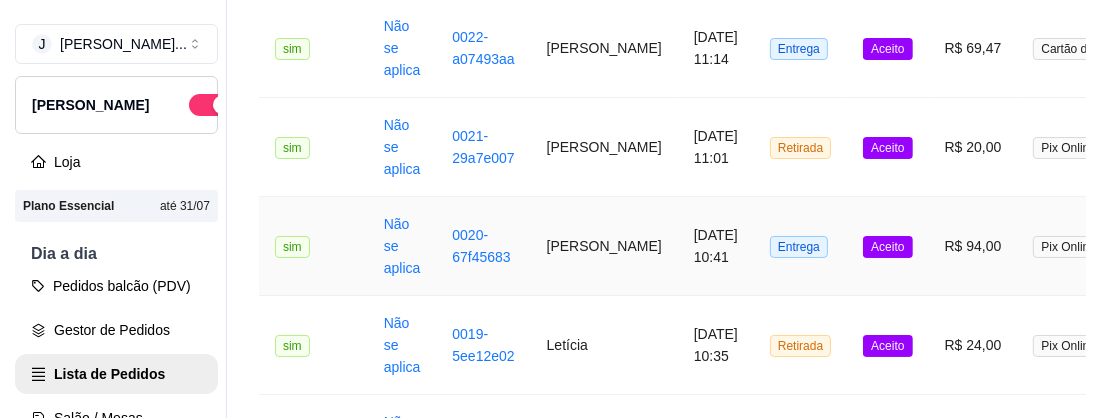 scroll, scrollTop: 880, scrollLeft: 0, axis: vertical 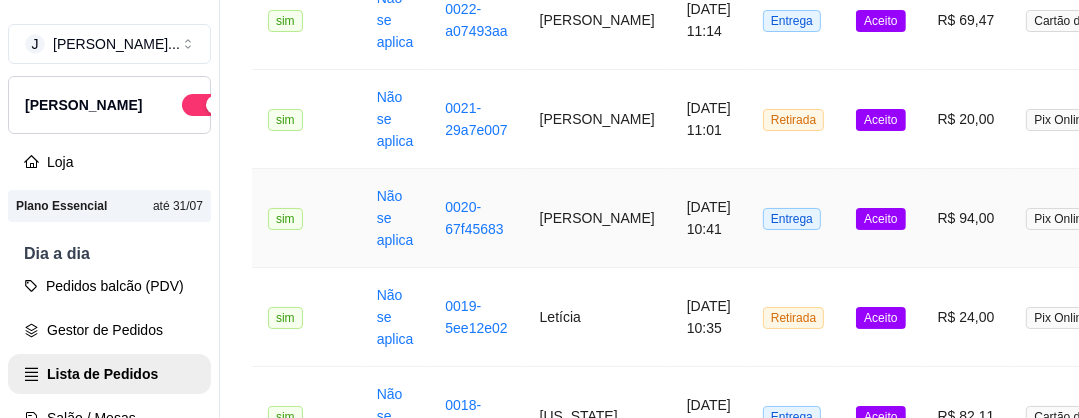 click on "[PERSON_NAME]" at bounding box center [597, 218] 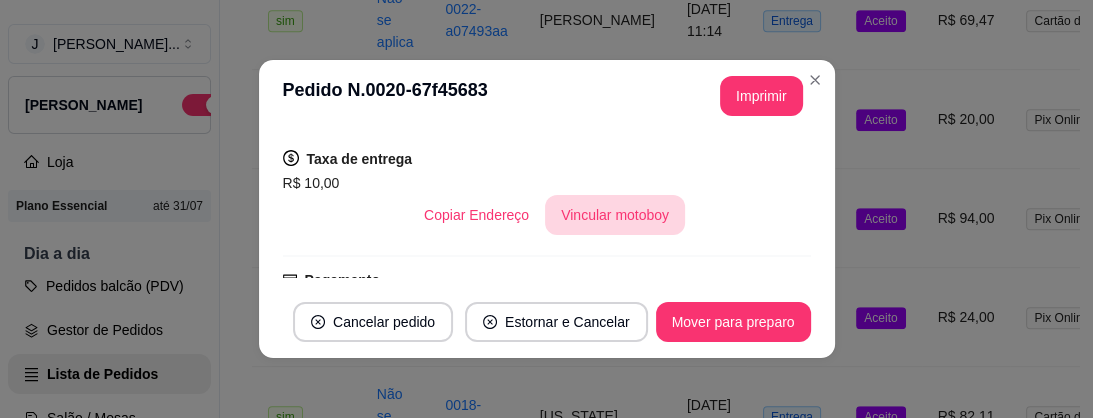 scroll, scrollTop: 400, scrollLeft: 0, axis: vertical 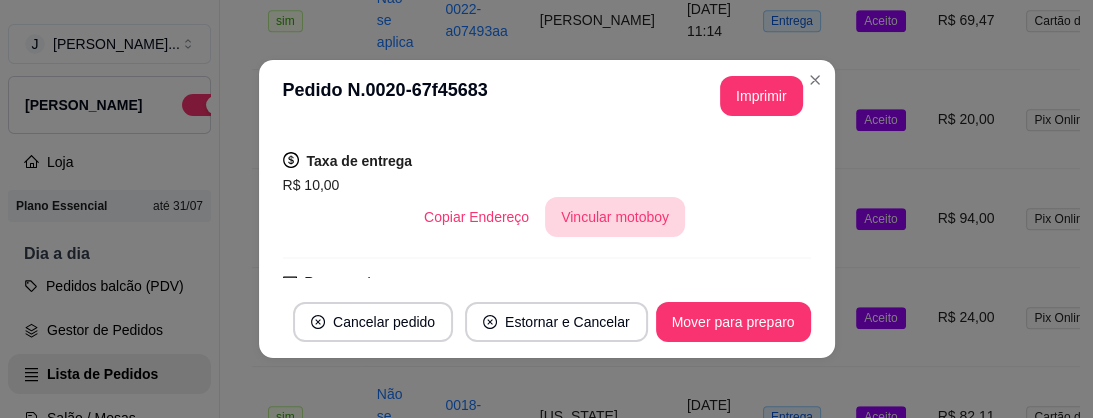 click on "Vincular motoboy" at bounding box center [615, 217] 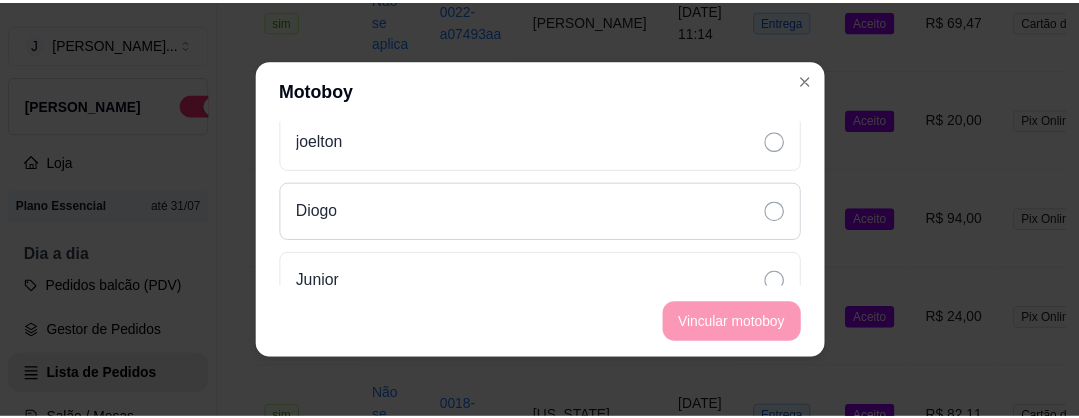 scroll, scrollTop: 160, scrollLeft: 0, axis: vertical 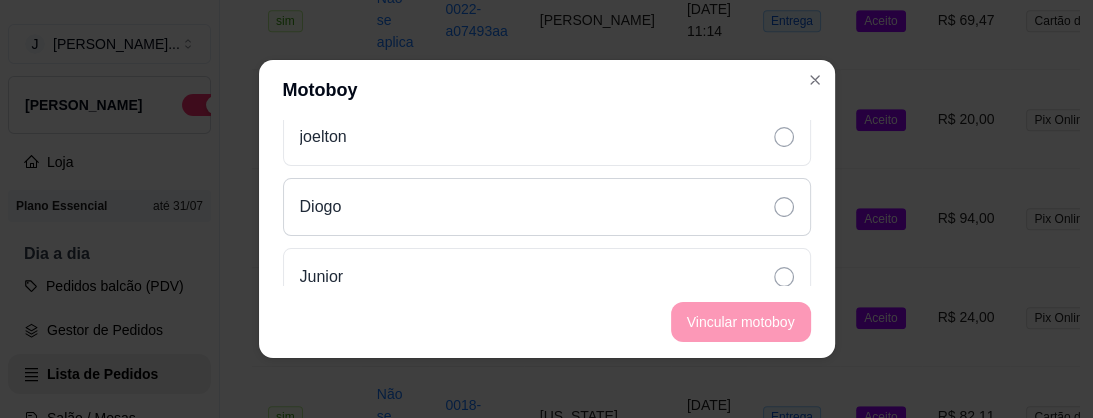 click on "Diogo" at bounding box center (547, 207) 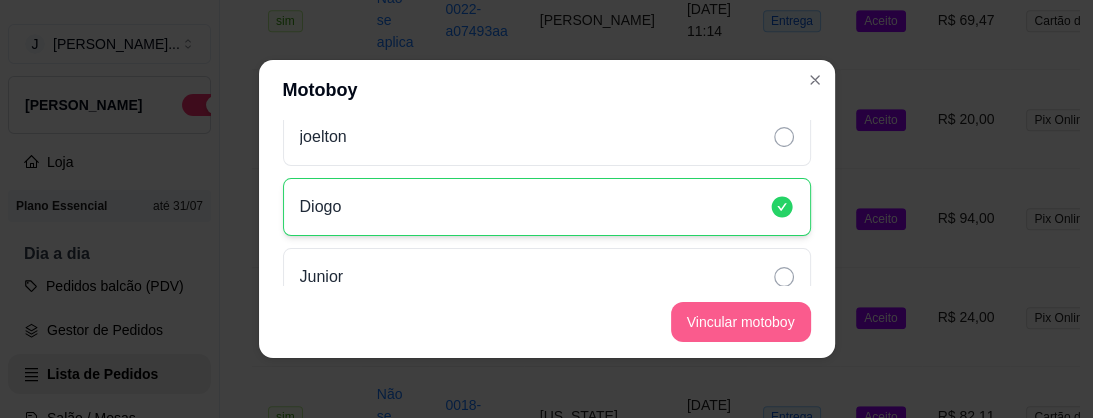 click on "Vincular motoboy" at bounding box center [741, 322] 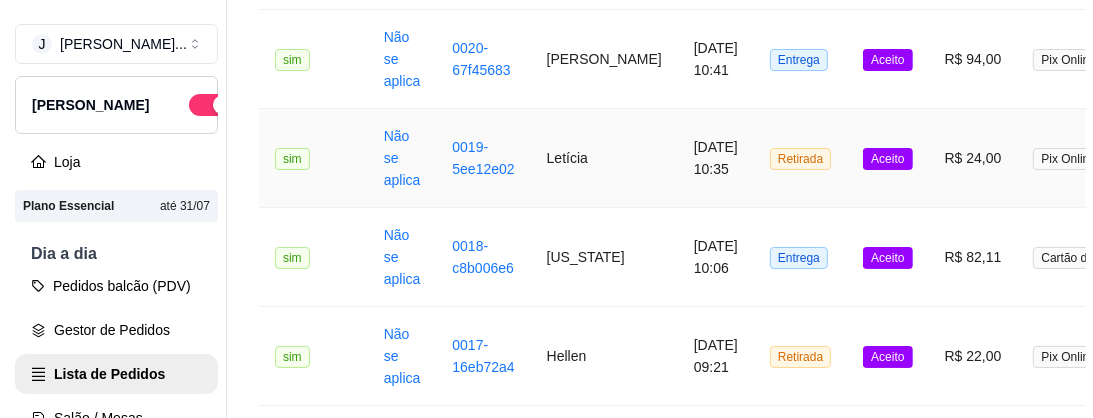 scroll, scrollTop: 1040, scrollLeft: 0, axis: vertical 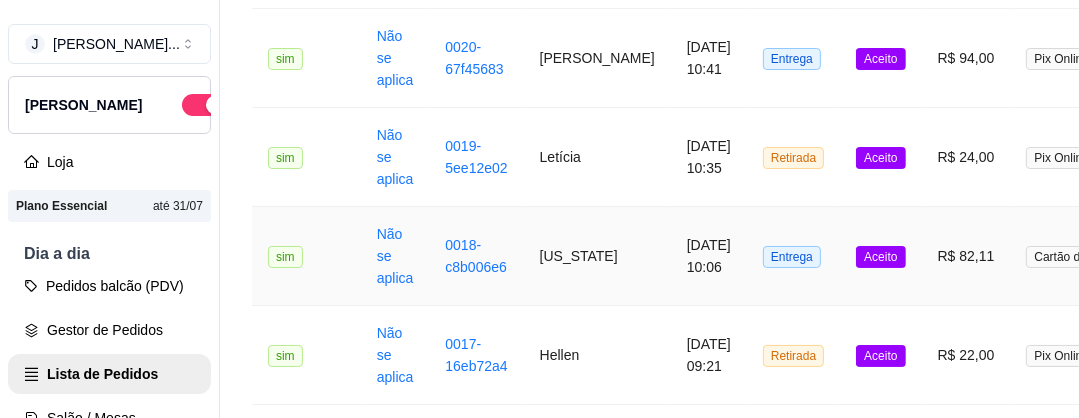 click on "[US_STATE]" at bounding box center [597, 256] 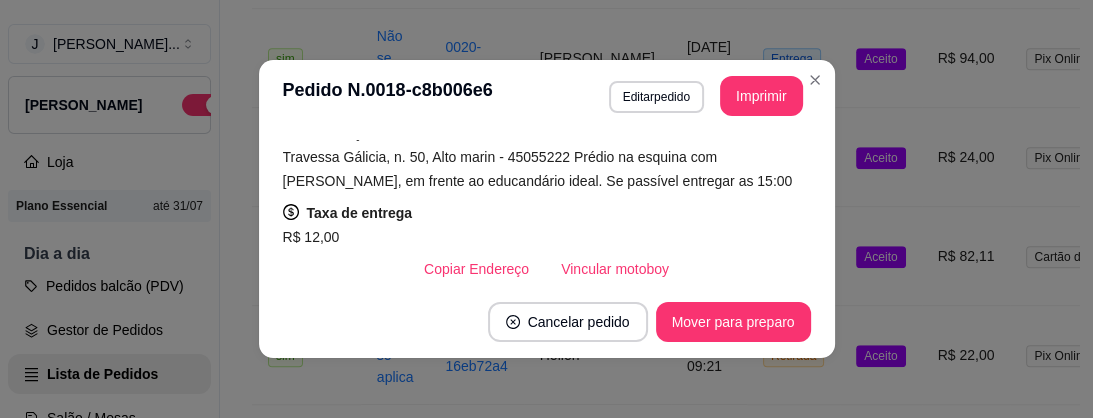 scroll, scrollTop: 400, scrollLeft: 0, axis: vertical 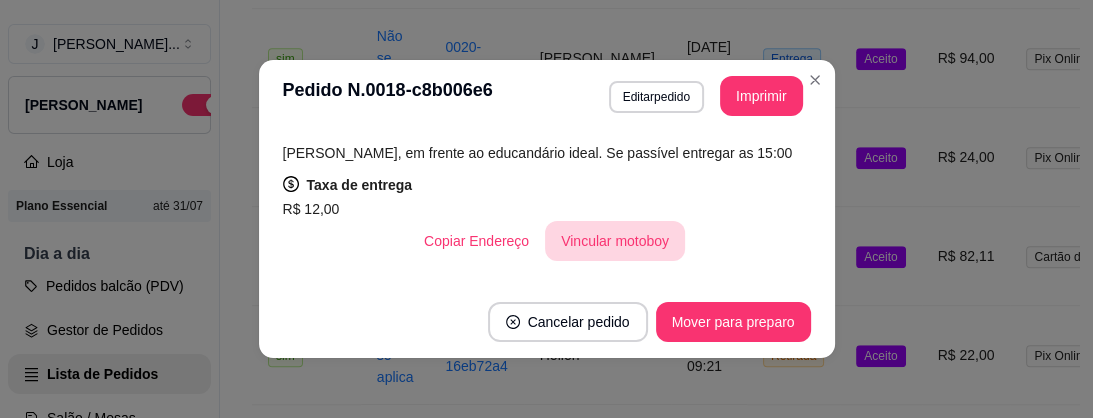 click on "Vincular motoboy" at bounding box center (615, 241) 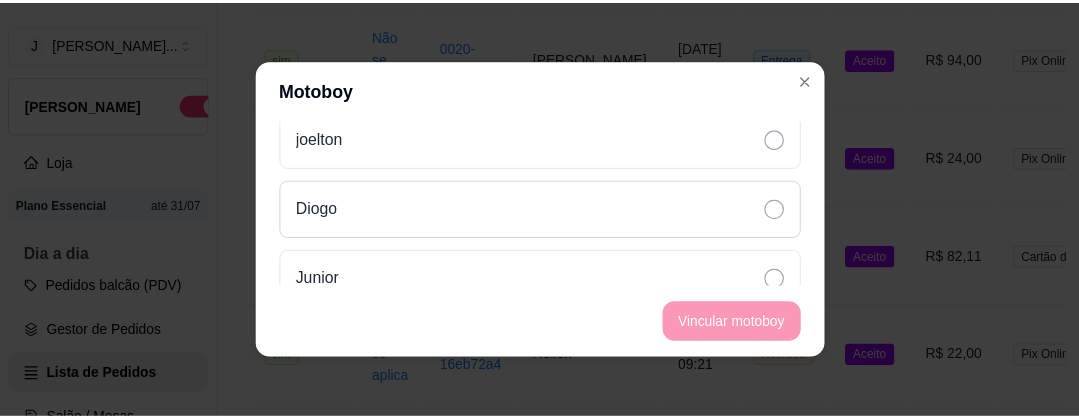 scroll, scrollTop: 160, scrollLeft: 0, axis: vertical 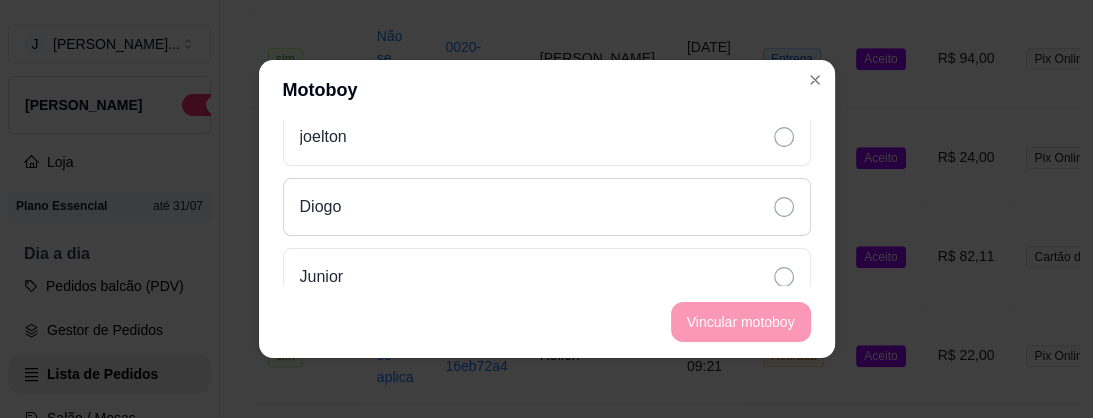 click on "Diogo" at bounding box center [547, 207] 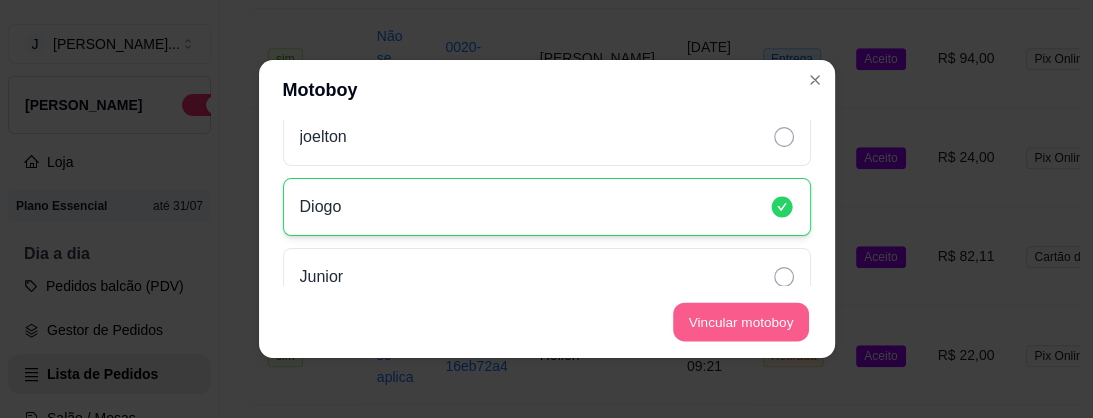 click on "Vincular motoboy" at bounding box center (741, 322) 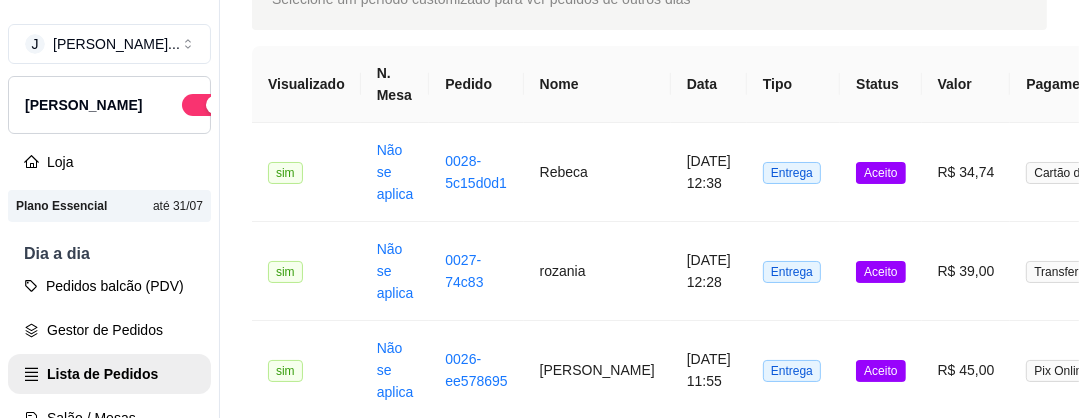 scroll, scrollTop: 0, scrollLeft: 0, axis: both 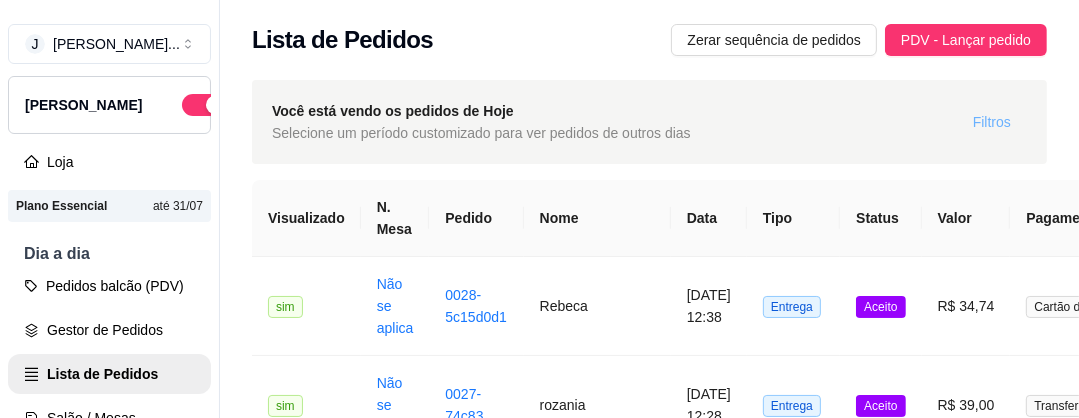 click on "Filtros" at bounding box center (992, 122) 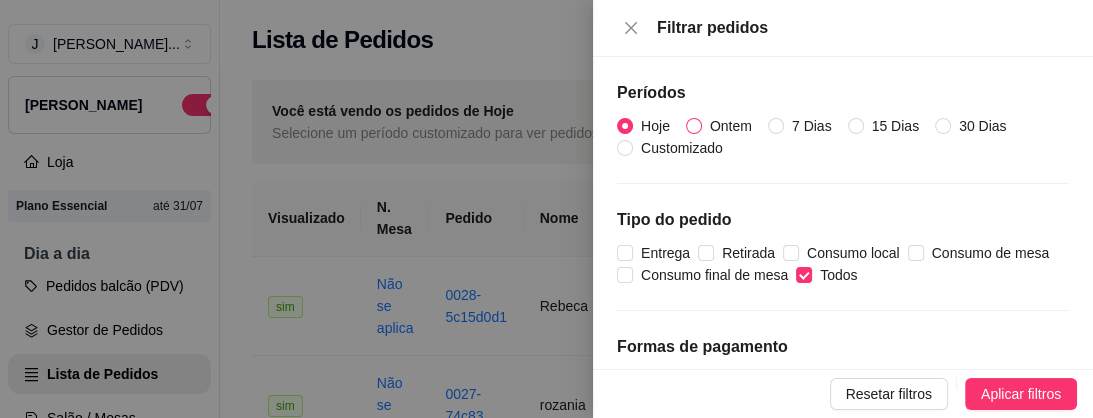 click on "Ontem" at bounding box center (731, 126) 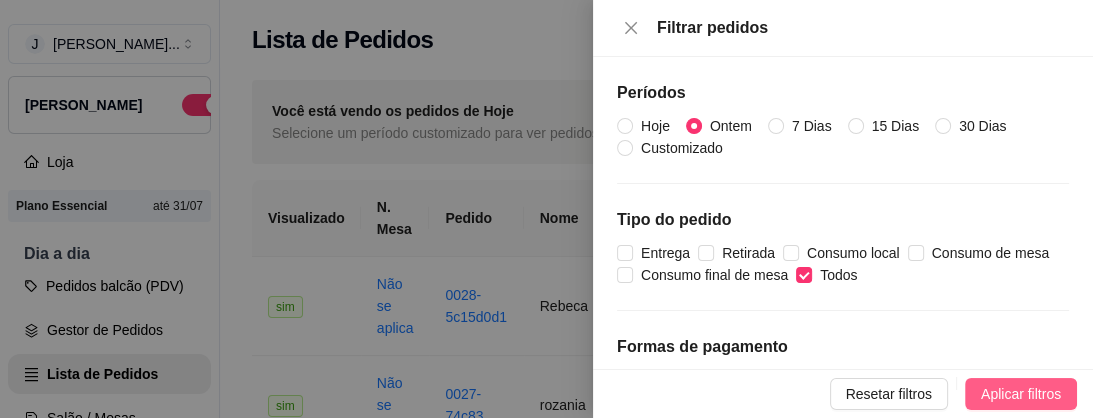 click on "Aplicar filtros" at bounding box center (1021, 394) 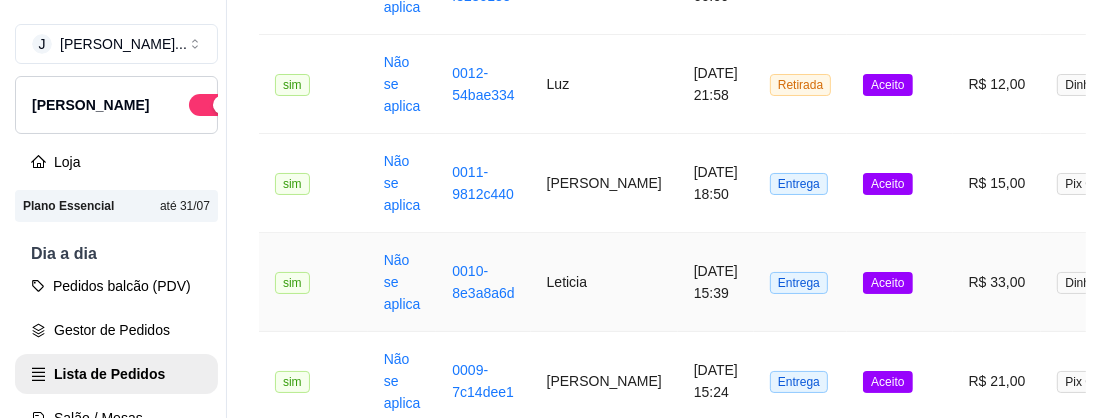 scroll, scrollTop: 320, scrollLeft: 0, axis: vertical 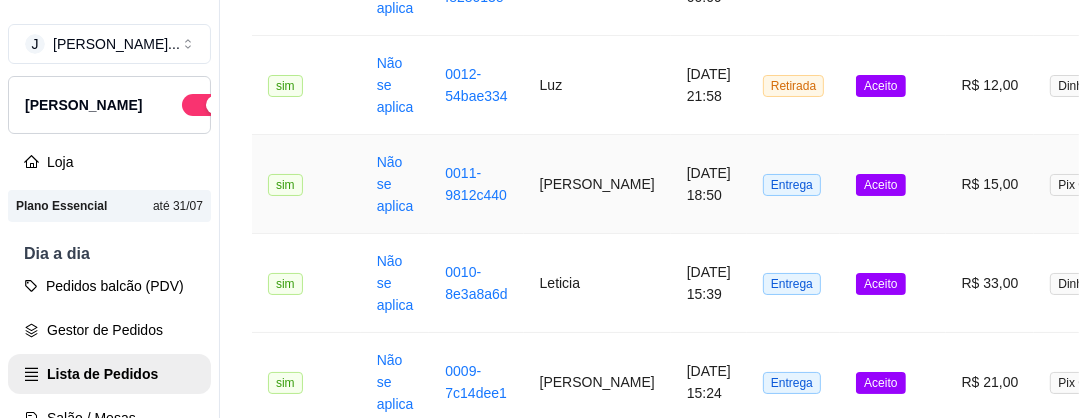 click on "[PERSON_NAME]" at bounding box center [597, 184] 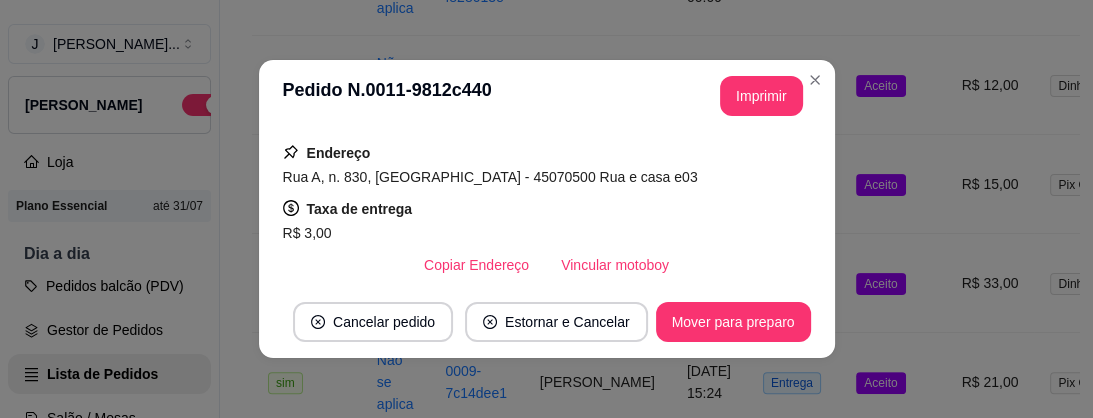 scroll, scrollTop: 480, scrollLeft: 0, axis: vertical 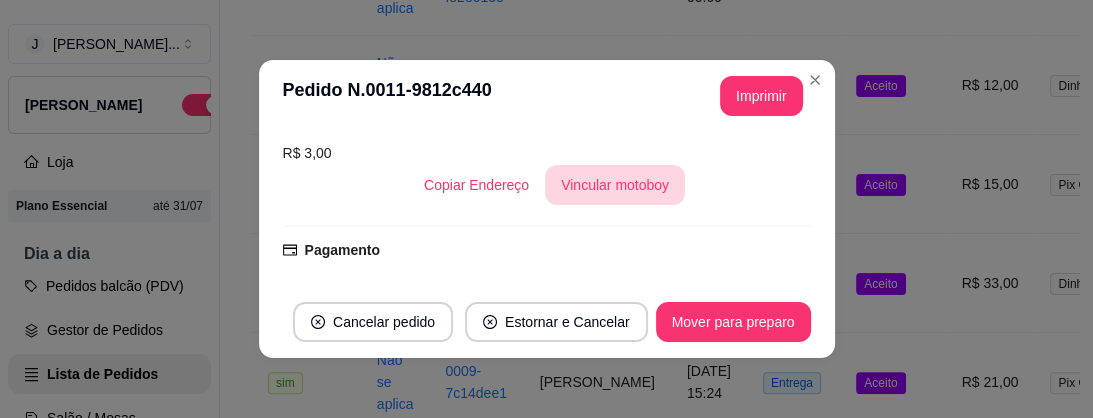 click on "Vincular motoboy" at bounding box center [615, 185] 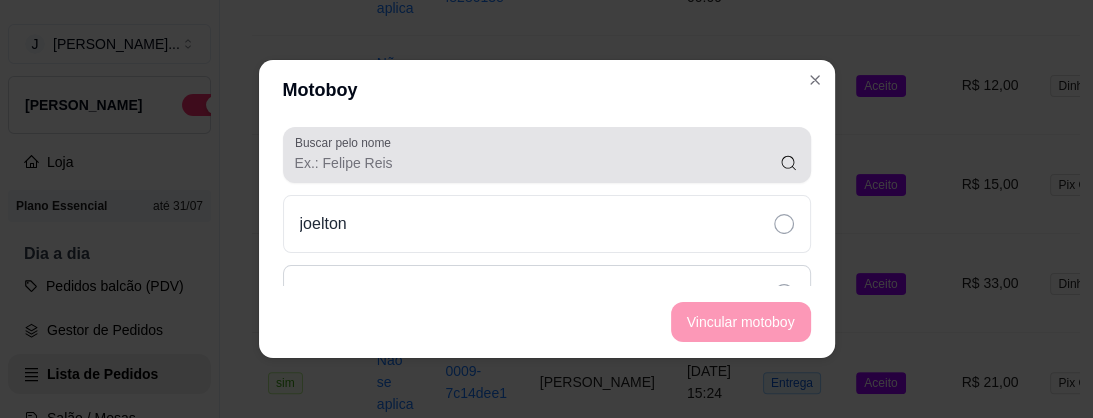 scroll, scrollTop: 160, scrollLeft: 0, axis: vertical 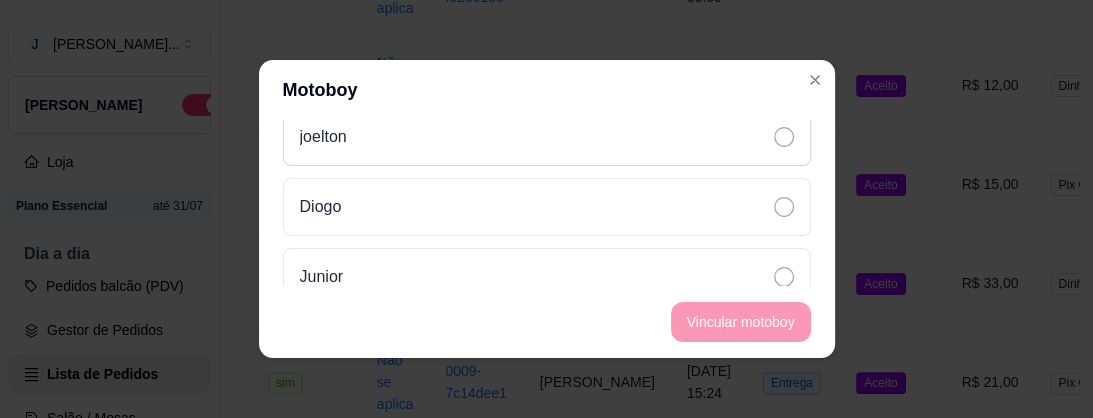 click on "joelton" at bounding box center (547, 137) 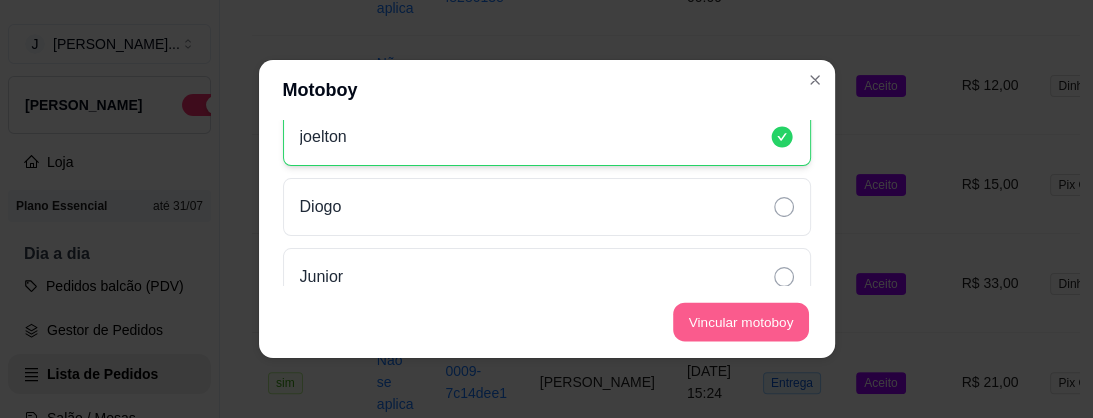 click on "Vincular motoboy" at bounding box center (741, 322) 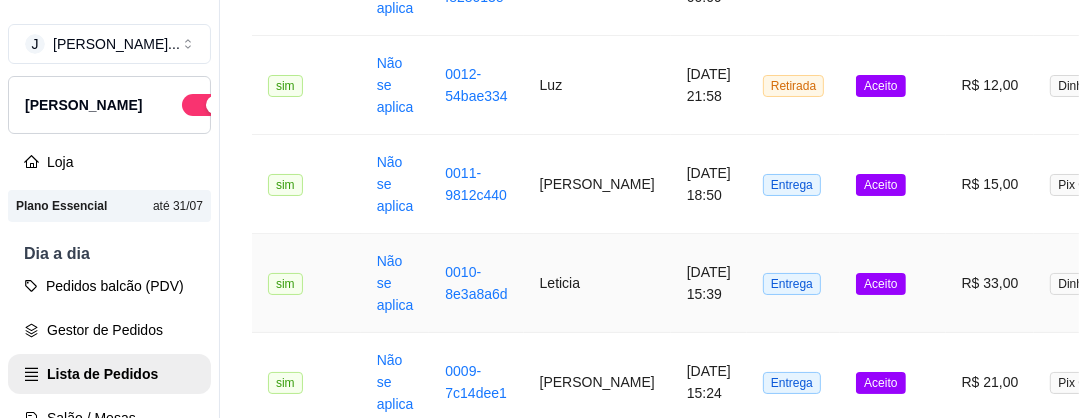 click on "Leticia" at bounding box center (597, 283) 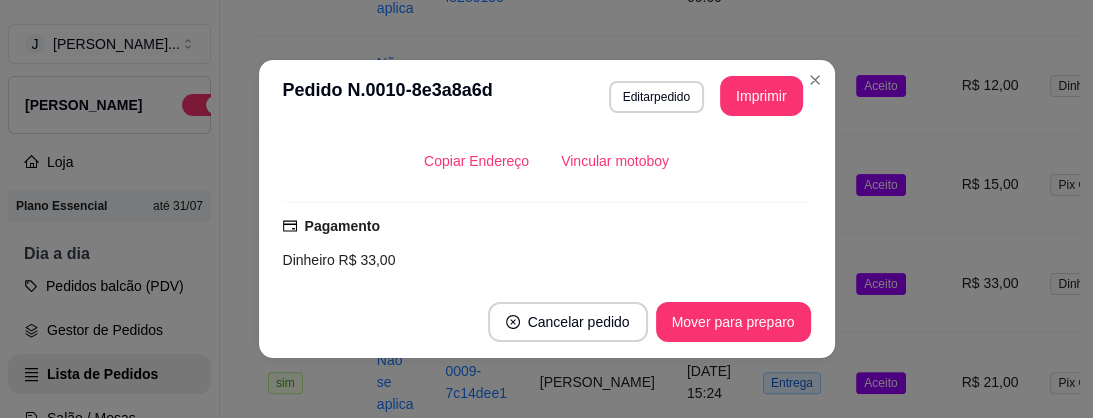 scroll, scrollTop: 400, scrollLeft: 0, axis: vertical 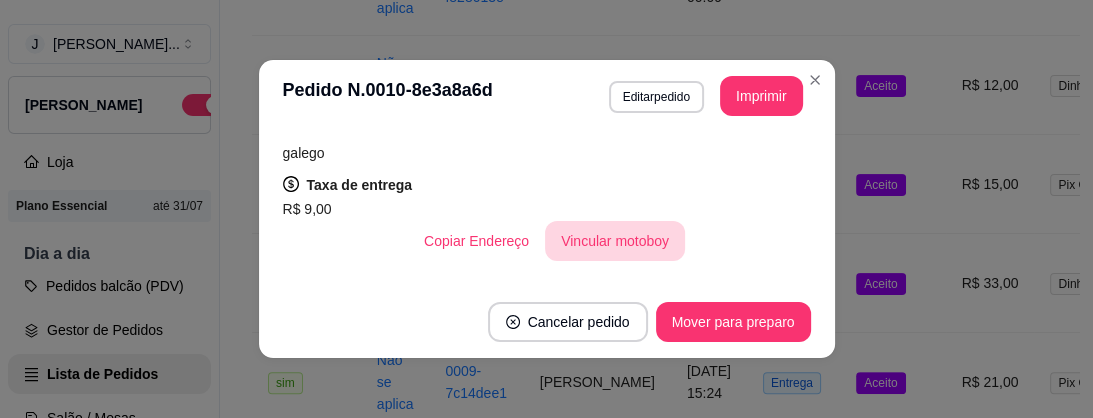 click on "Vincular motoboy" at bounding box center (615, 241) 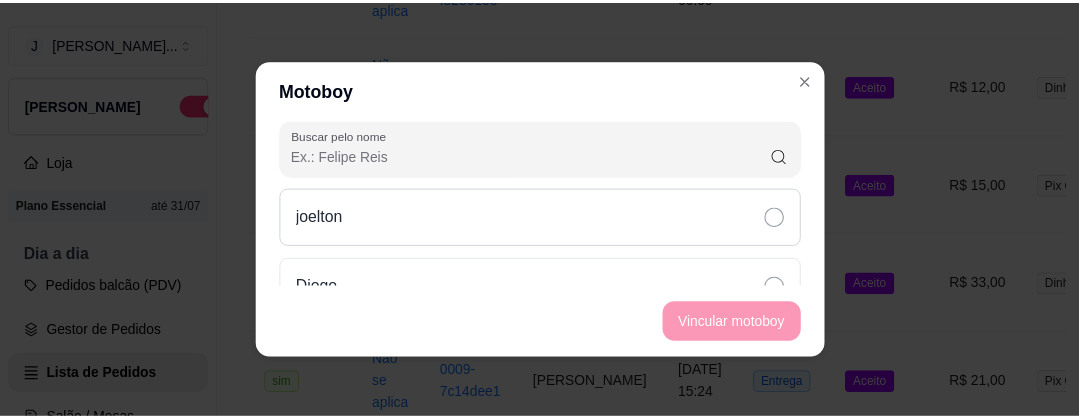 scroll, scrollTop: 160, scrollLeft: 0, axis: vertical 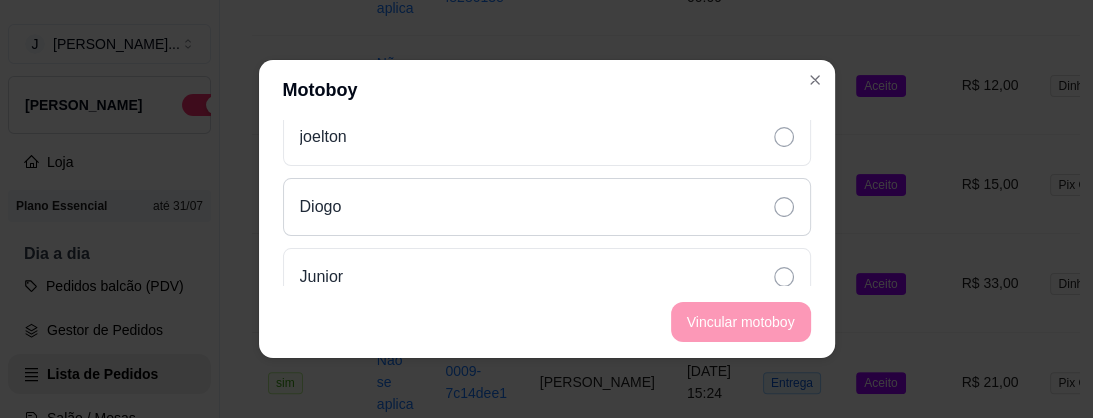 click on "Diogo" at bounding box center [547, 207] 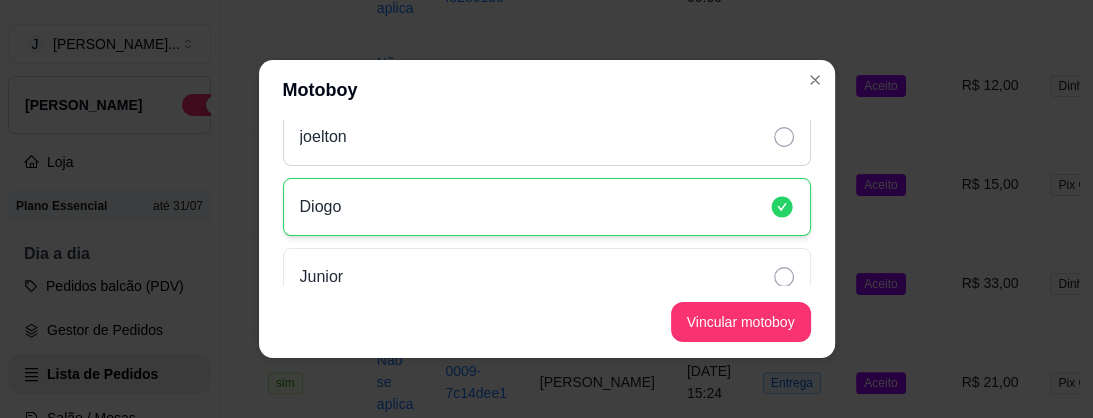 click on "joelton" at bounding box center (547, 137) 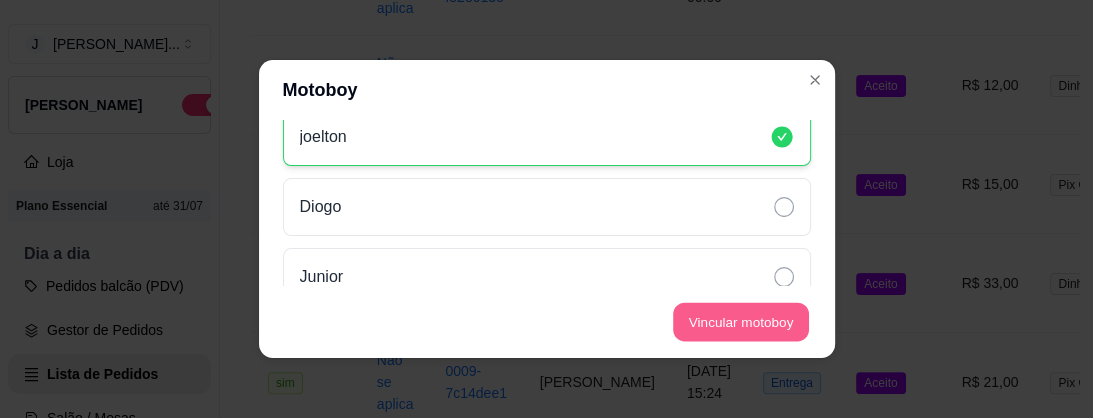 click on "Vincular motoboy" at bounding box center (741, 322) 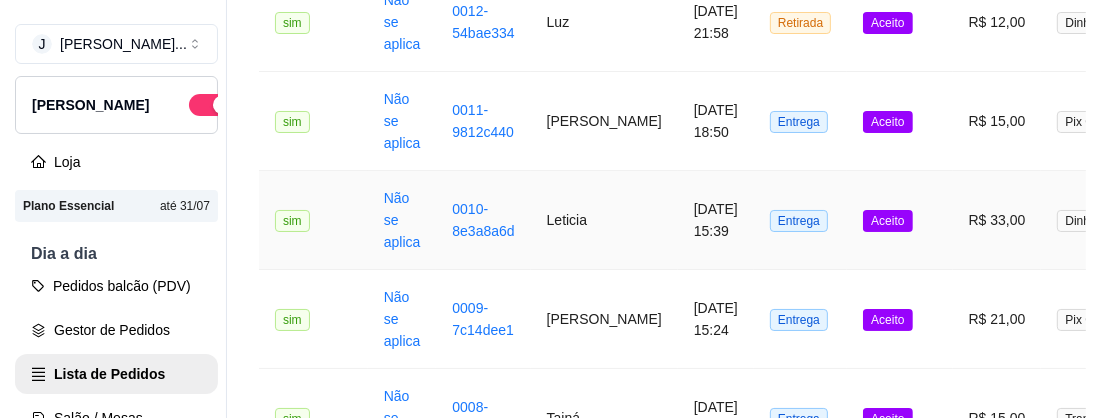 scroll, scrollTop: 400, scrollLeft: 0, axis: vertical 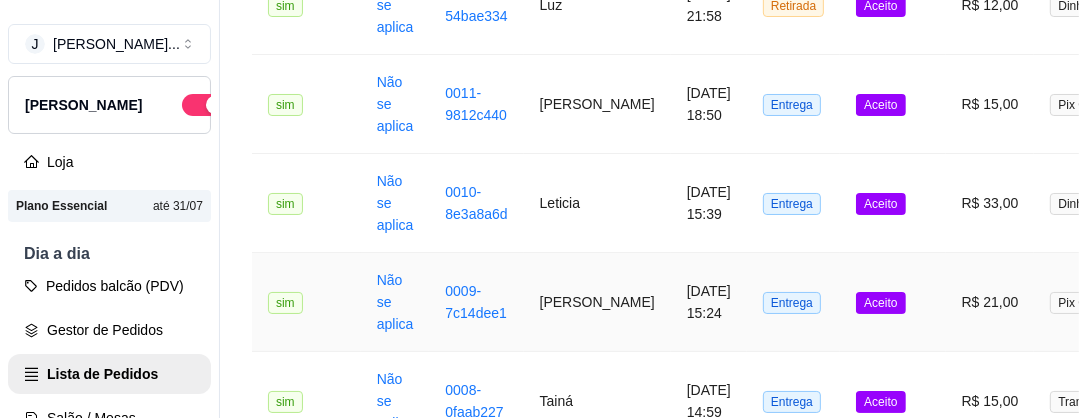 click on "[PERSON_NAME]" at bounding box center [597, 302] 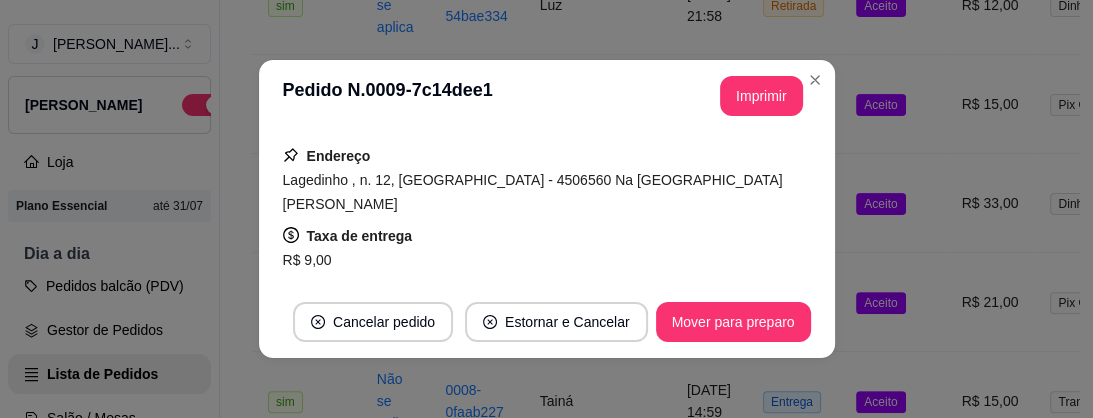 scroll, scrollTop: 400, scrollLeft: 0, axis: vertical 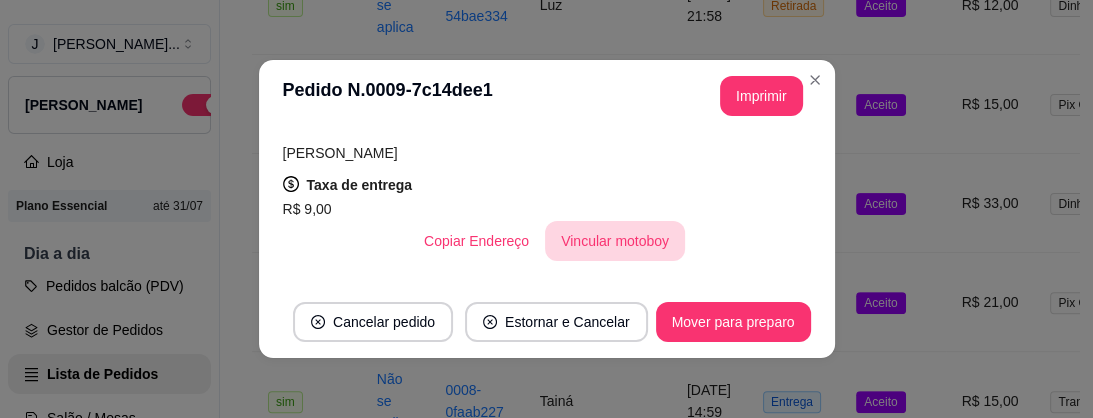click on "Vincular motoboy" at bounding box center (615, 241) 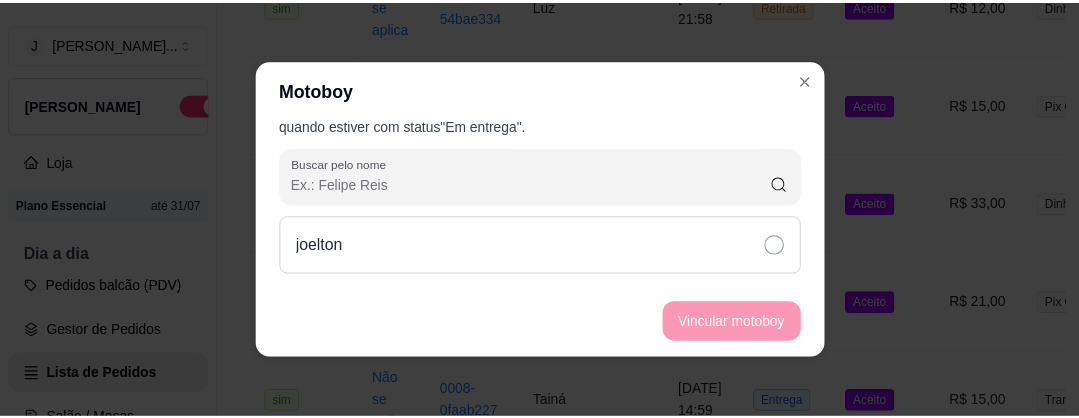 scroll, scrollTop: 80, scrollLeft: 0, axis: vertical 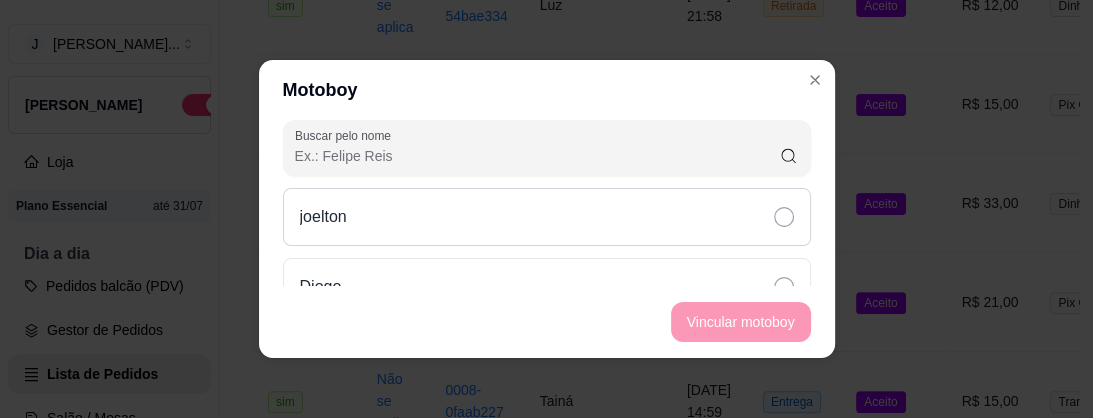 click on "joelton" at bounding box center [547, 217] 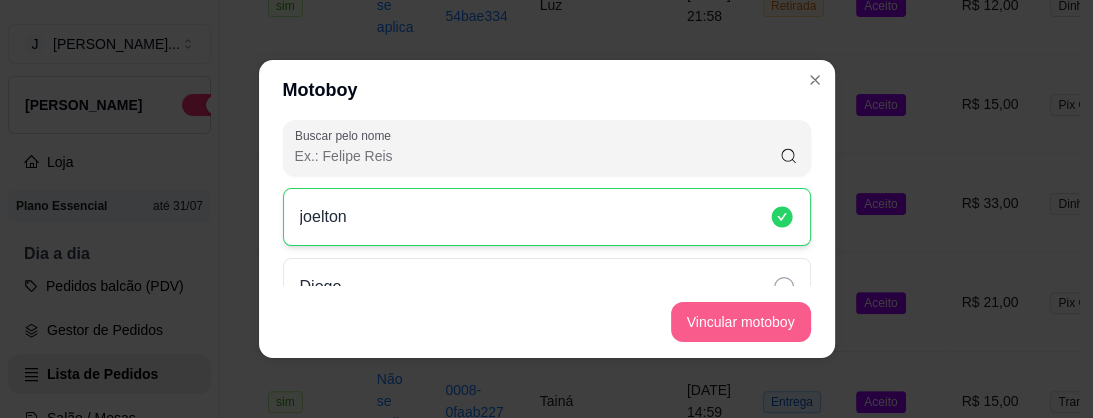 click on "Vincular motoboy" at bounding box center (741, 322) 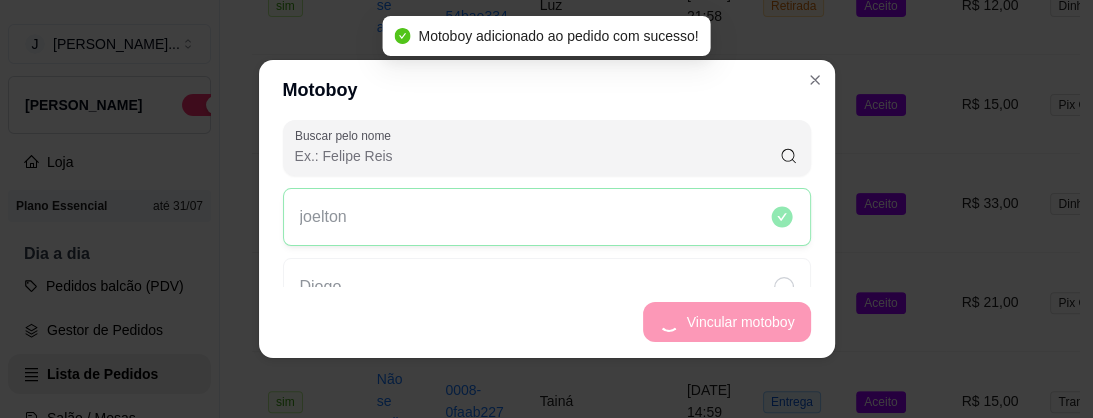 click on "Motoboy" at bounding box center (547, 90) 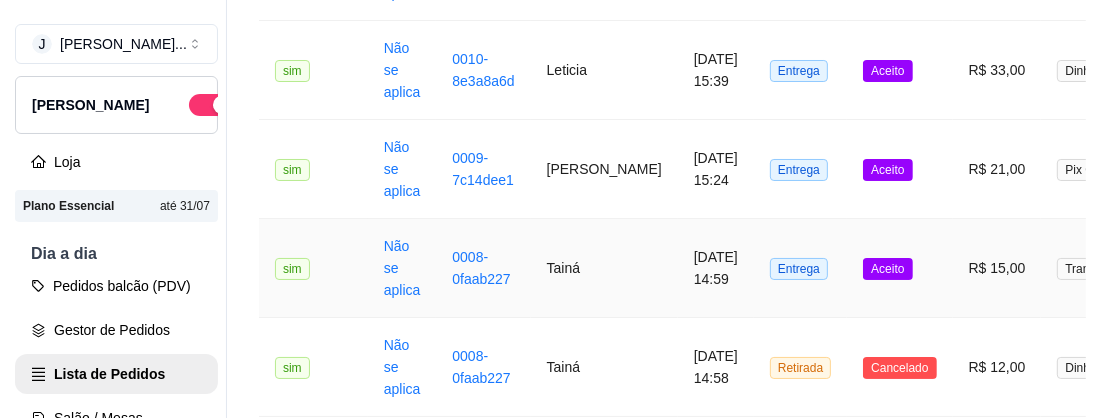 scroll, scrollTop: 560, scrollLeft: 0, axis: vertical 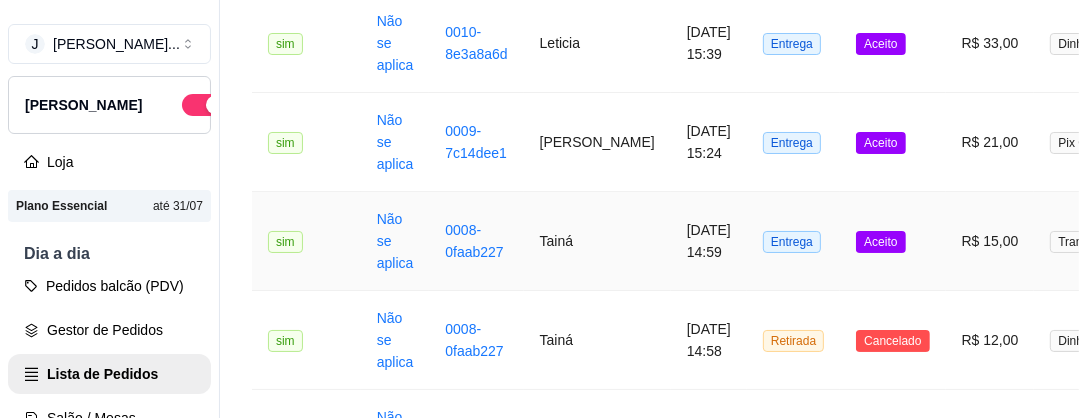 click on "Tainá" at bounding box center [597, 241] 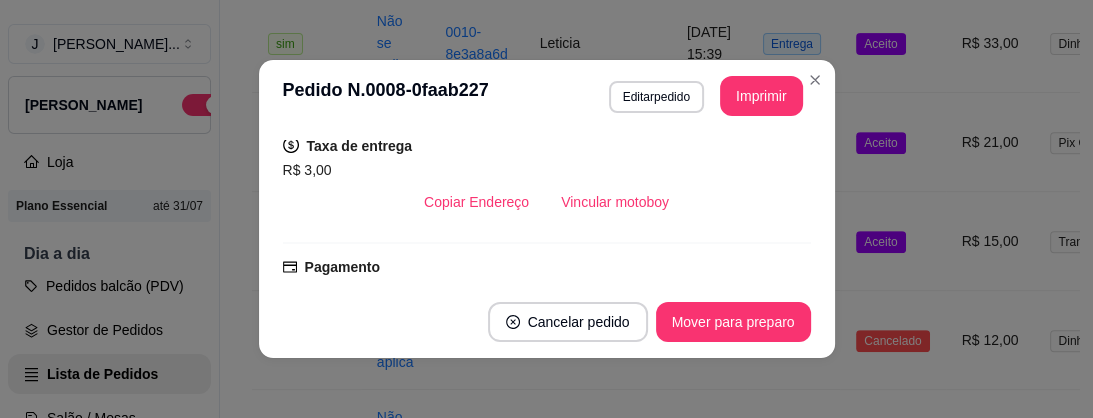 scroll, scrollTop: 400, scrollLeft: 0, axis: vertical 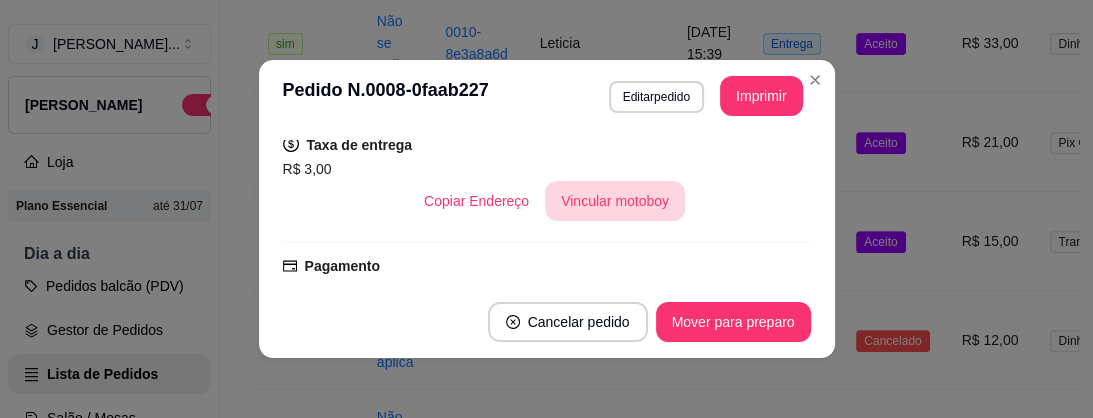 click on "Vincular motoboy" at bounding box center (615, 201) 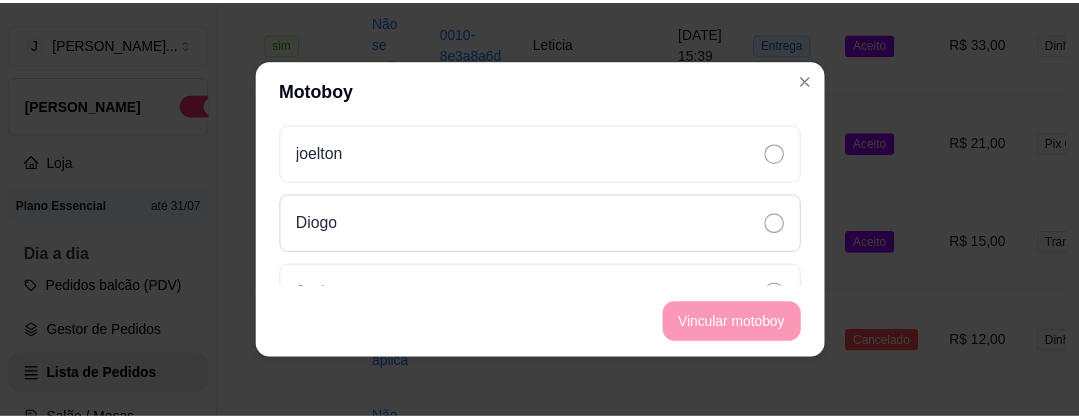 scroll, scrollTop: 160, scrollLeft: 0, axis: vertical 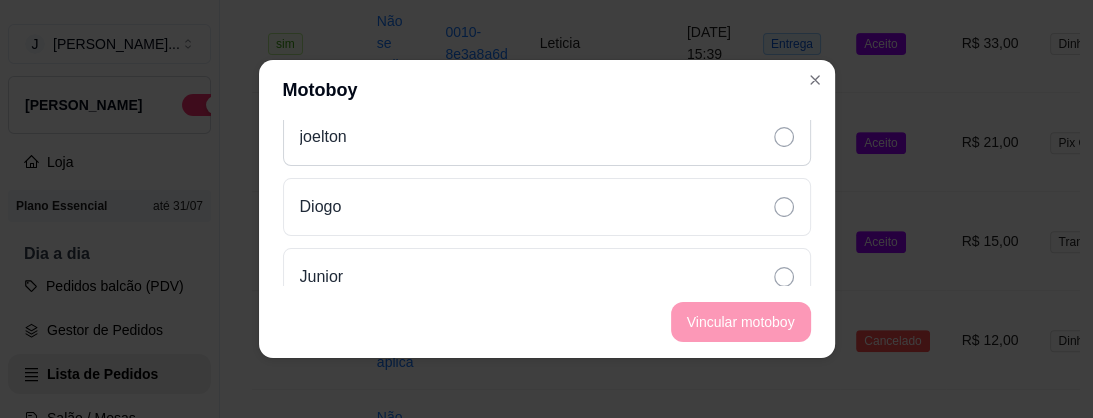 click on "joelton" at bounding box center (547, 137) 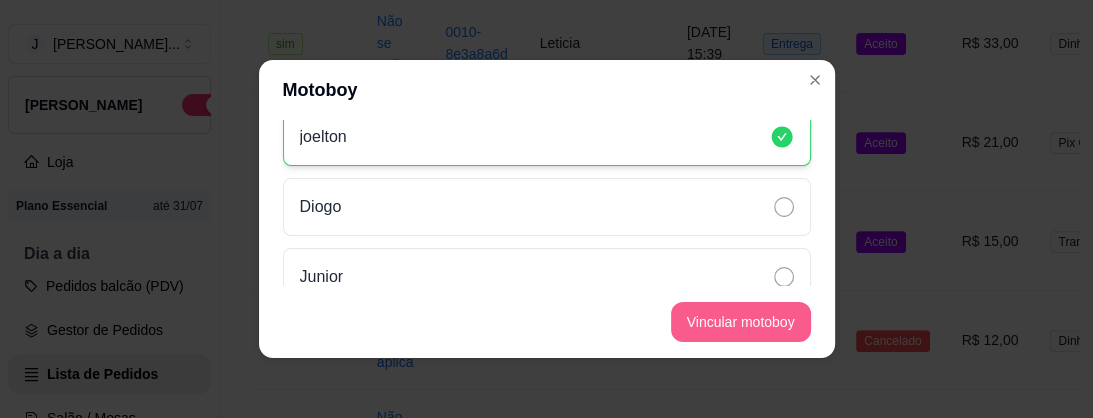 click on "Vincular motoboy" at bounding box center [741, 322] 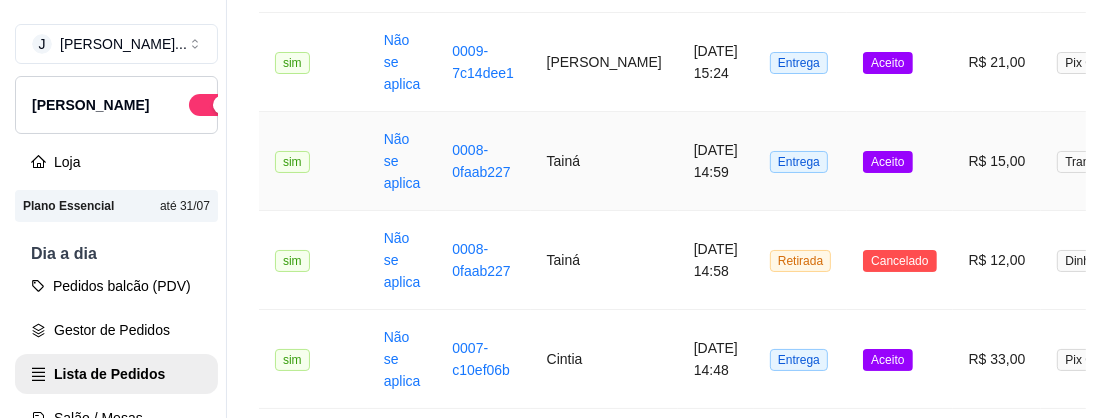 scroll, scrollTop: 720, scrollLeft: 0, axis: vertical 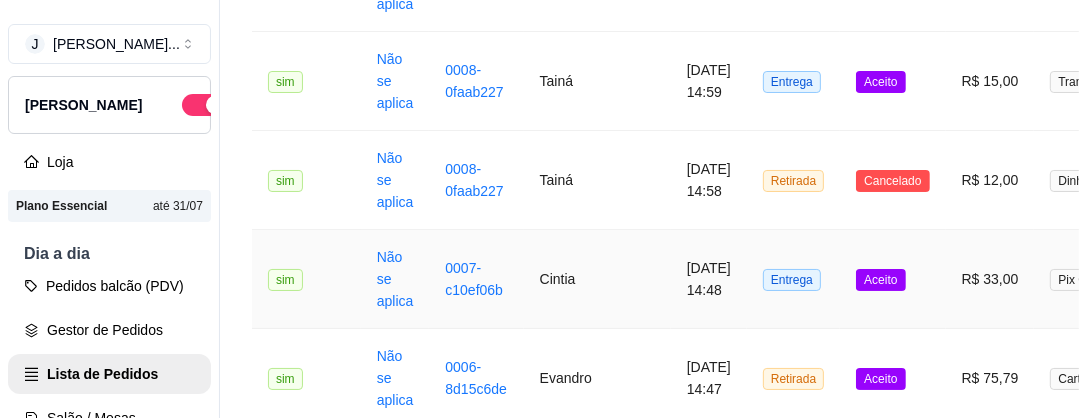 click on "Cintia" at bounding box center [597, 279] 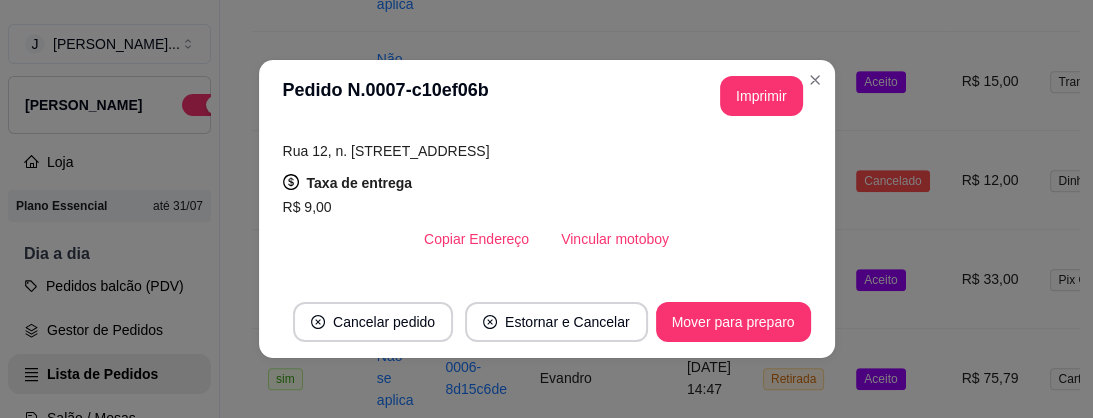 scroll, scrollTop: 400, scrollLeft: 0, axis: vertical 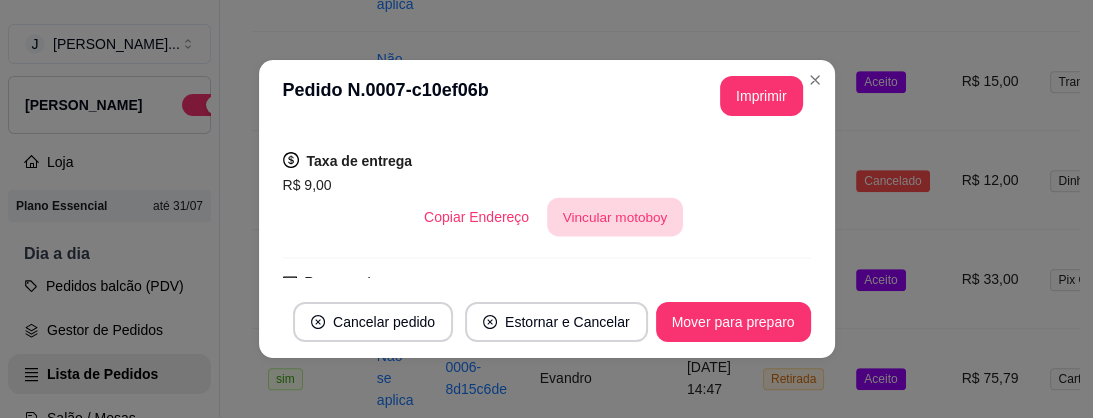 click on "Vincular motoboy" at bounding box center [615, 217] 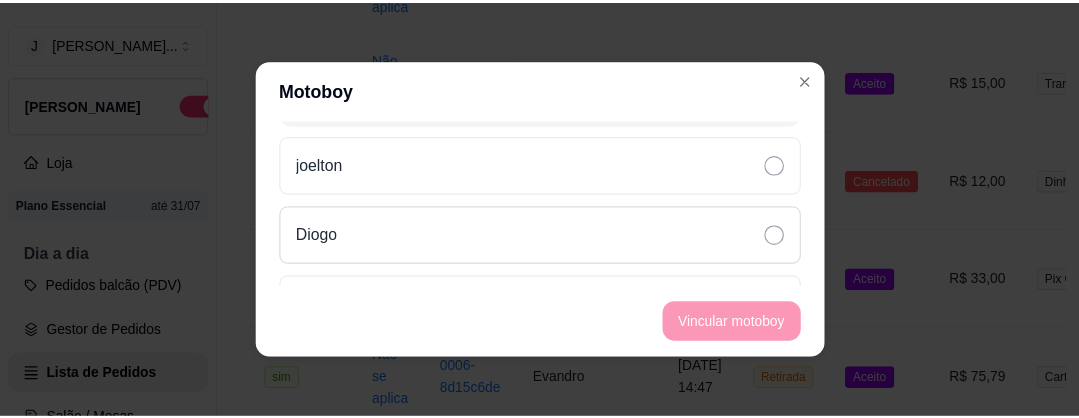 scroll, scrollTop: 160, scrollLeft: 0, axis: vertical 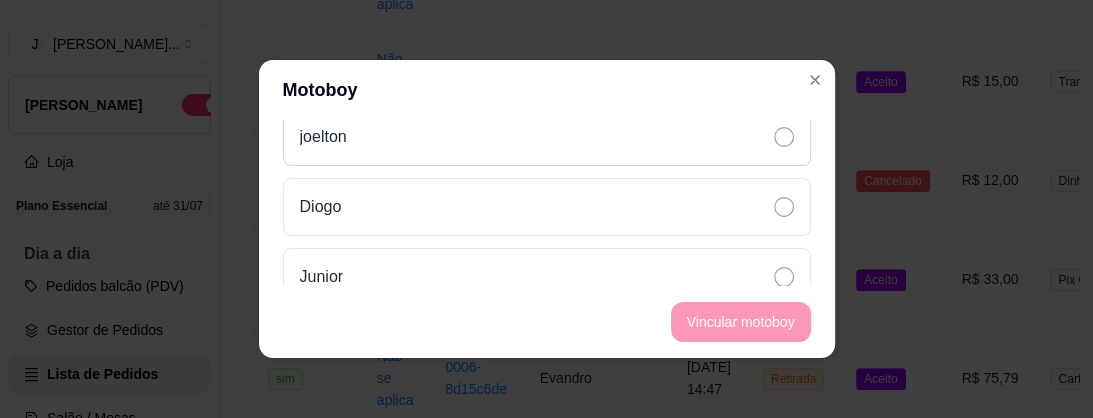 click on "joelton" at bounding box center (547, 137) 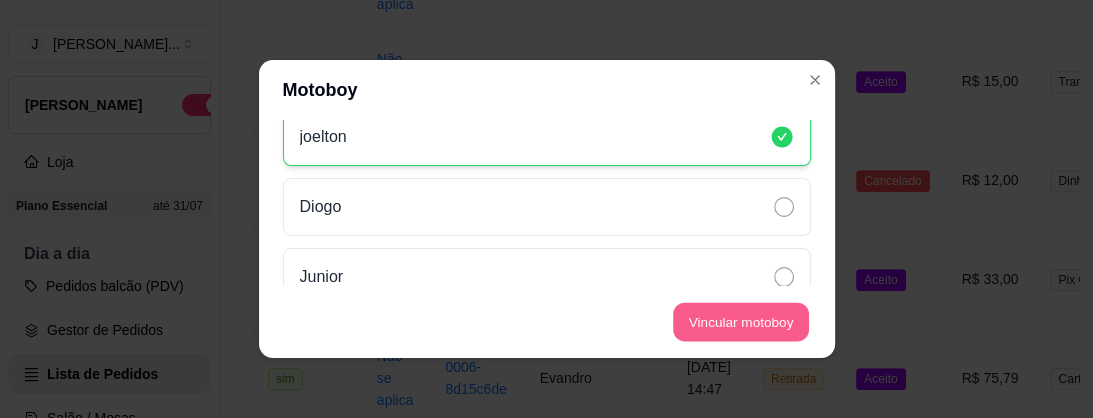click on "Vincular motoboy" at bounding box center [741, 322] 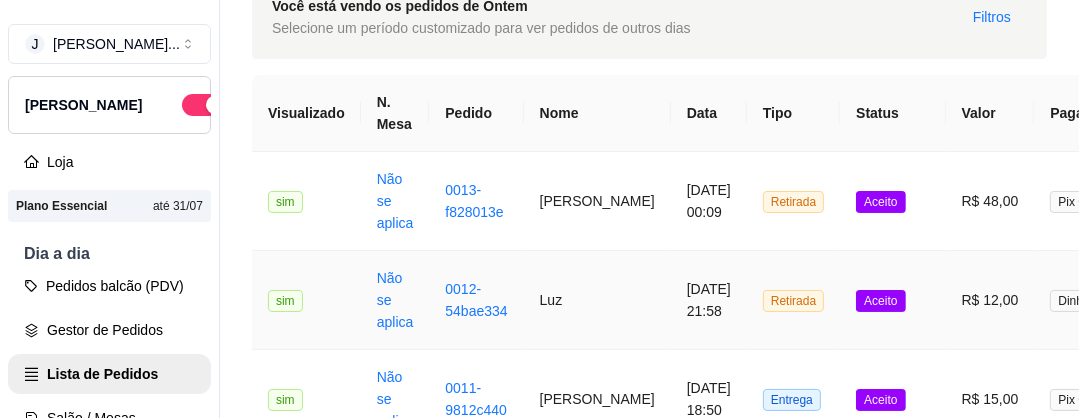 scroll, scrollTop: 0, scrollLeft: 0, axis: both 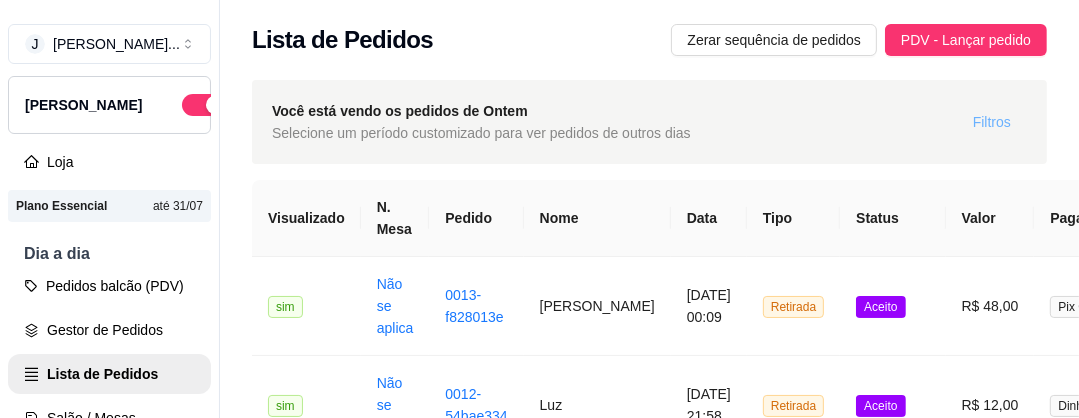 click on "Filtros" at bounding box center (992, 122) 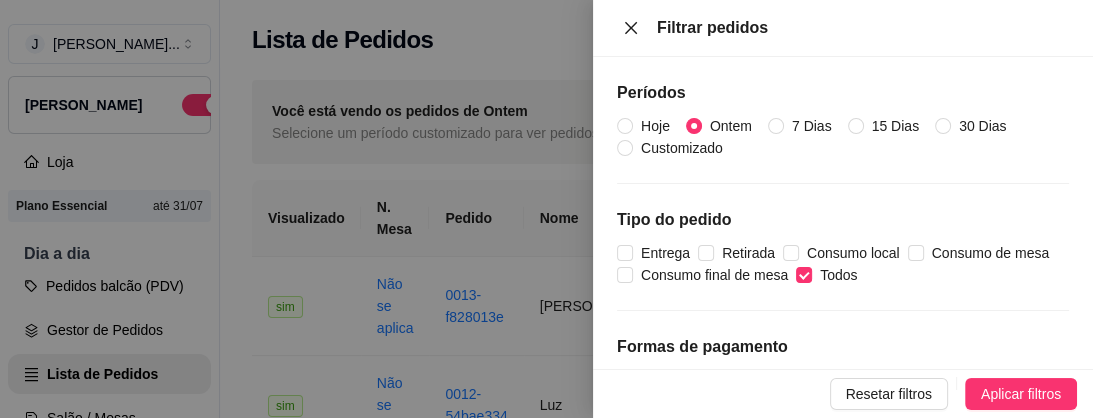 click 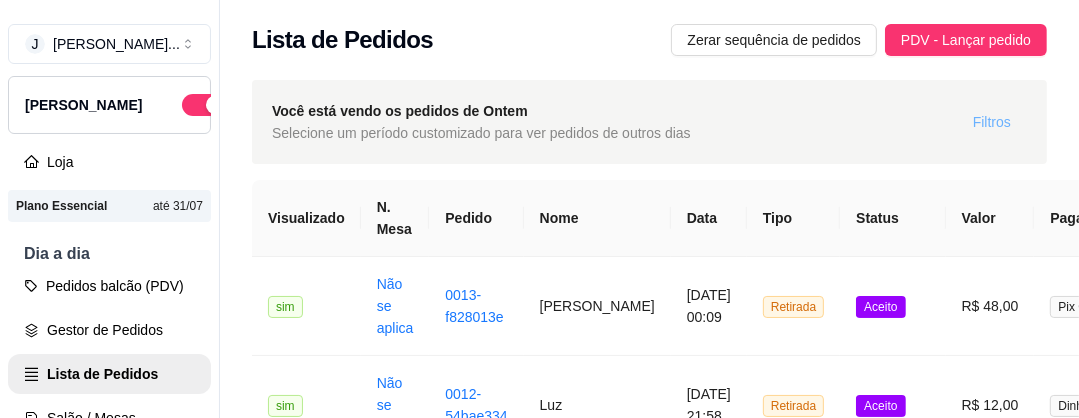 click on "Filtros" at bounding box center (992, 122) 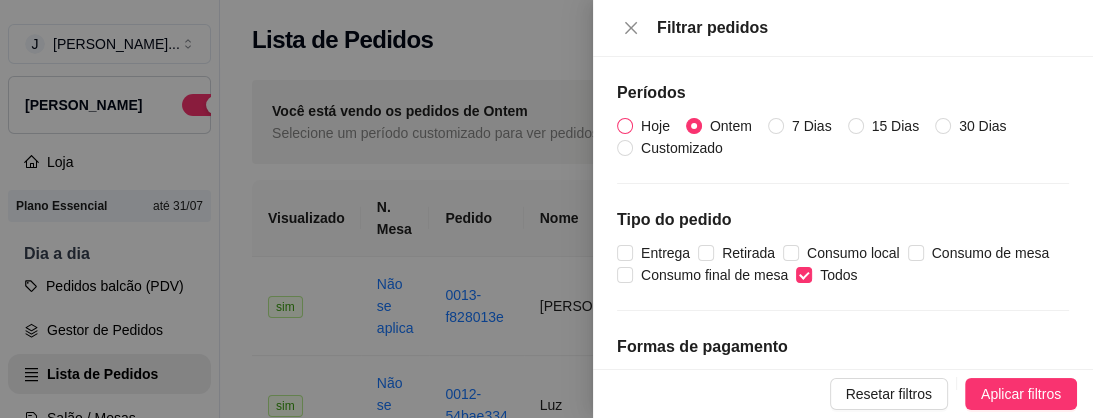 click on "Hoje" at bounding box center [655, 126] 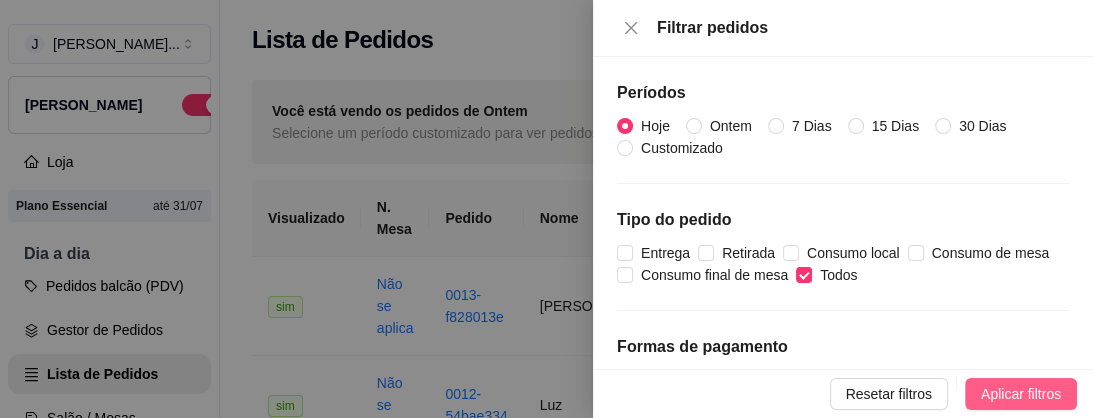 click on "Aplicar filtros" at bounding box center [1021, 394] 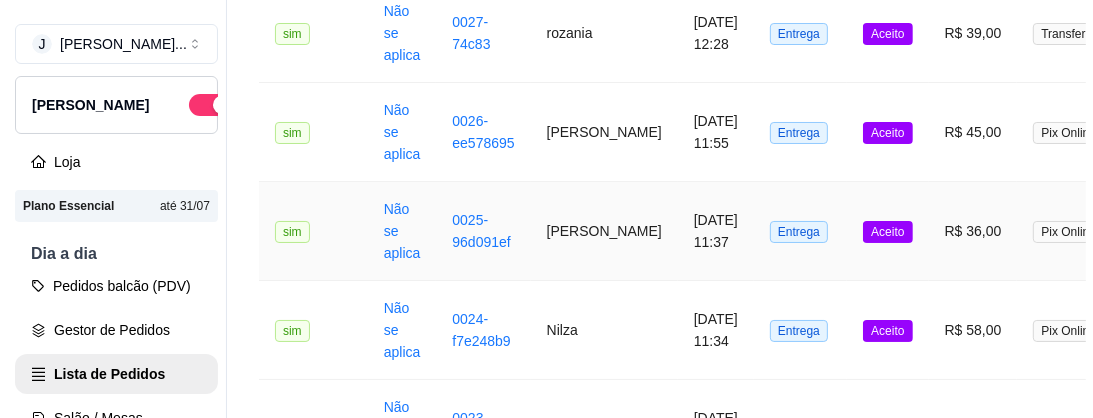 scroll, scrollTop: 400, scrollLeft: 0, axis: vertical 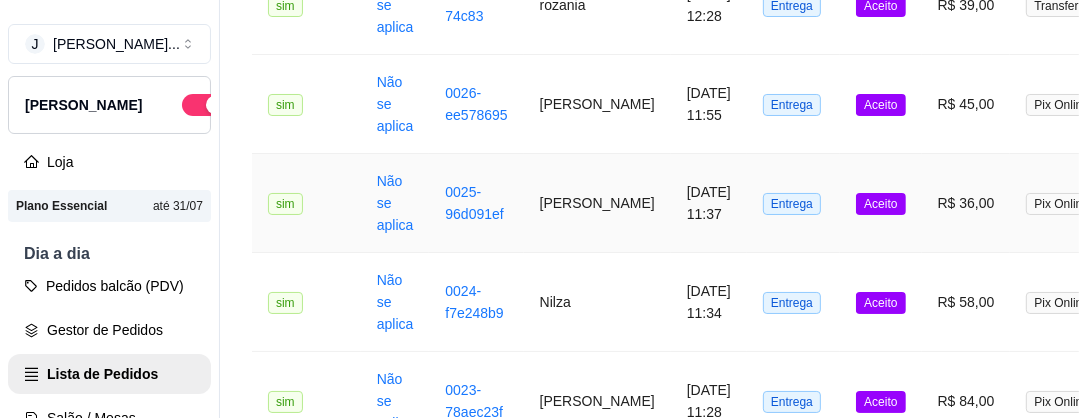 click on "[PERSON_NAME]" at bounding box center [597, 203] 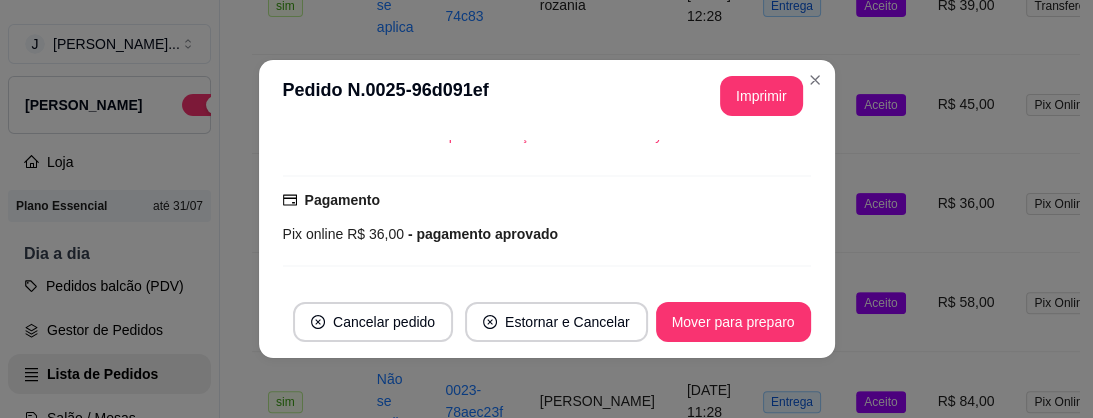 scroll, scrollTop: 480, scrollLeft: 0, axis: vertical 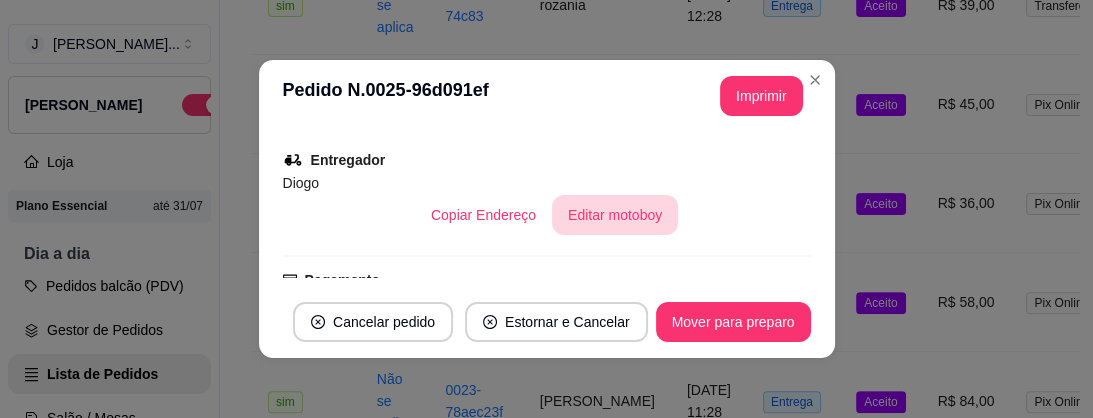 click on "Editar motoboy" at bounding box center (615, 215) 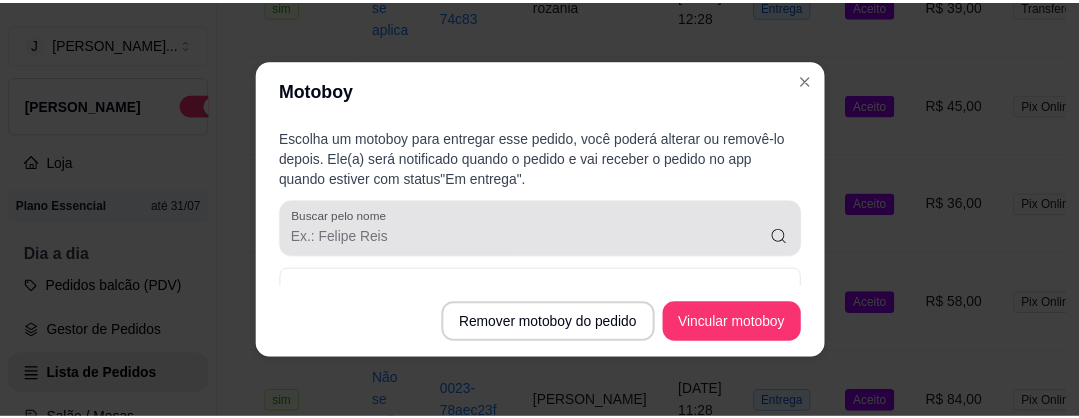 scroll, scrollTop: 80, scrollLeft: 0, axis: vertical 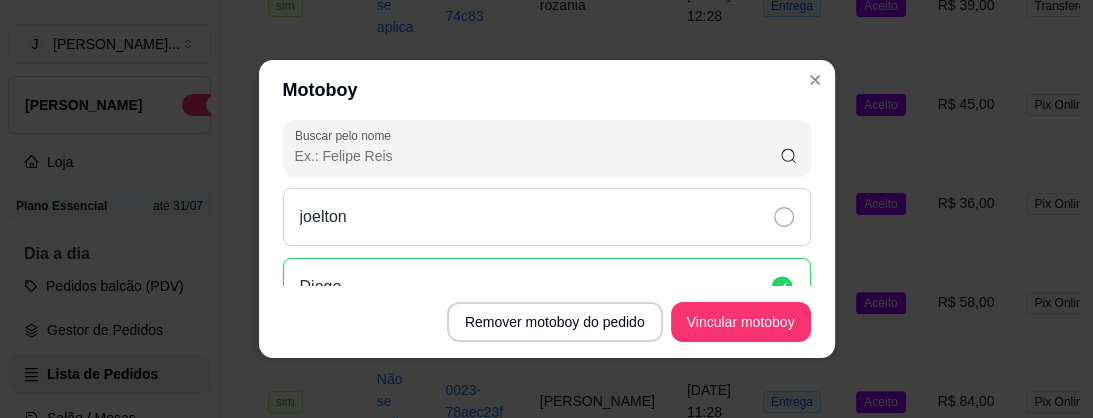 click on "joelton" at bounding box center (547, 217) 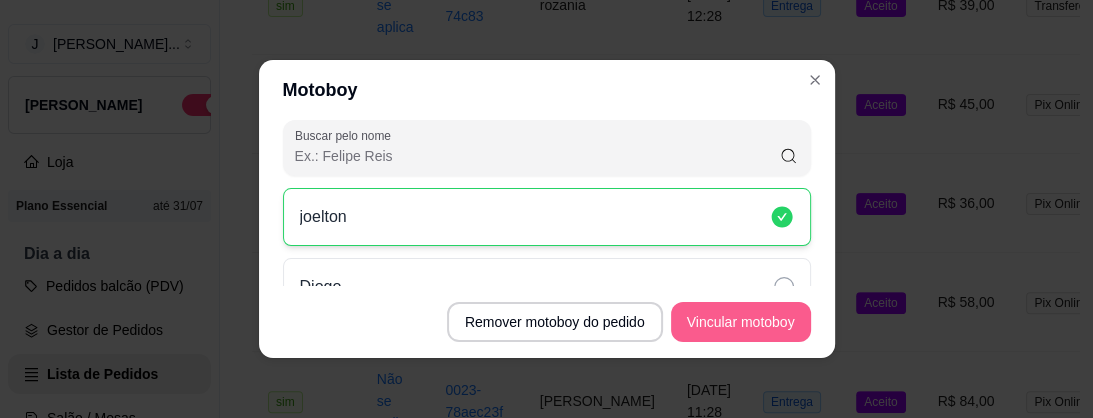 click on "Vincular motoboy" at bounding box center (741, 322) 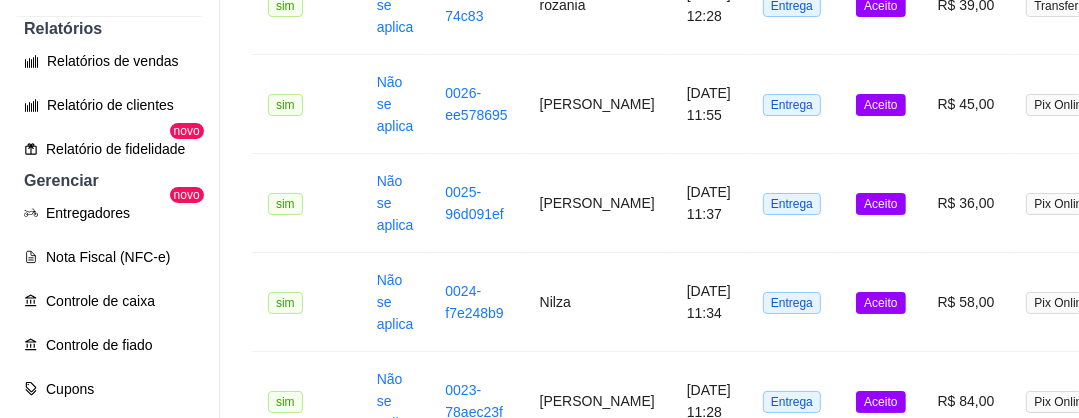 scroll, scrollTop: 640, scrollLeft: 0, axis: vertical 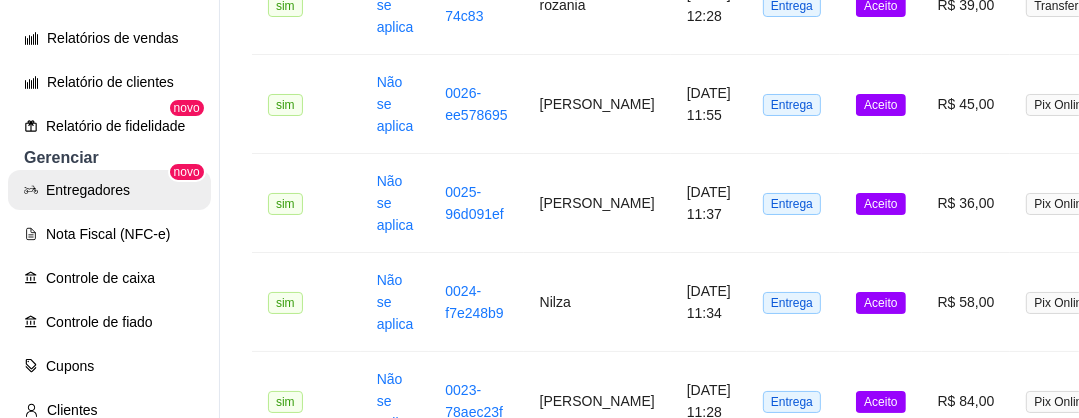 click on "Entregadores" at bounding box center [109, 190] 